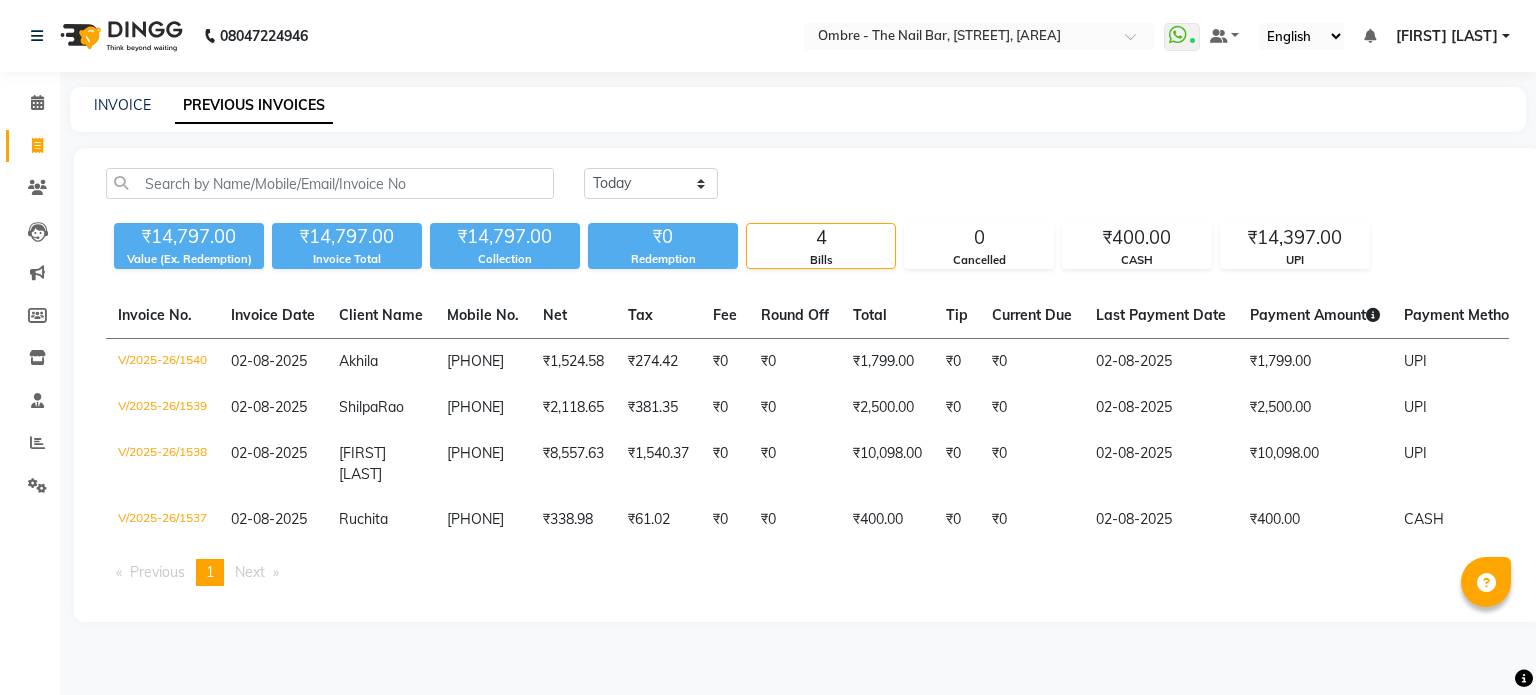 scroll, scrollTop: 0, scrollLeft: 0, axis: both 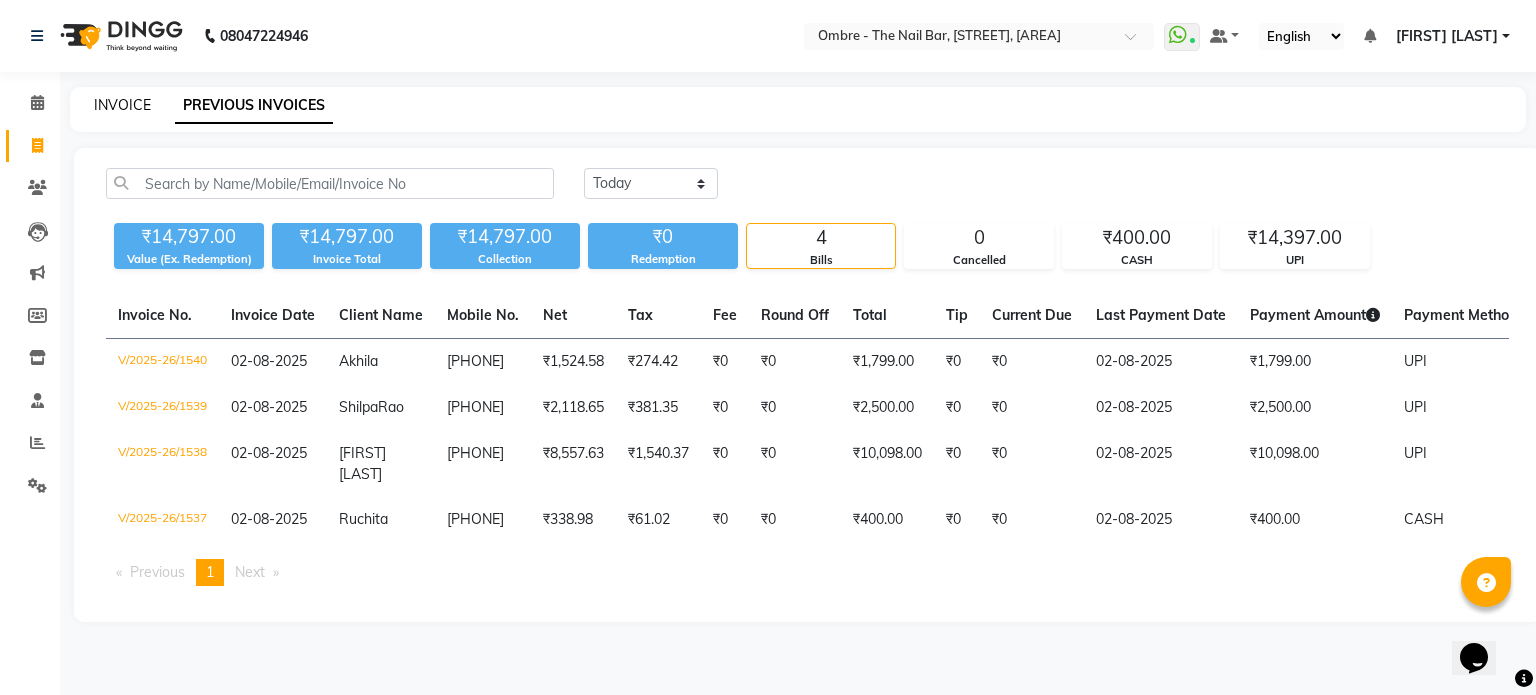 click on "INVOICE" 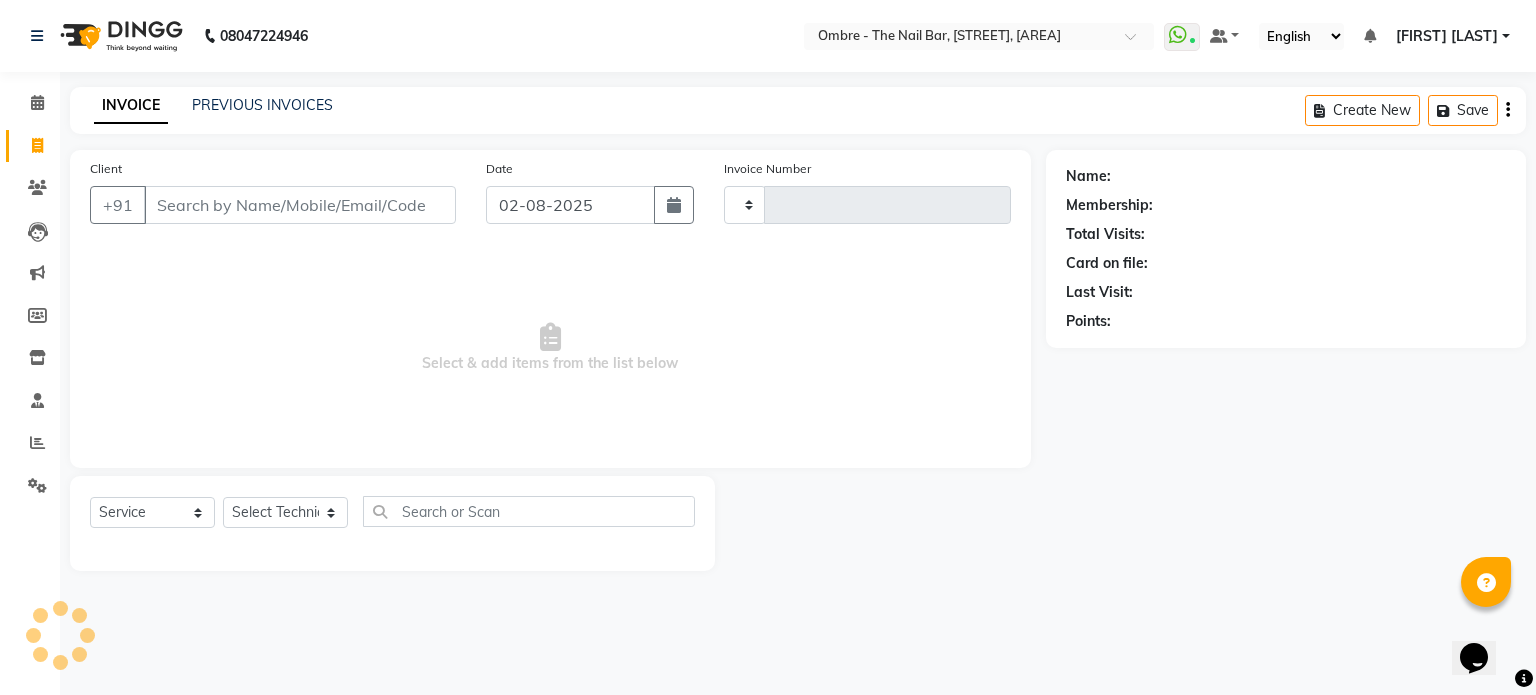 type on "1541" 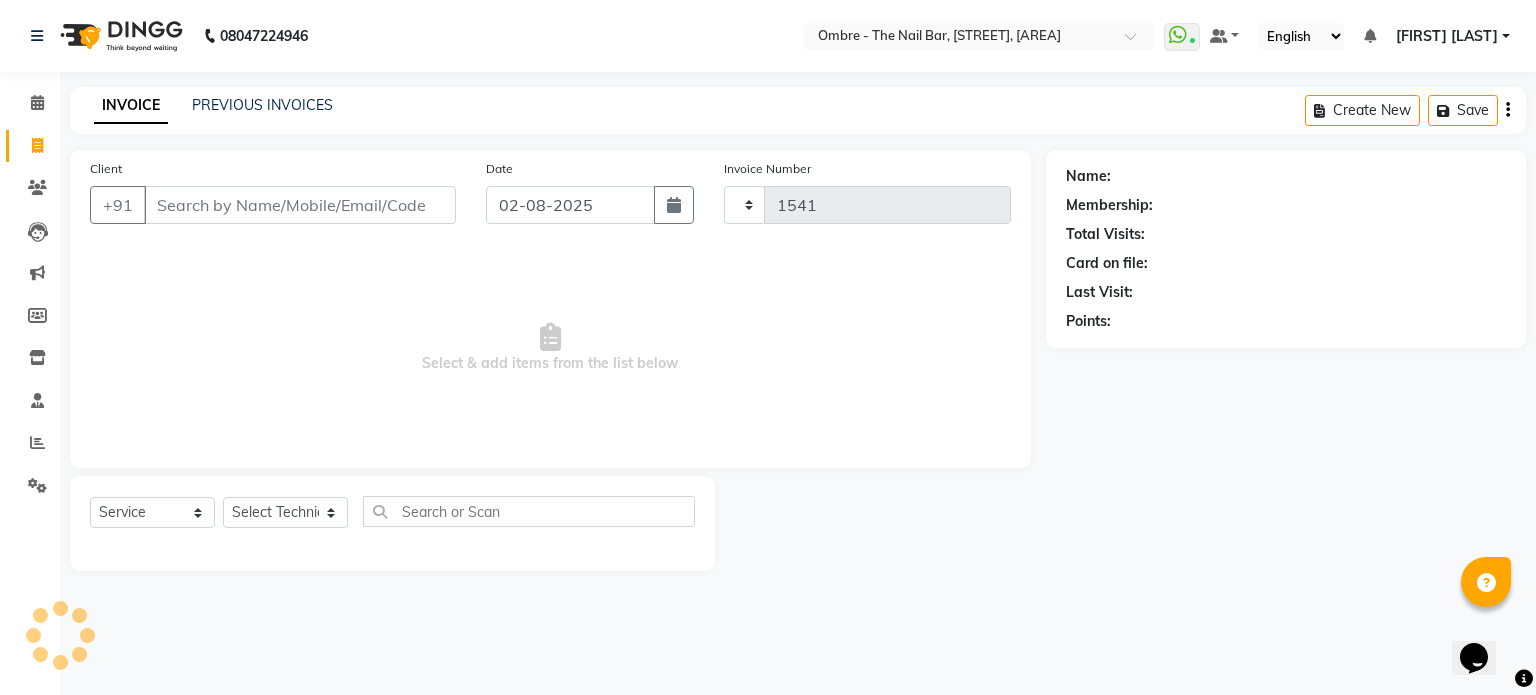 select on "4216" 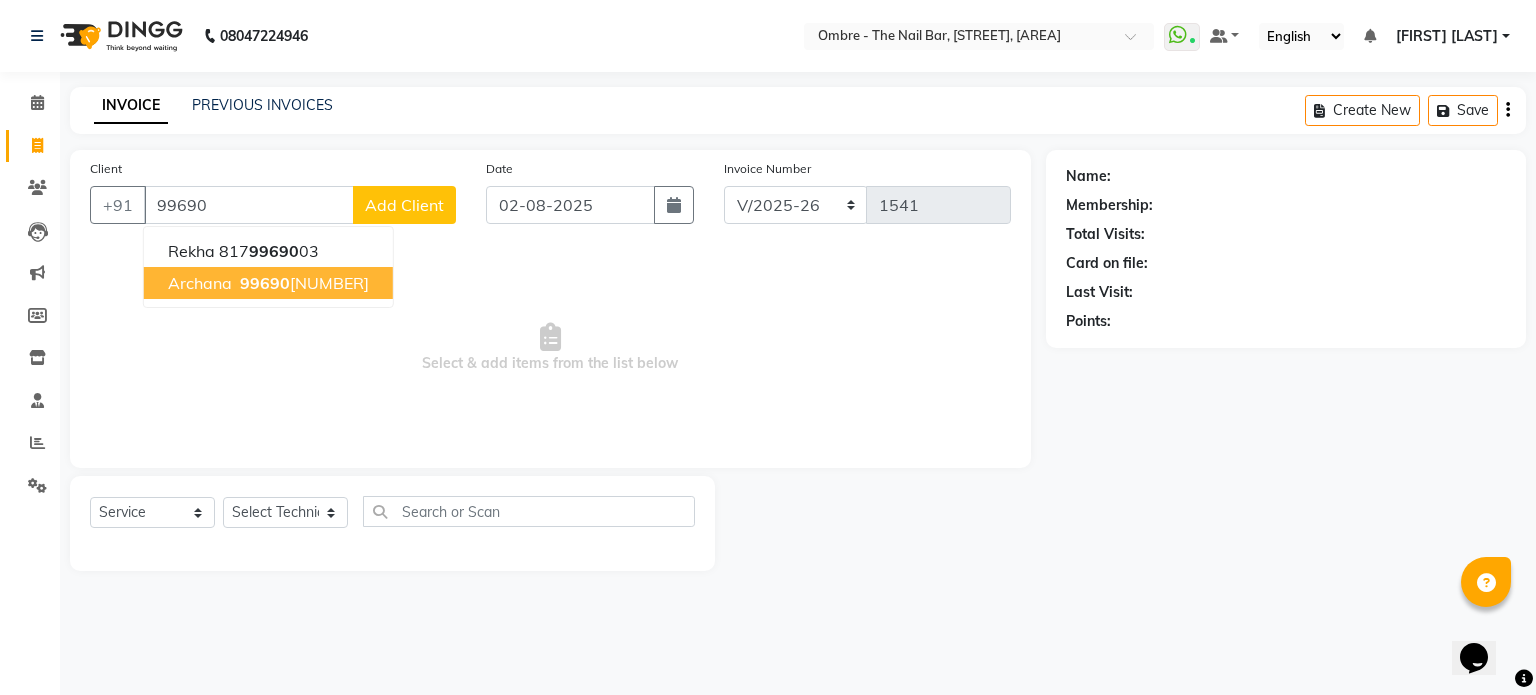 click on "[PHONE]" at bounding box center (302, 283) 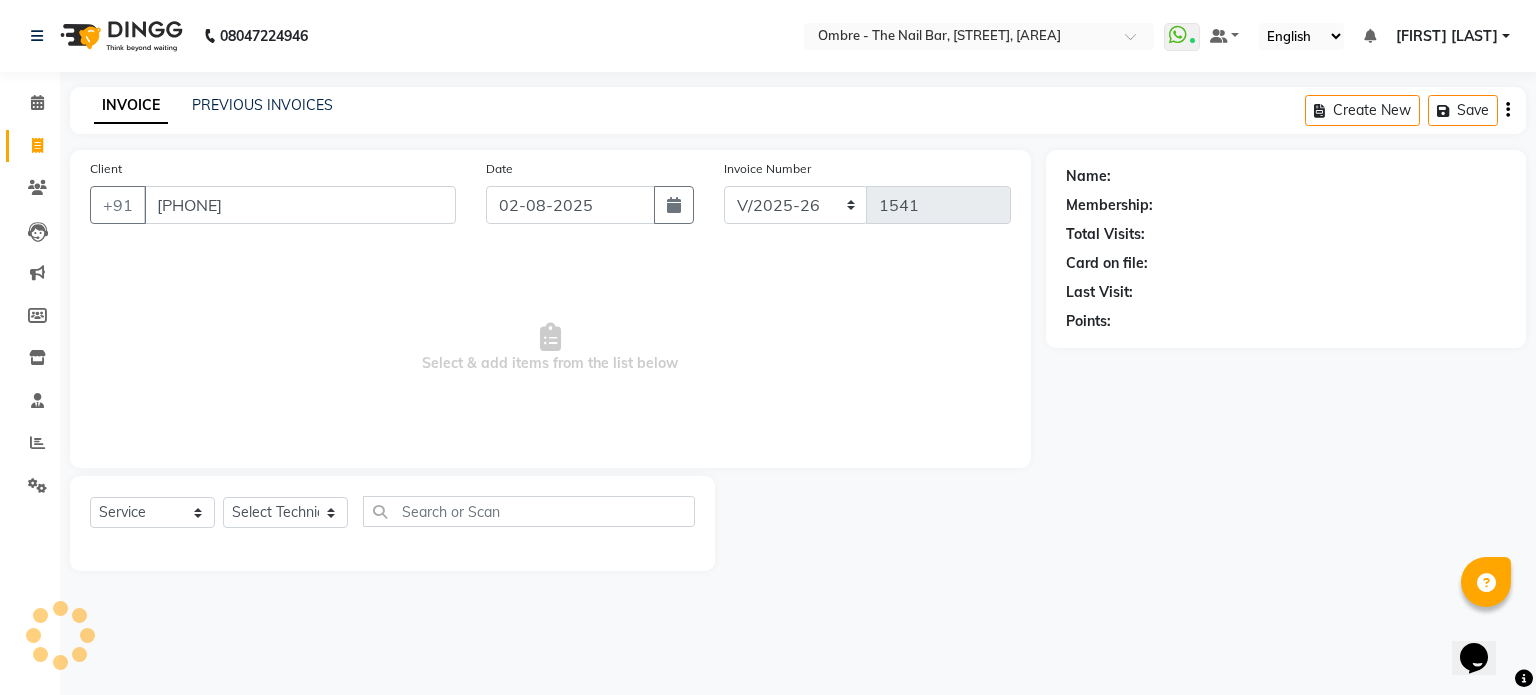 type on "[PHONE]" 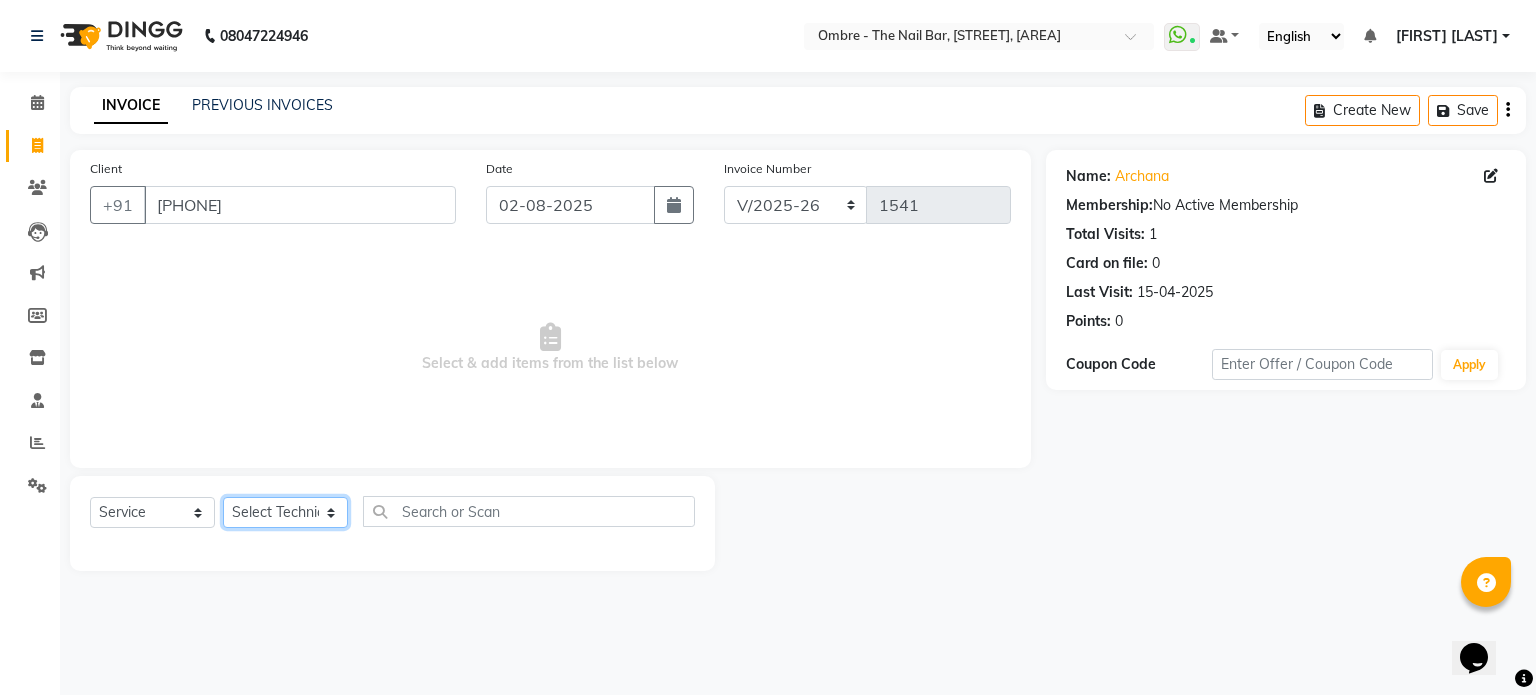 click on "Select Technician [FIRST] [FIRST] [FIRST] [FIRST] [FIRST] [FIRST] [FIRST] [FIRST] [FIRST] [FIRST] [FIRST] [FIRST] [FIRST] [FIRST] [FIRST] [FIRST] [FIRST]" 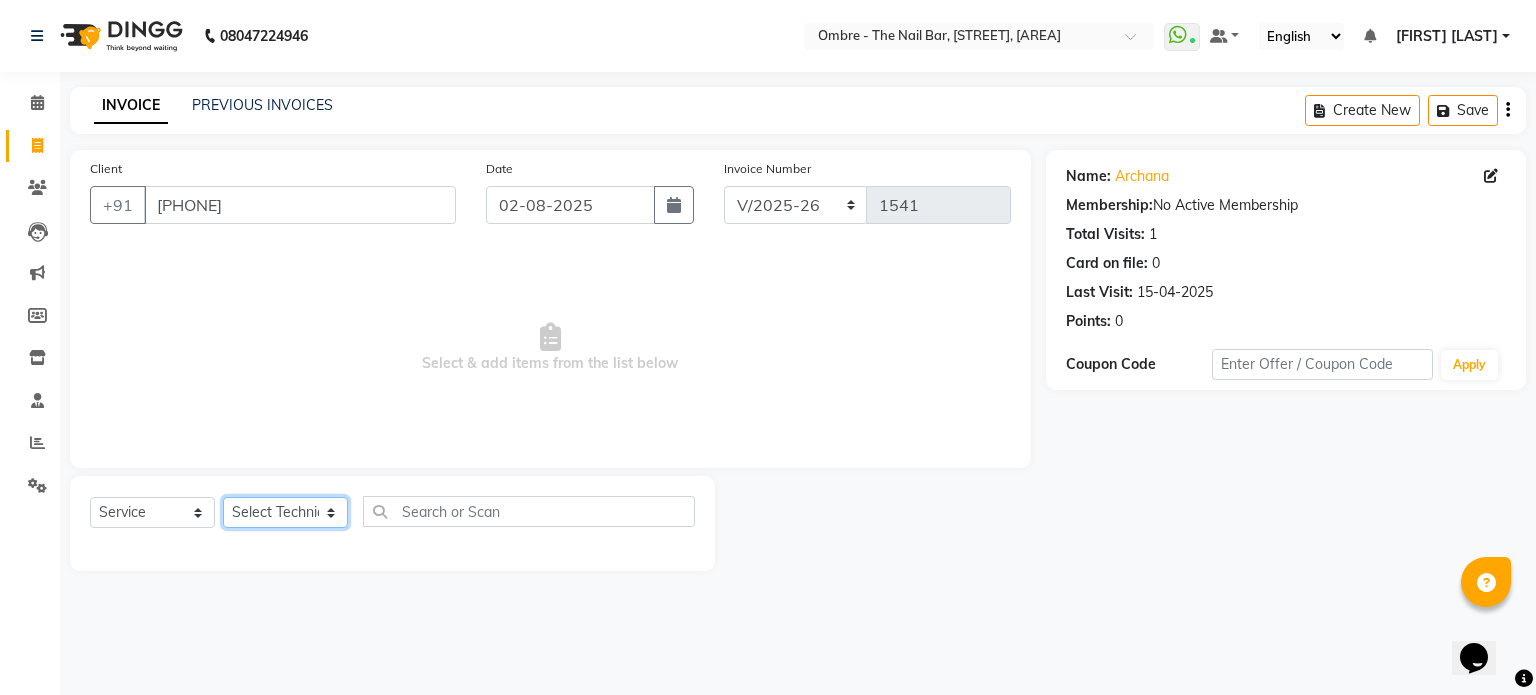 select on "50943" 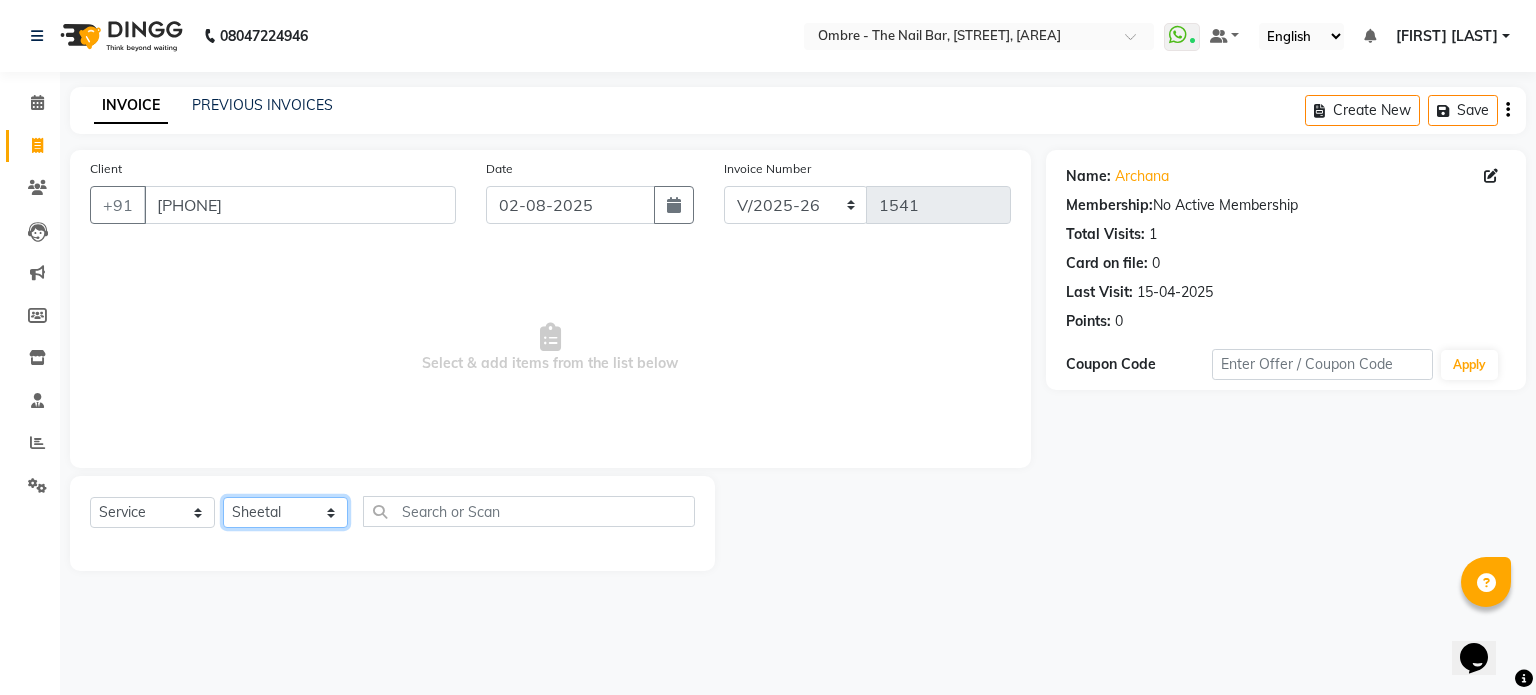 click on "Select Technician [FIRST] [FIRST] [FIRST] [FIRST] [FIRST] [FIRST] [FIRST] [FIRST] [FIRST] [FIRST] [FIRST] [FIRST] [FIRST] [FIRST] [FIRST] [FIRST] [FIRST]" 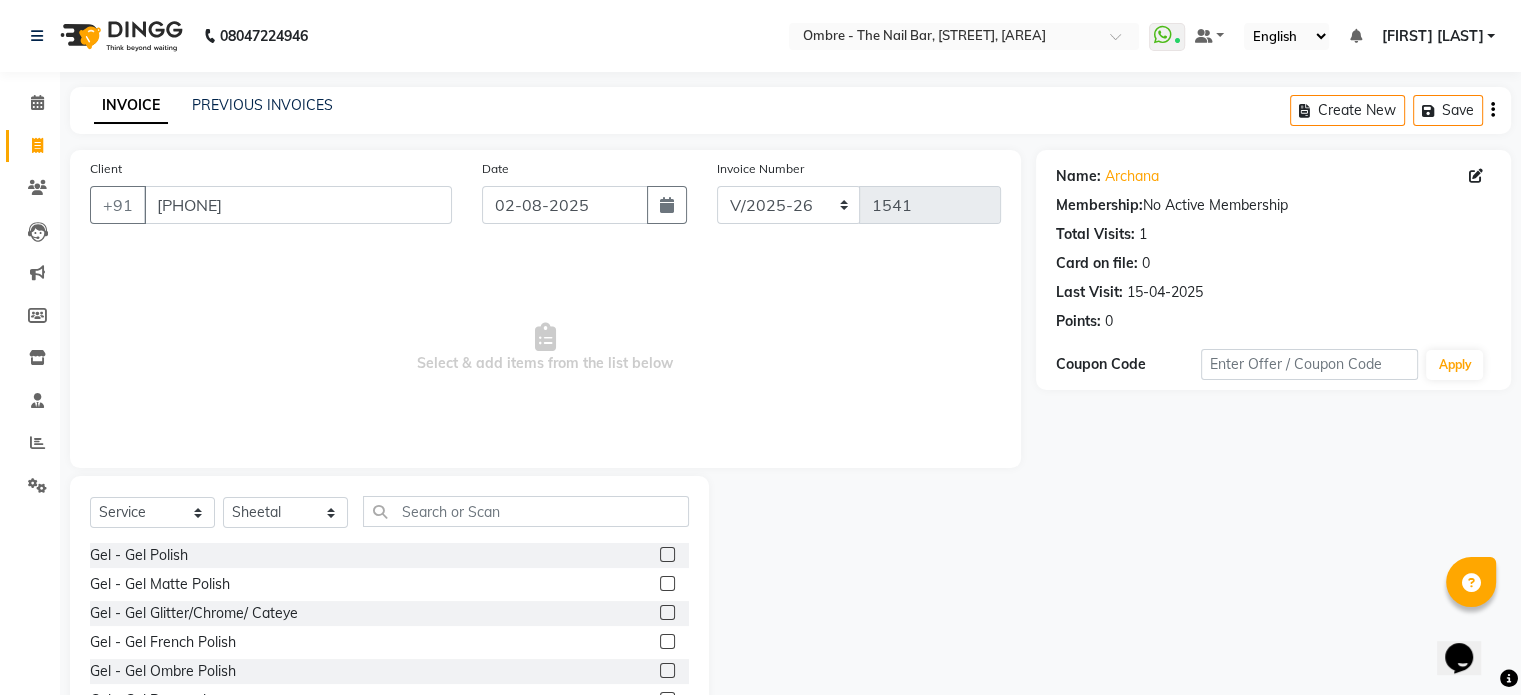click 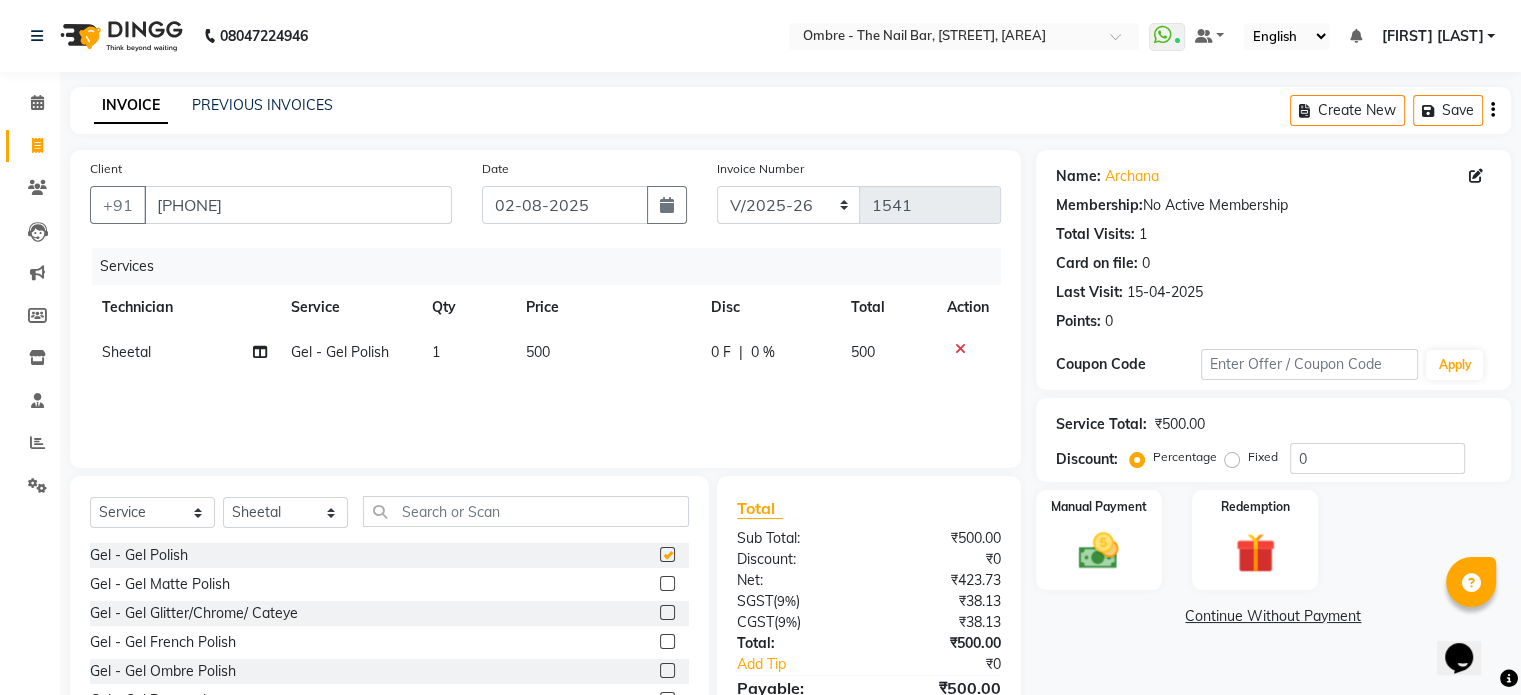 checkbox on "false" 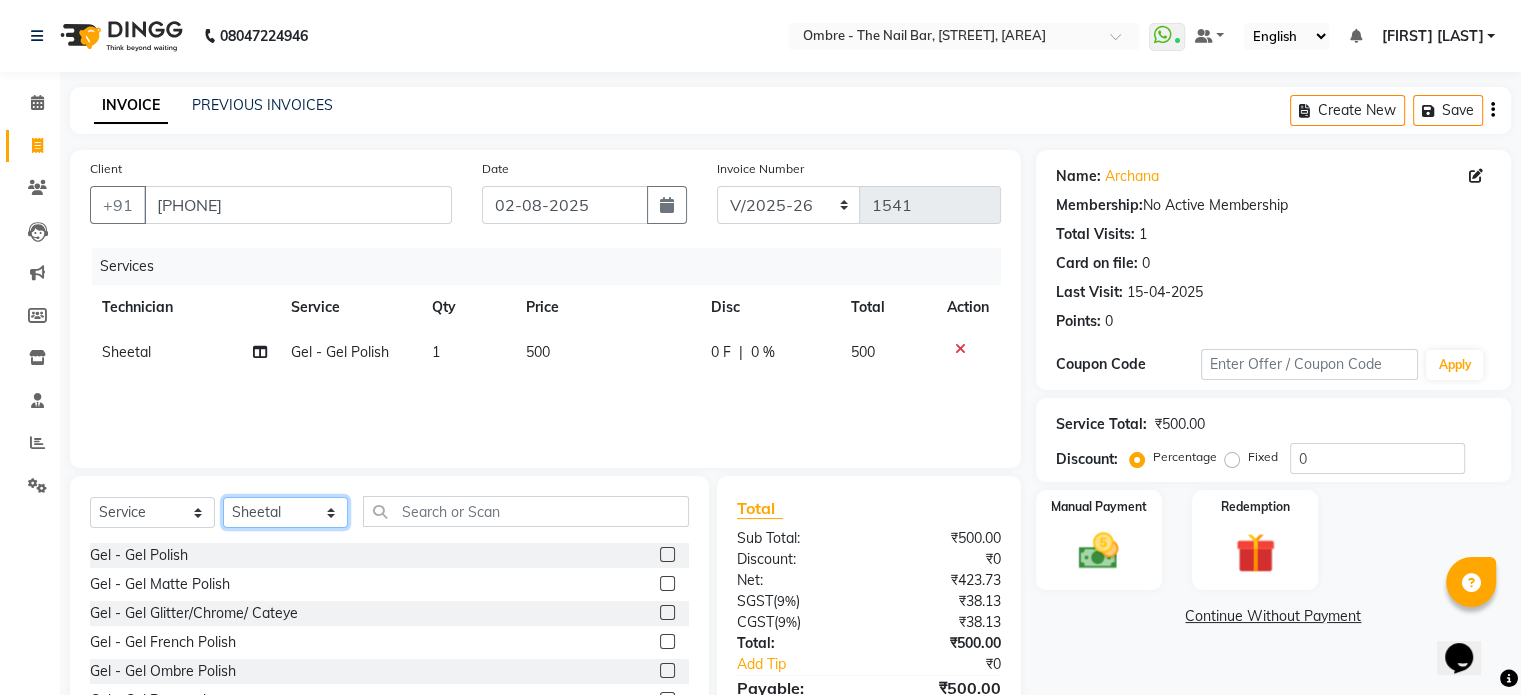 click on "Select Technician [FIRST] [FIRST] [FIRST] [FIRST] [FIRST] [FIRST] [FIRST] [FIRST] [FIRST] [FIRST] [FIRST] [FIRST] [FIRST] [FIRST] [FIRST] [FIRST] [FIRST]" 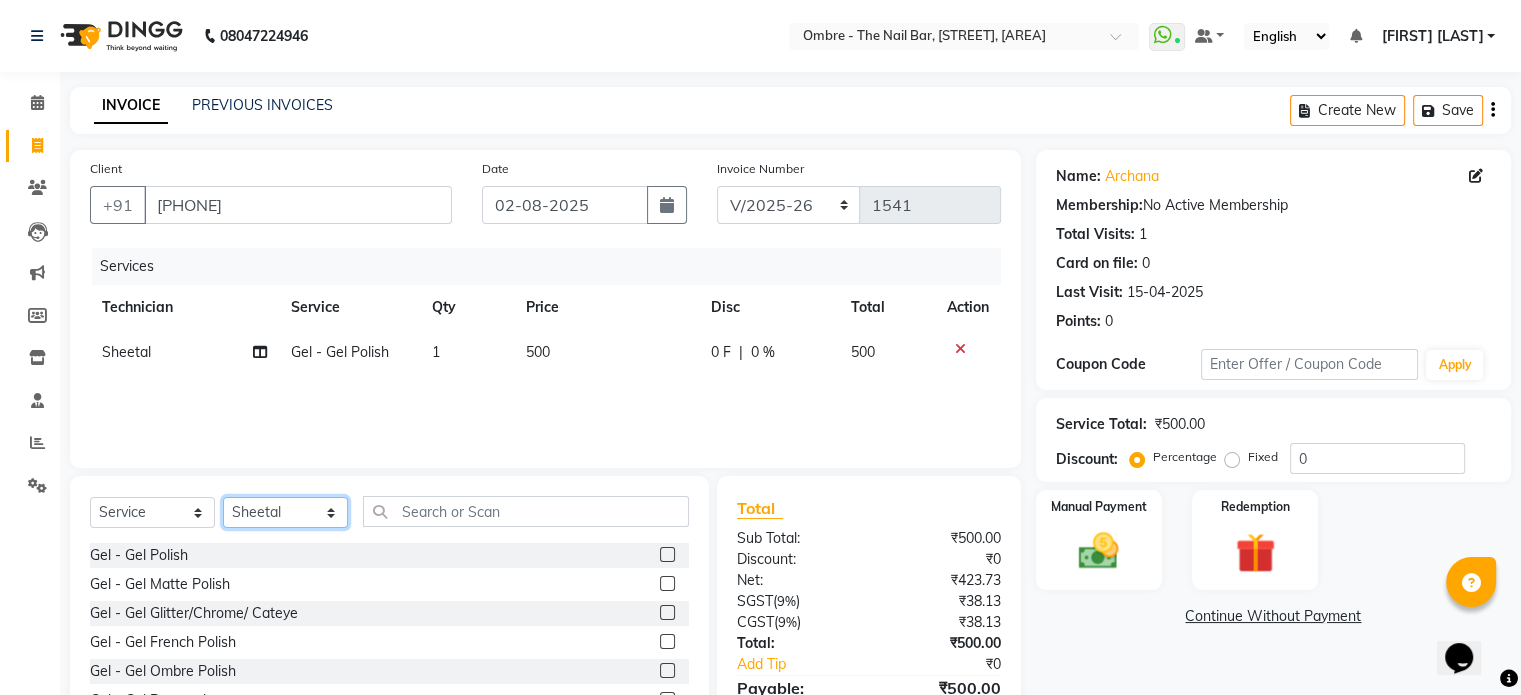 select on "21933" 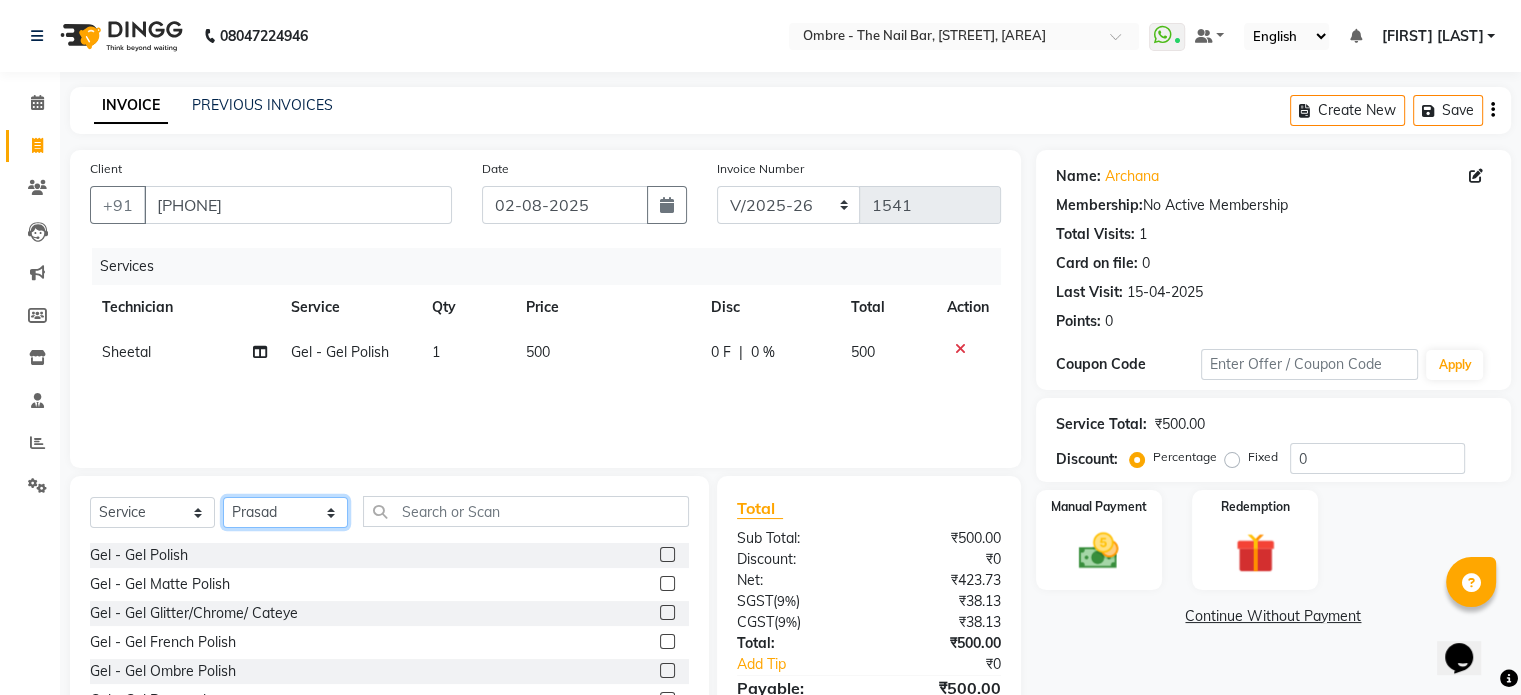 click on "Select Technician [FIRST] [FIRST] [FIRST] [FIRST] [FIRST] [FIRST] [FIRST] [FIRST] [FIRST] [FIRST] [FIRST] [FIRST] [FIRST] [FIRST] [FIRST] [FIRST] [FIRST]" 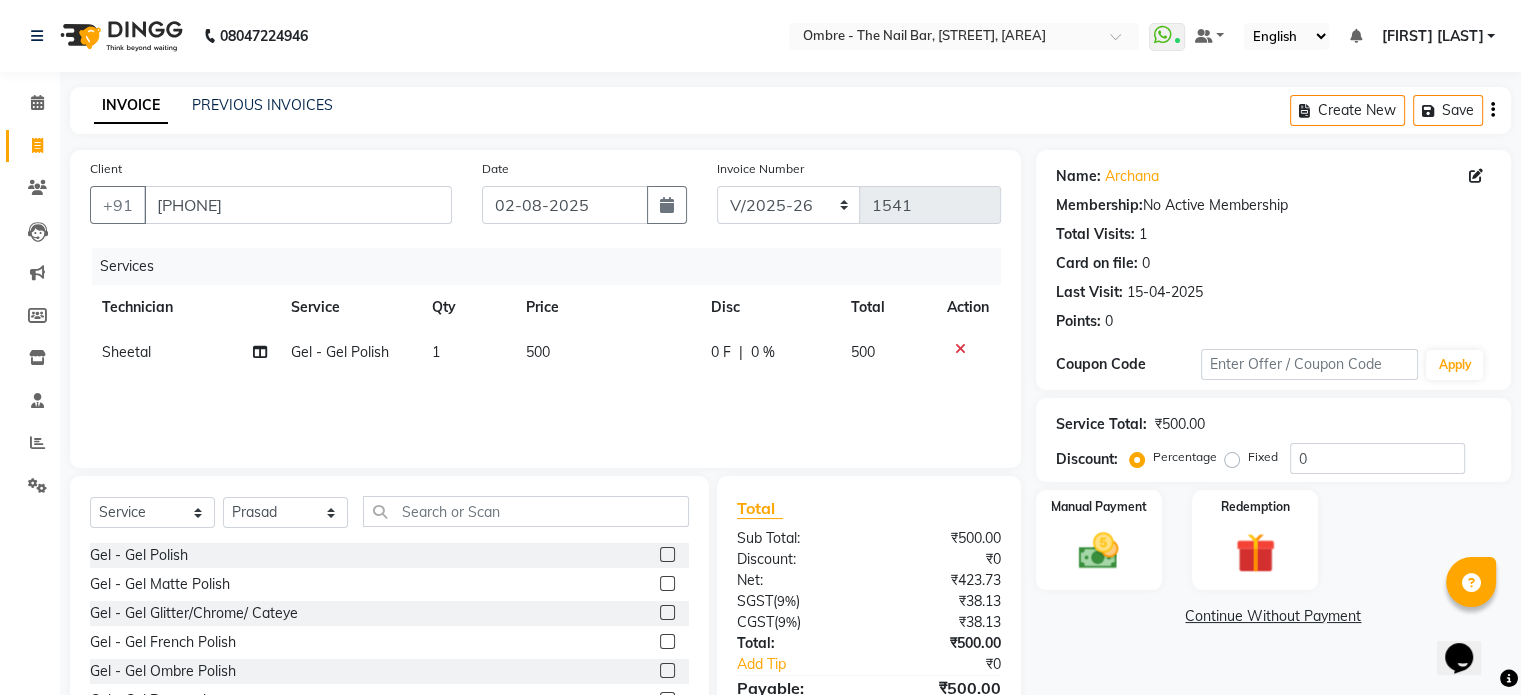 drag, startPoint x: 653, startPoint y: 553, endPoint x: 955, endPoint y: 537, distance: 302.42355 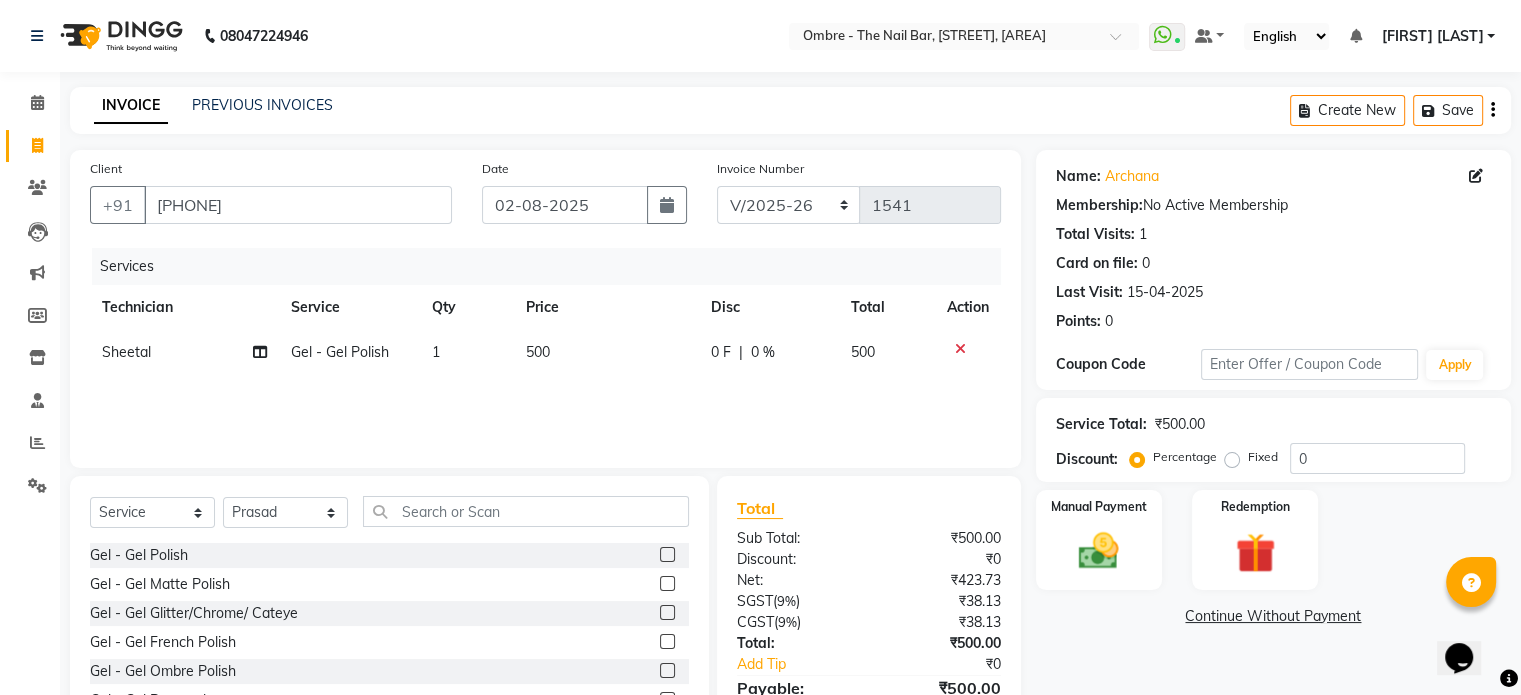 click 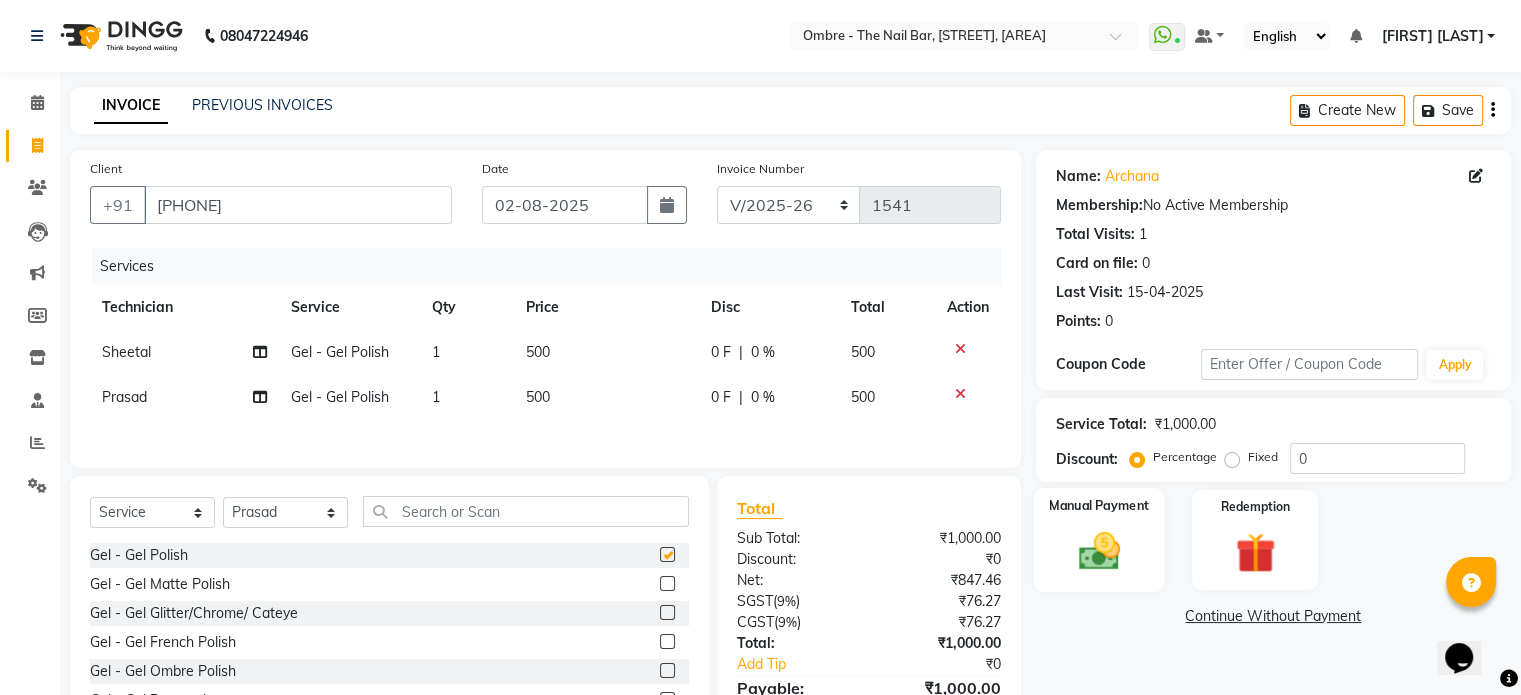 checkbox on "false" 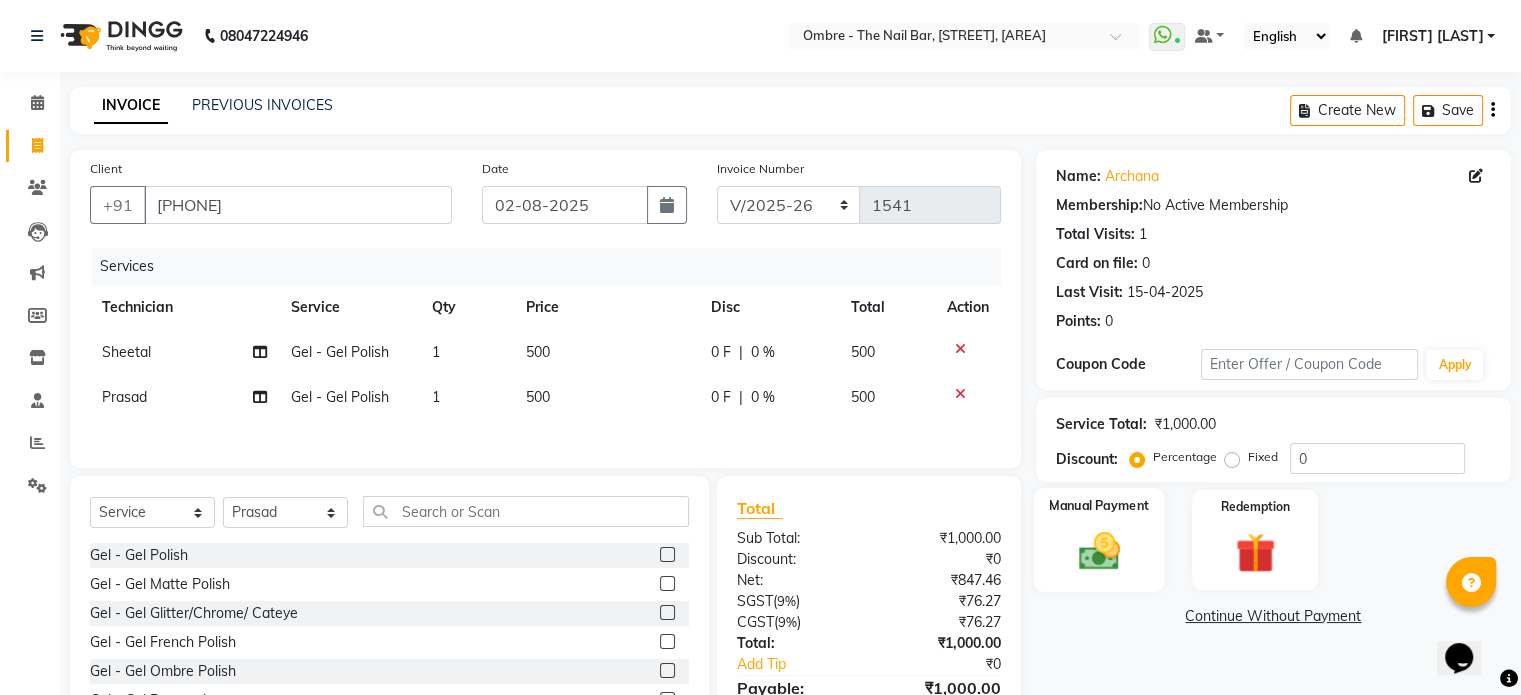 click 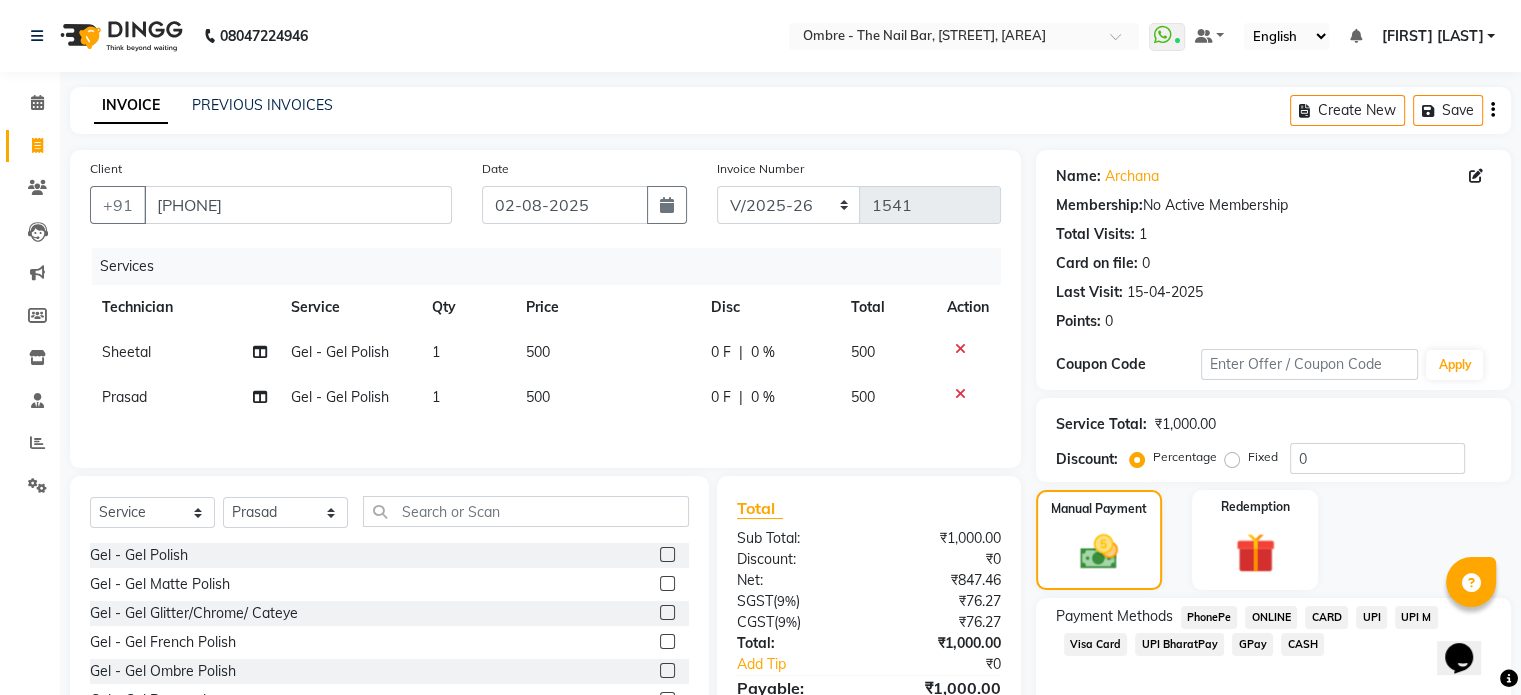 click on "CARD" 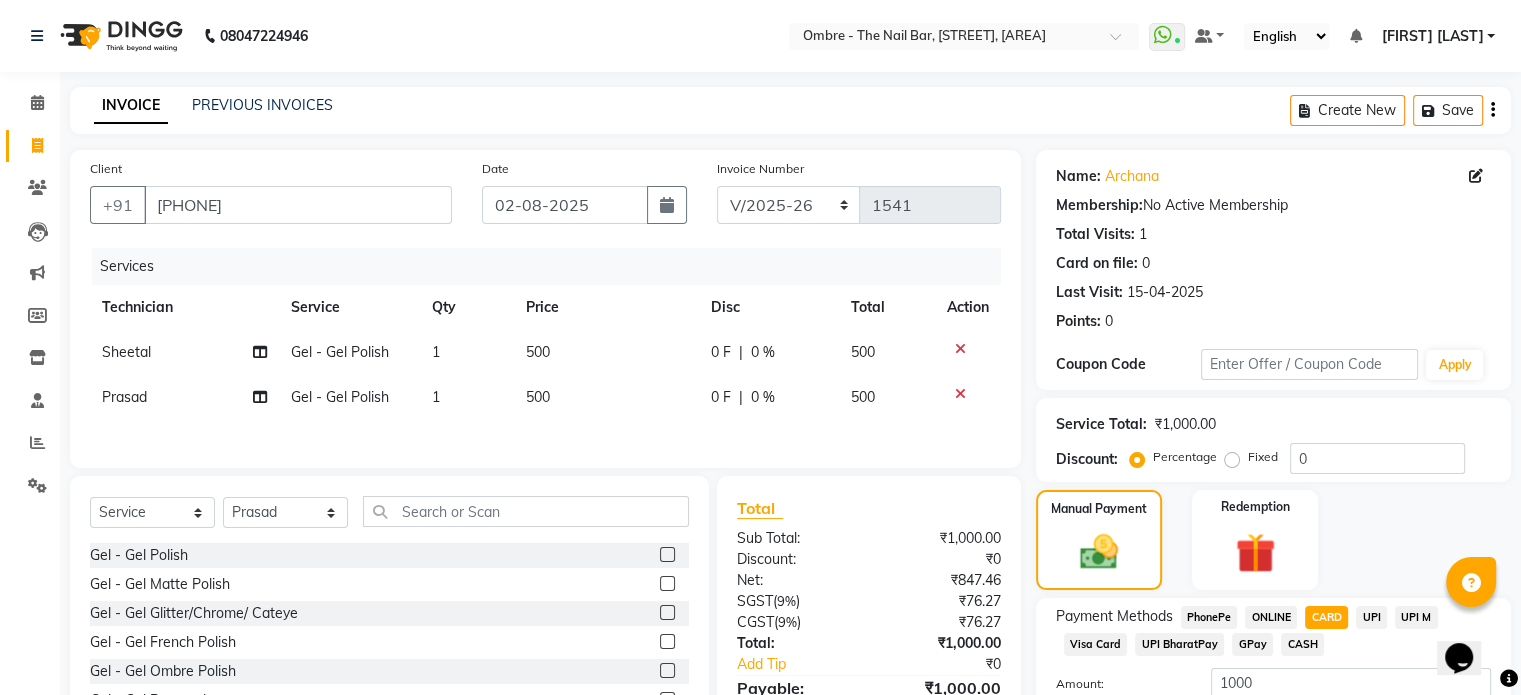 scroll, scrollTop: 152, scrollLeft: 0, axis: vertical 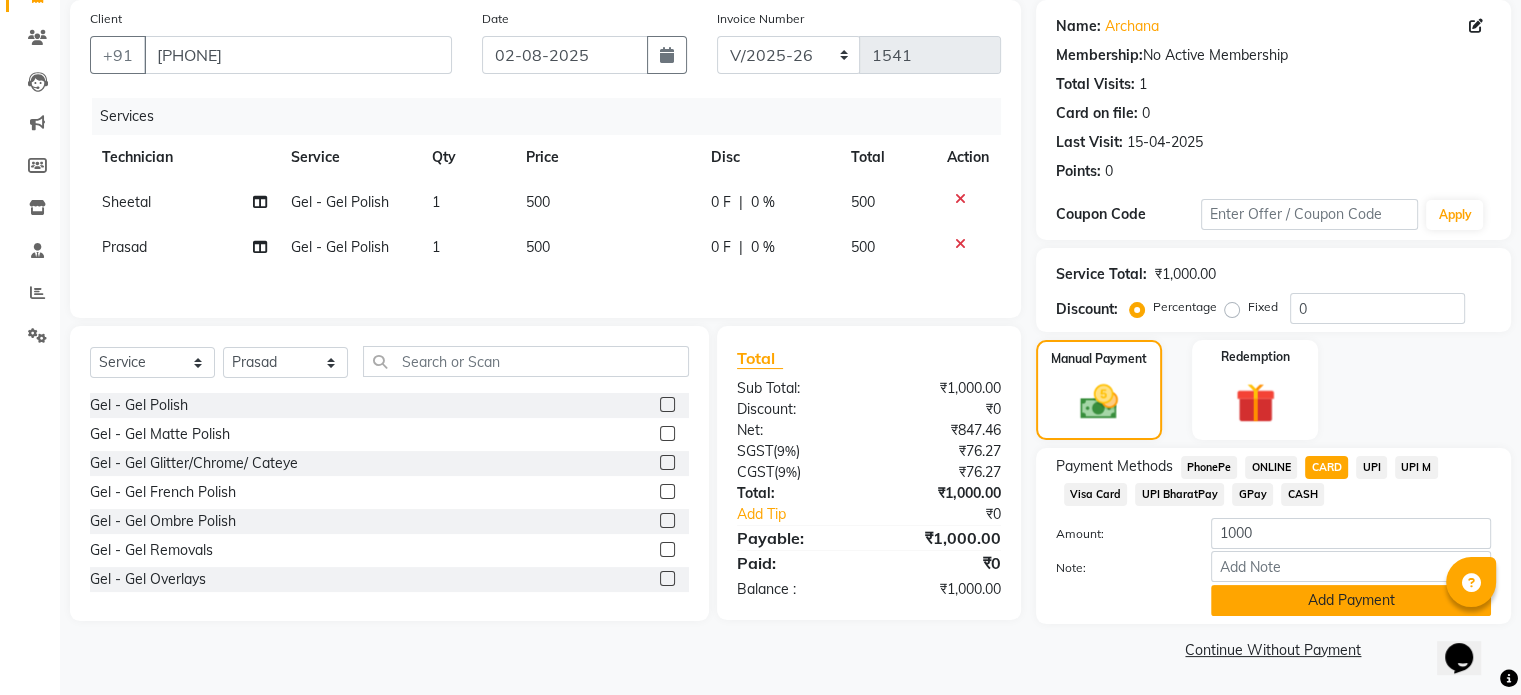 click on "Add Payment" 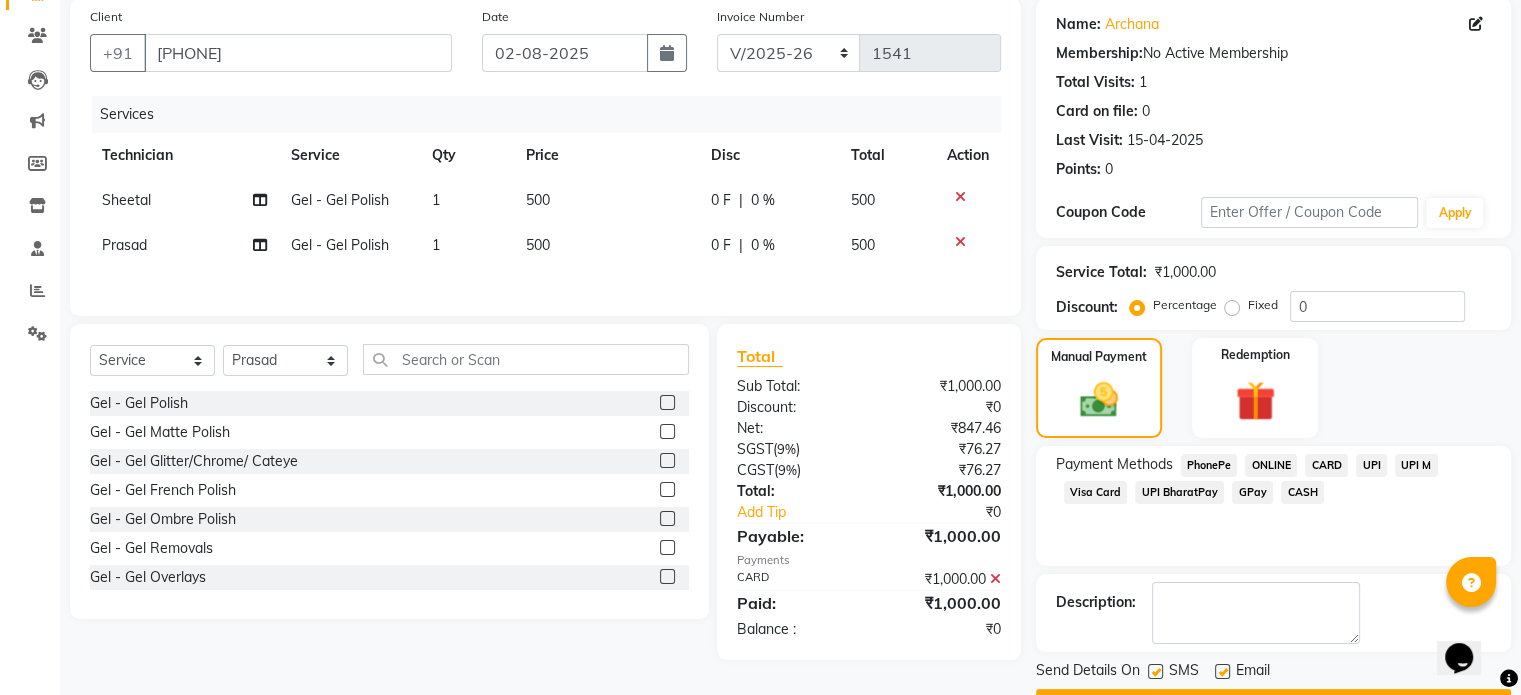 scroll, scrollTop: 205, scrollLeft: 0, axis: vertical 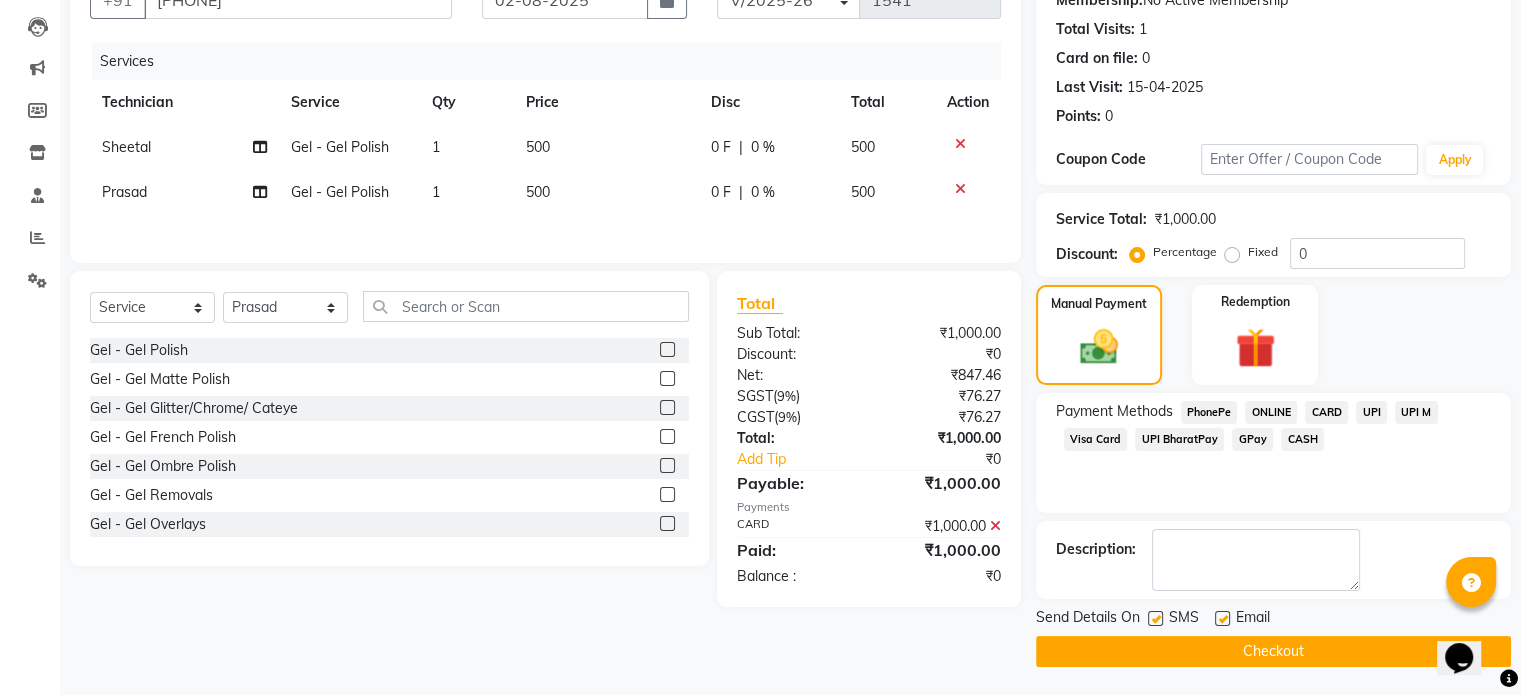 click on "Checkout" 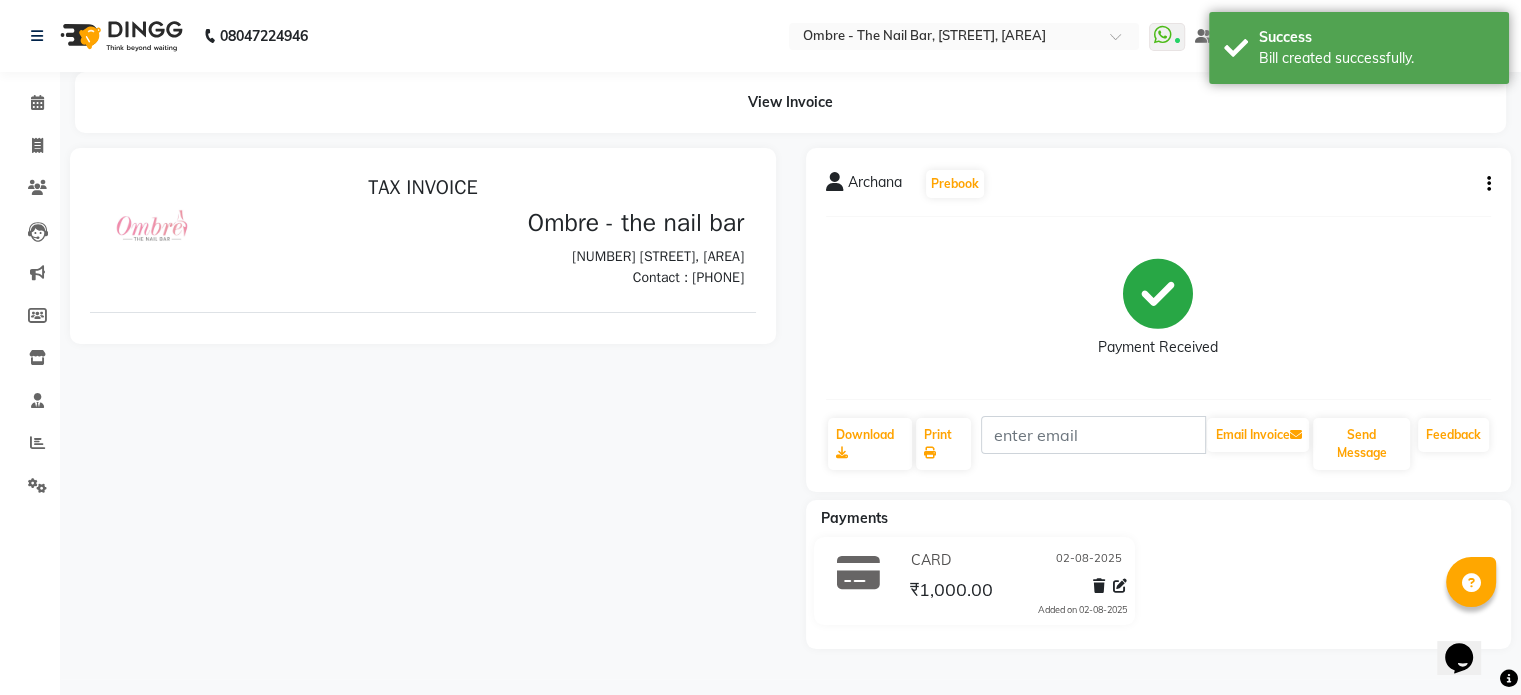 scroll, scrollTop: 0, scrollLeft: 0, axis: both 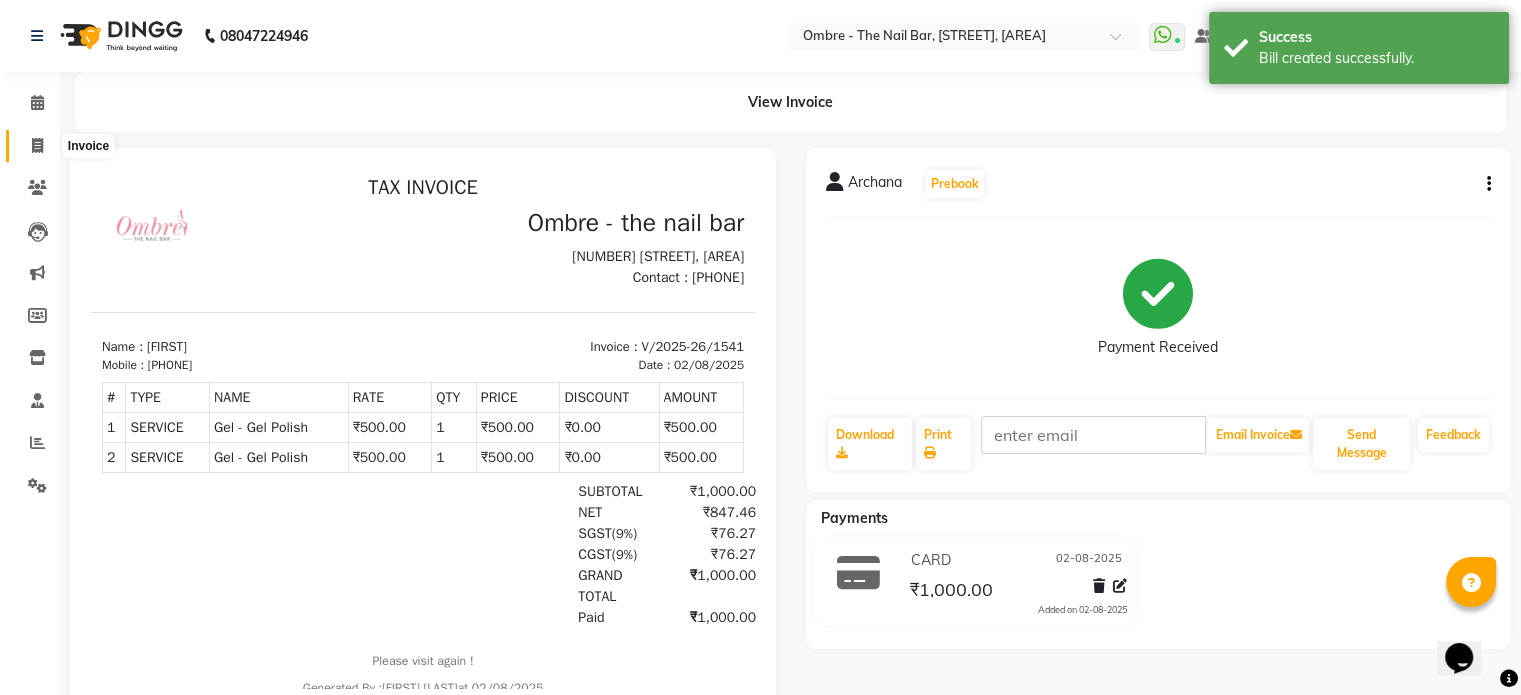 click 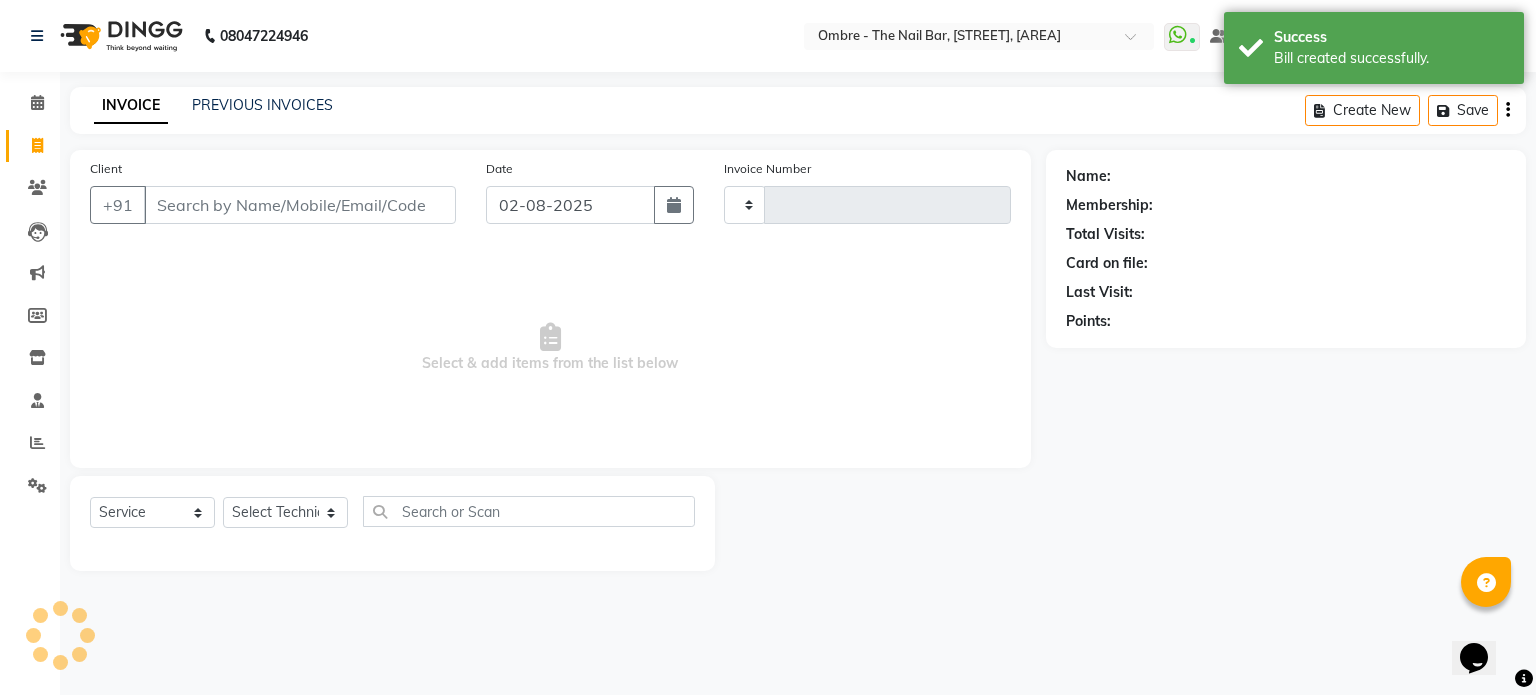 type on "1542" 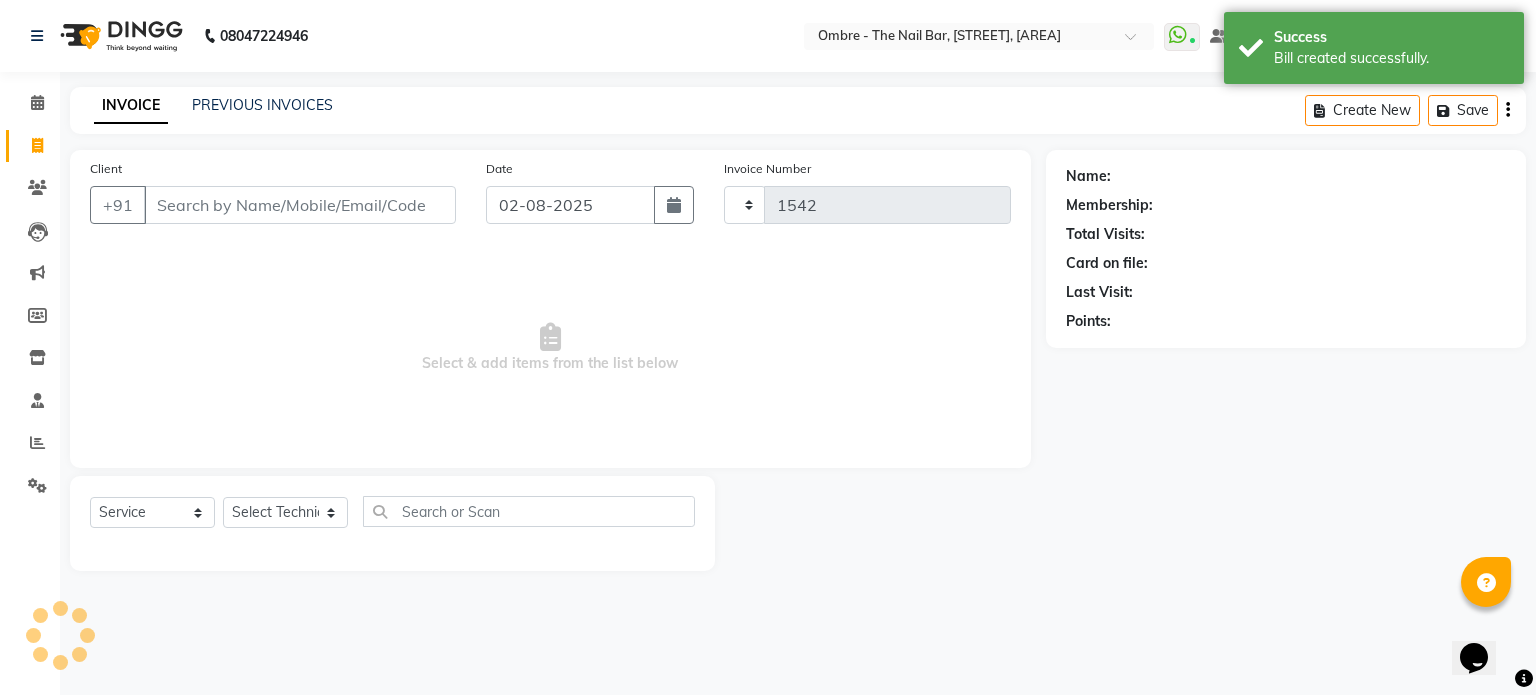 select on "4216" 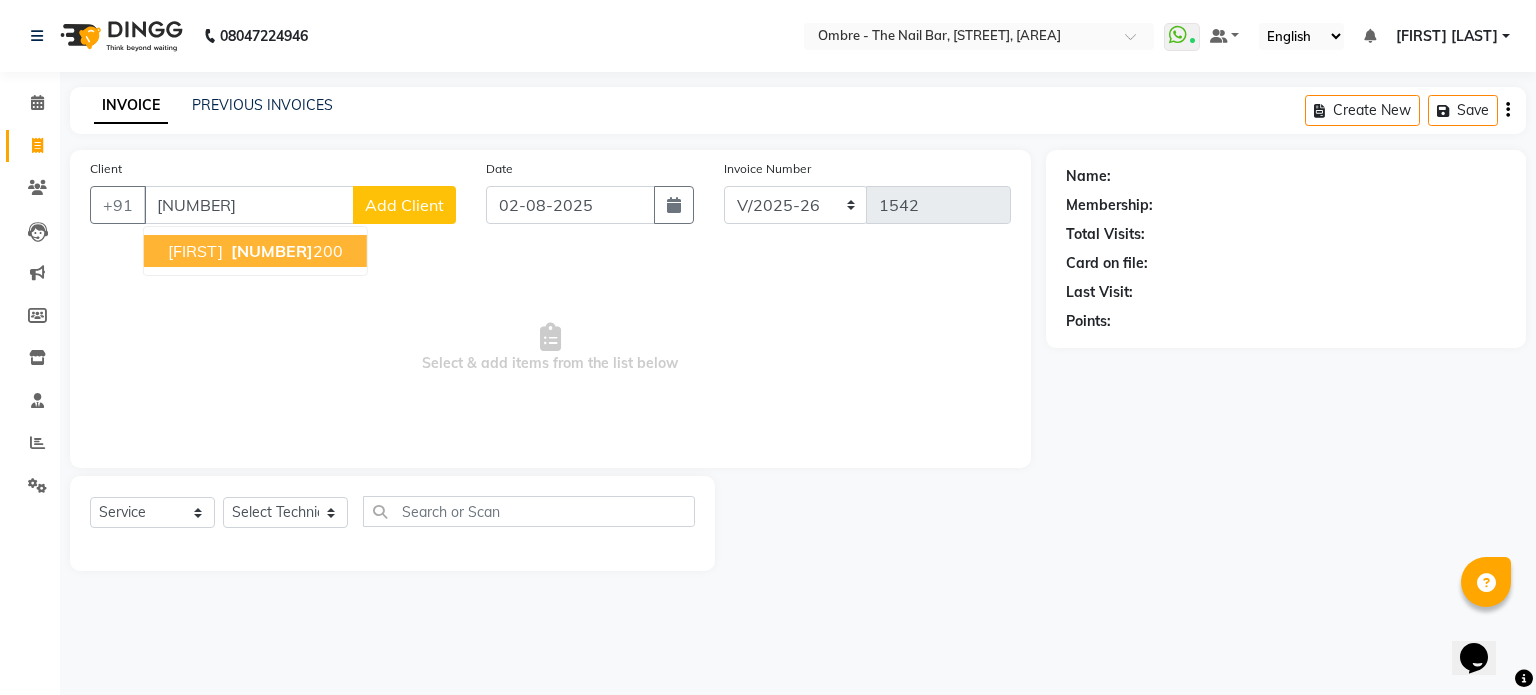 click on "[NUMBER]" at bounding box center [272, 251] 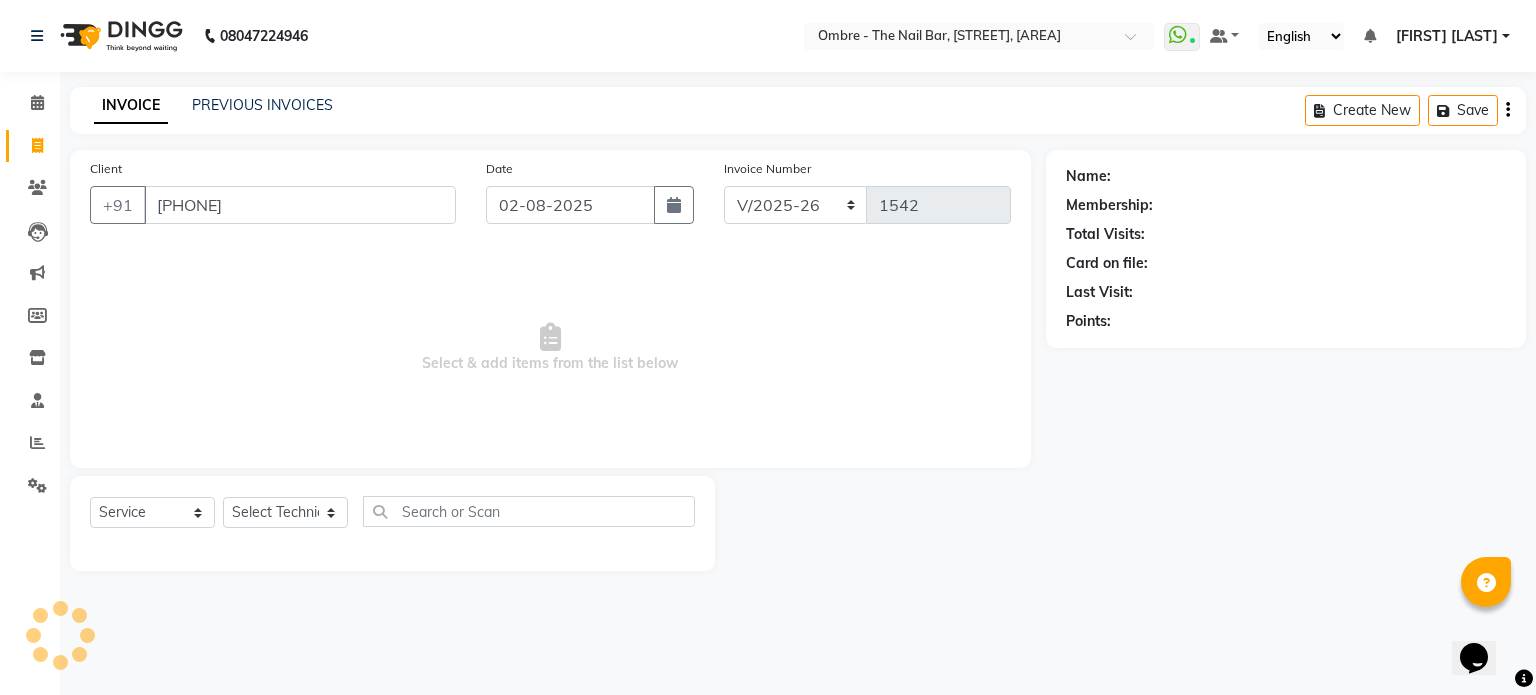 type on "[PHONE]" 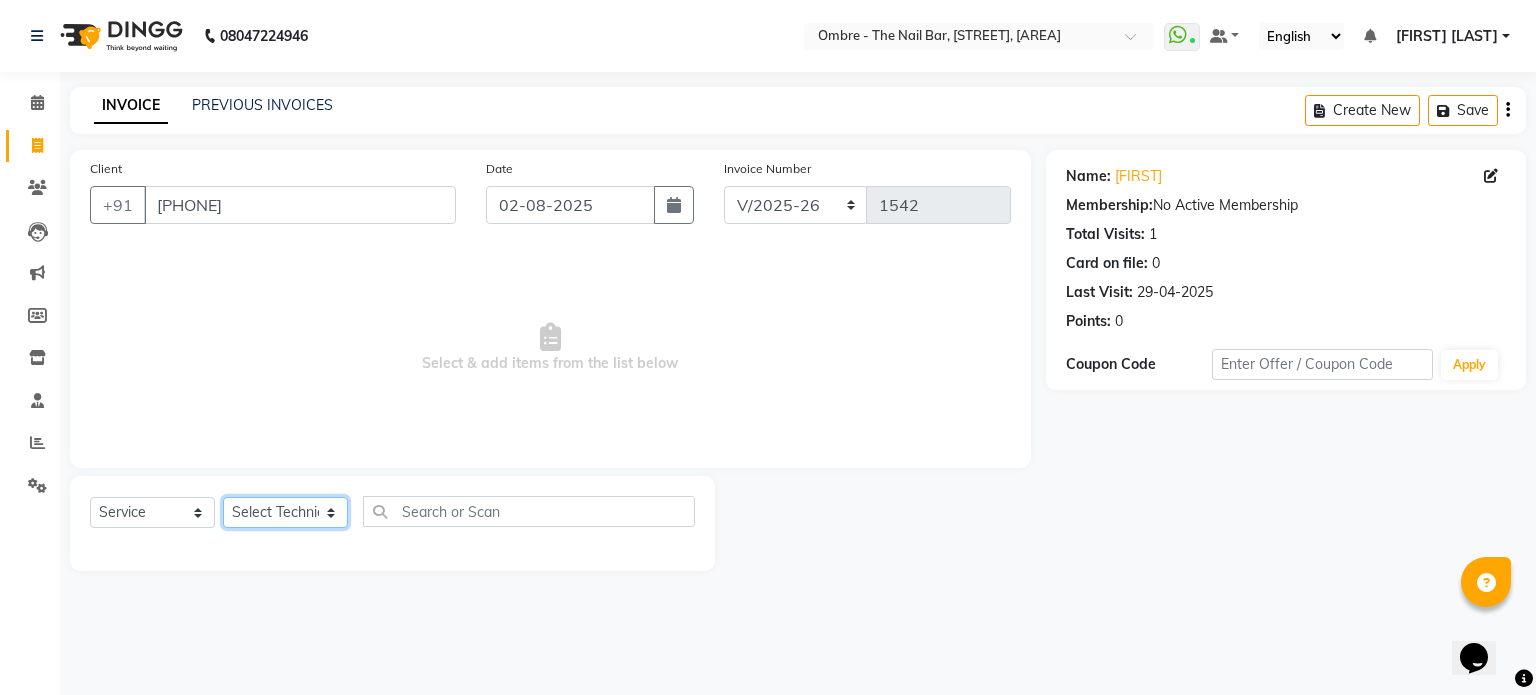 click on "Select Technician [FIRST] [FIRST] [FIRST] [FIRST] [FIRST] [FIRST] [FIRST] [FIRST] [FIRST] [FIRST] [FIRST] [FIRST] [FIRST] [FIRST] [FIRST] [FIRST] [FIRST]" 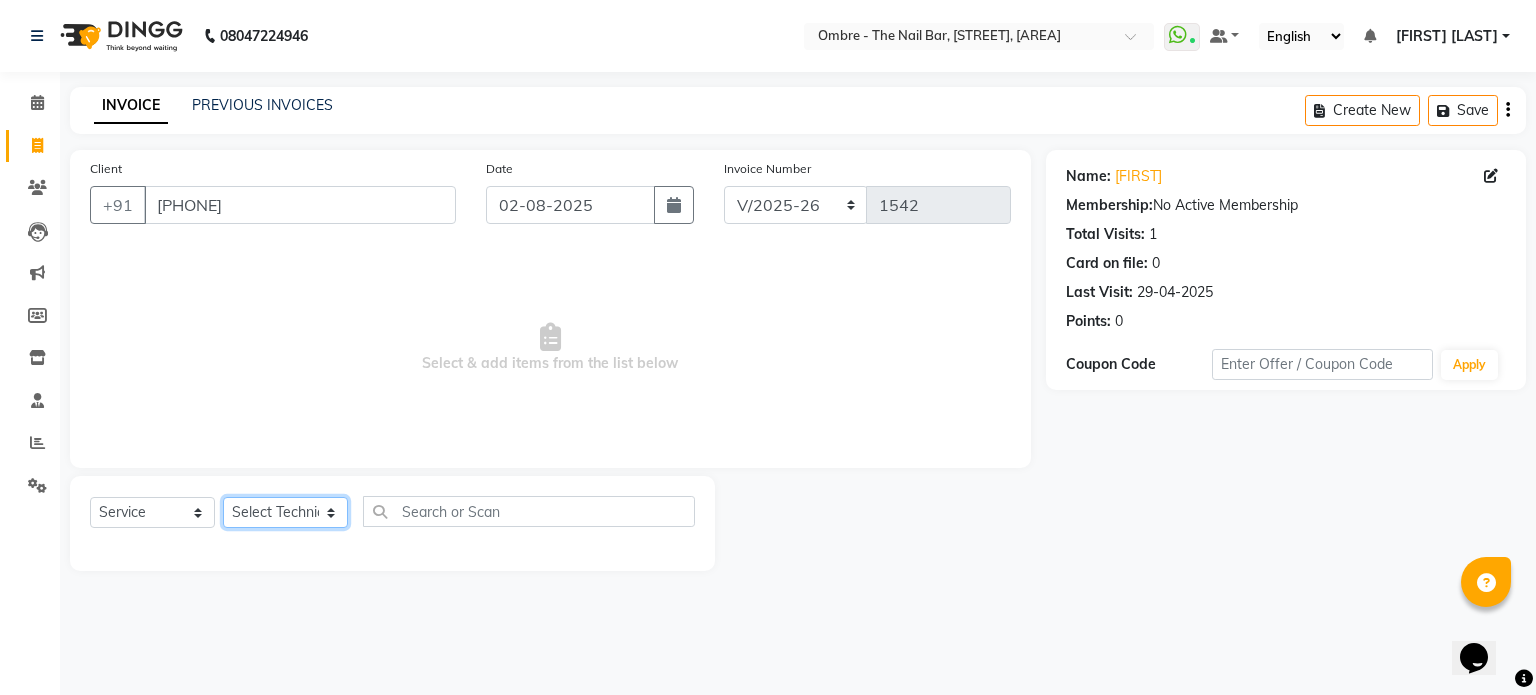 select on "21928" 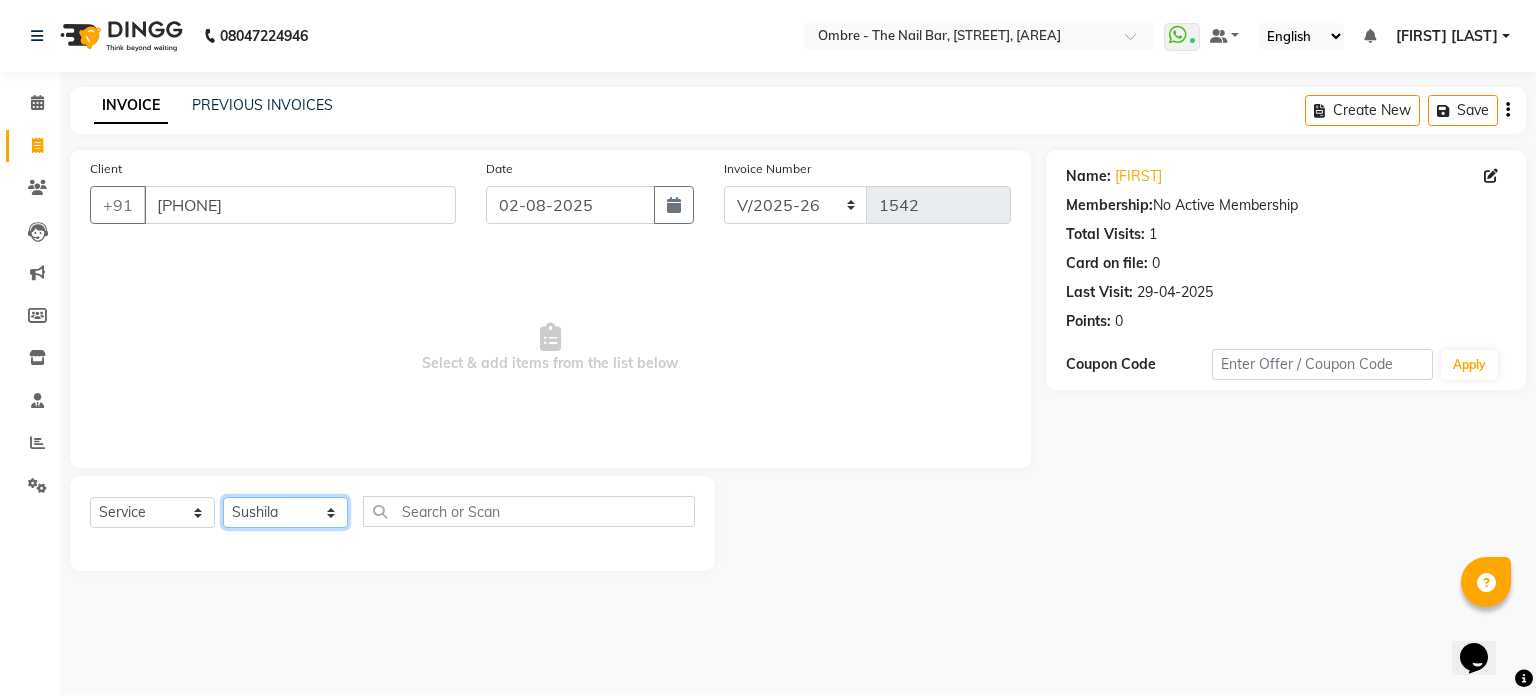 click on "Select Technician [FIRST] [FIRST] [FIRST] [FIRST] [FIRST] [FIRST] [FIRST] [FIRST] [FIRST] [FIRST] [FIRST] [FIRST] [FIRST] [FIRST] [FIRST] [FIRST] [FIRST]" 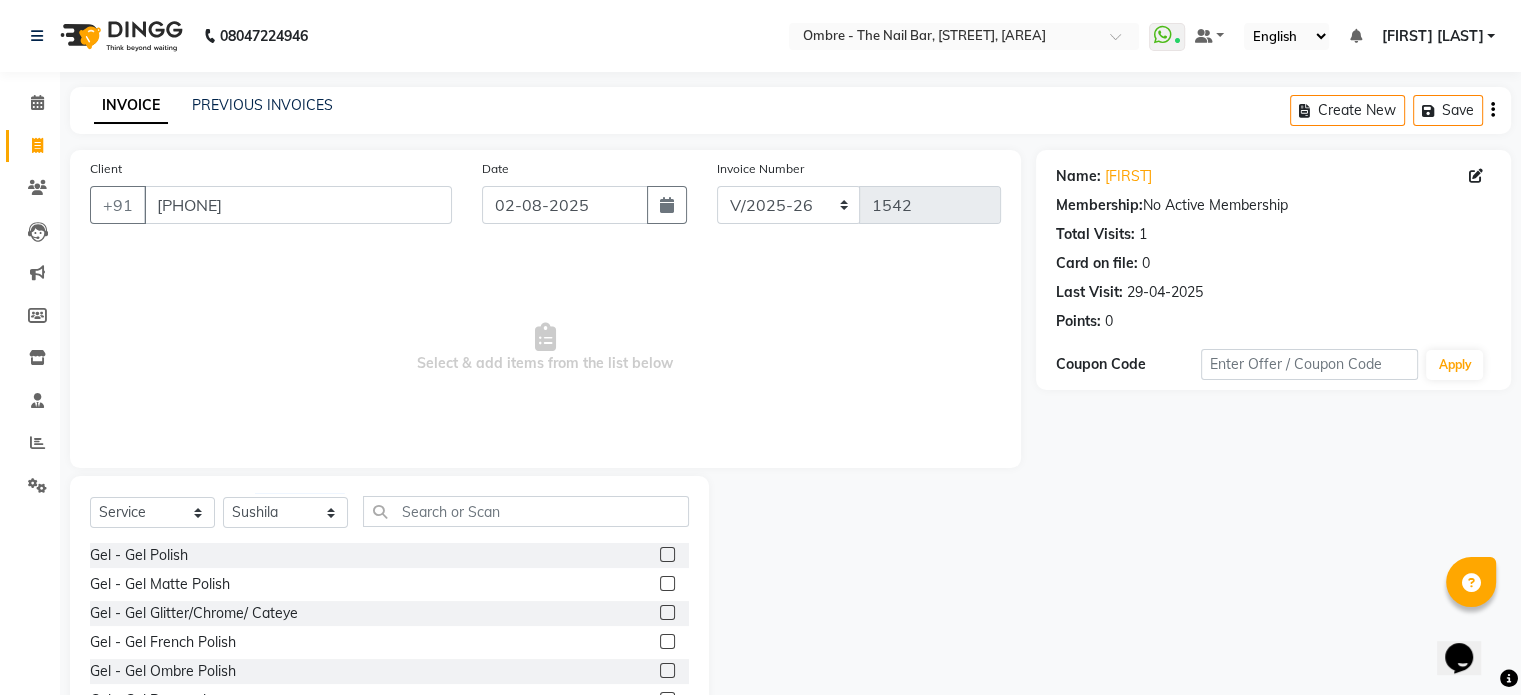 click 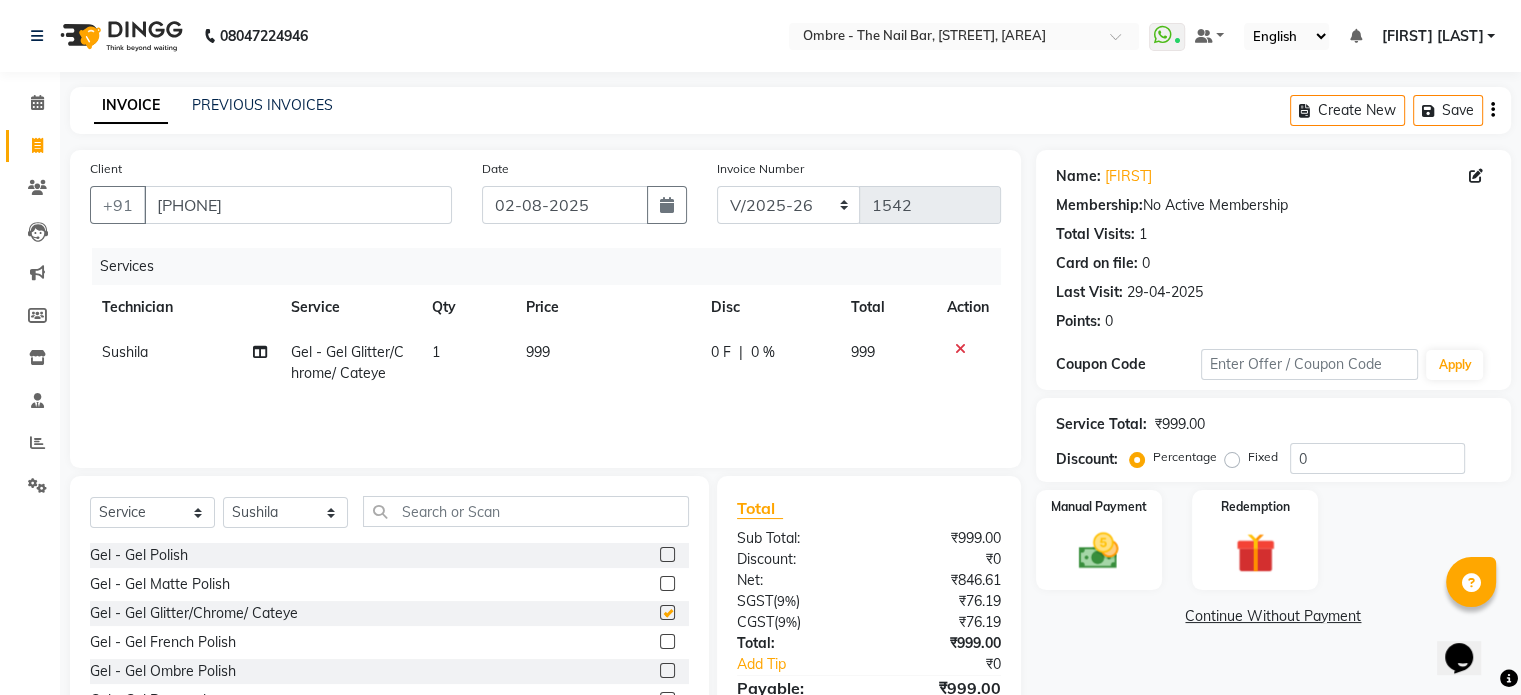 checkbox on "false" 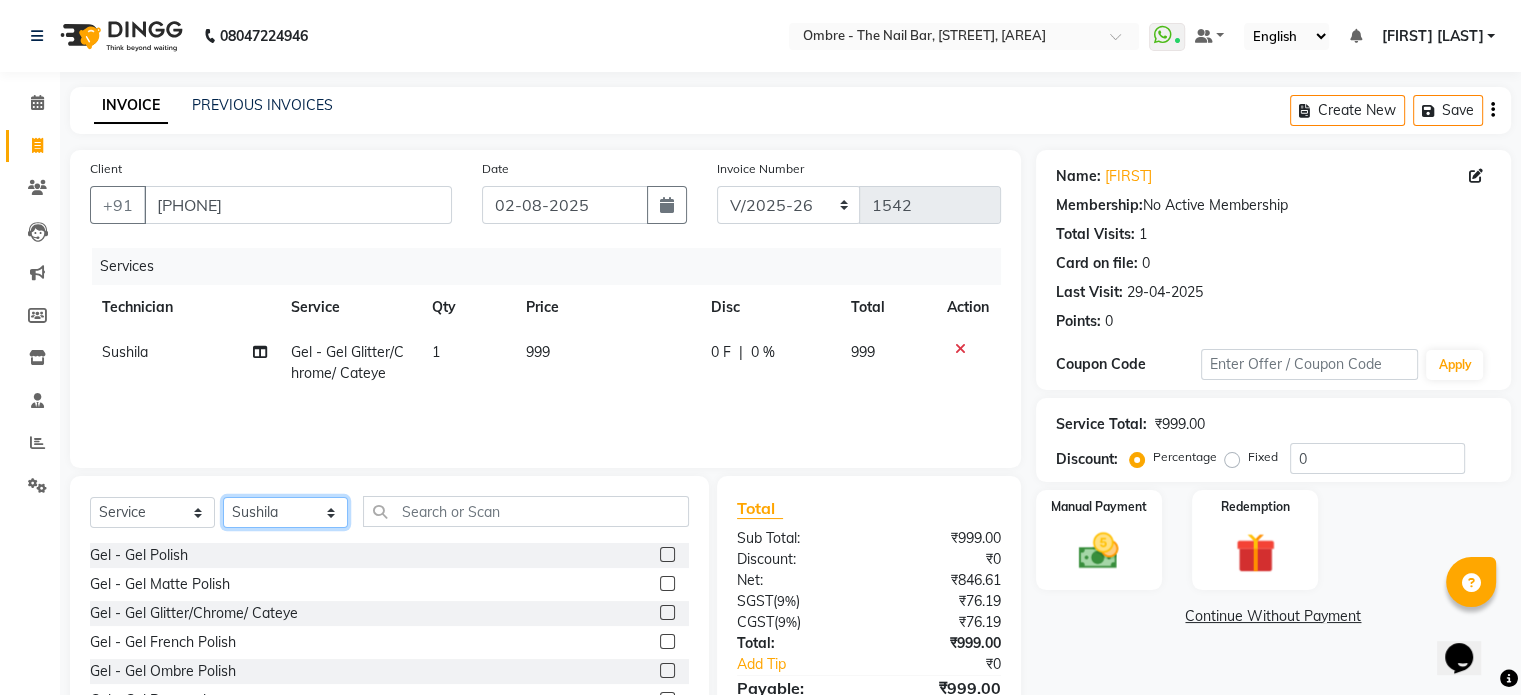 click on "Select Technician [FIRST] [FIRST] [FIRST] [FIRST] [FIRST] [FIRST] [FIRST] [FIRST] [FIRST] [FIRST] [FIRST] [FIRST] [FIRST] [FIRST] [FIRST] [FIRST] [FIRST]" 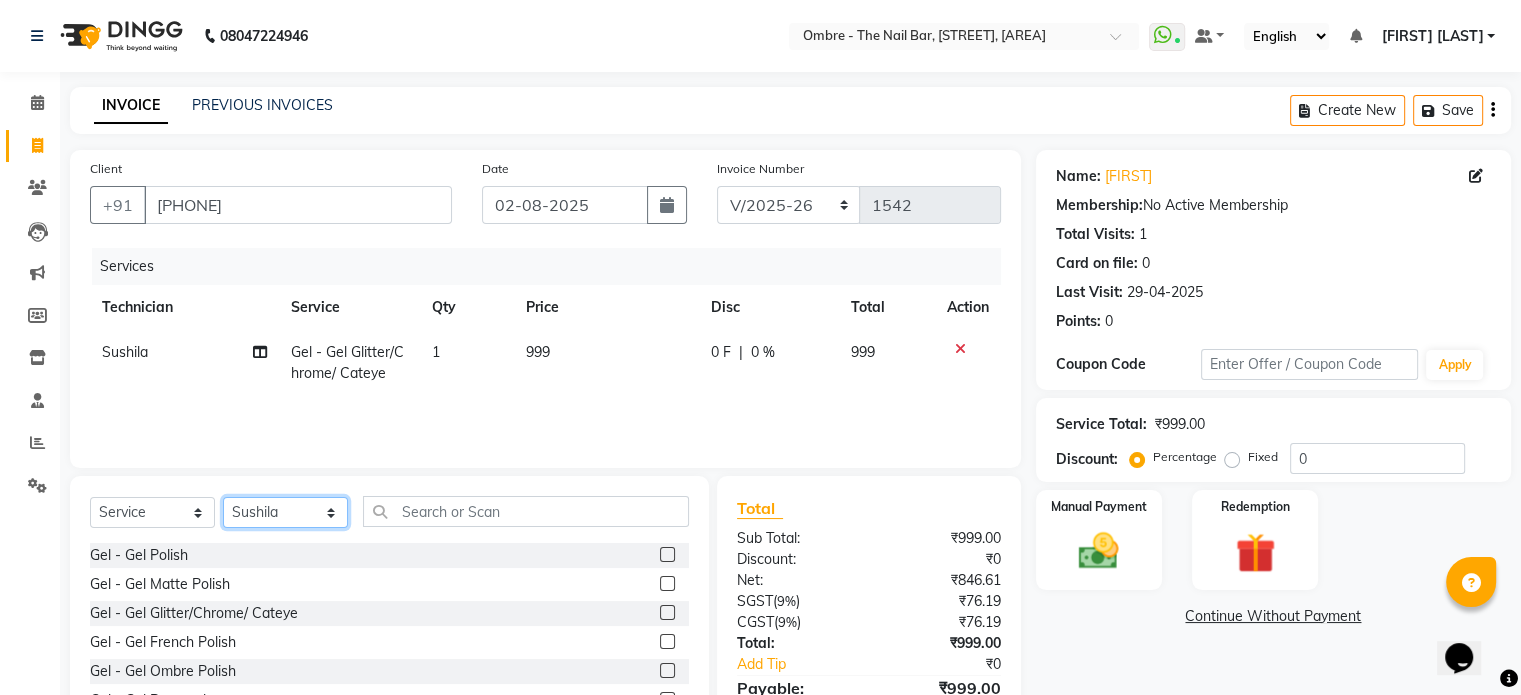 select on "59417" 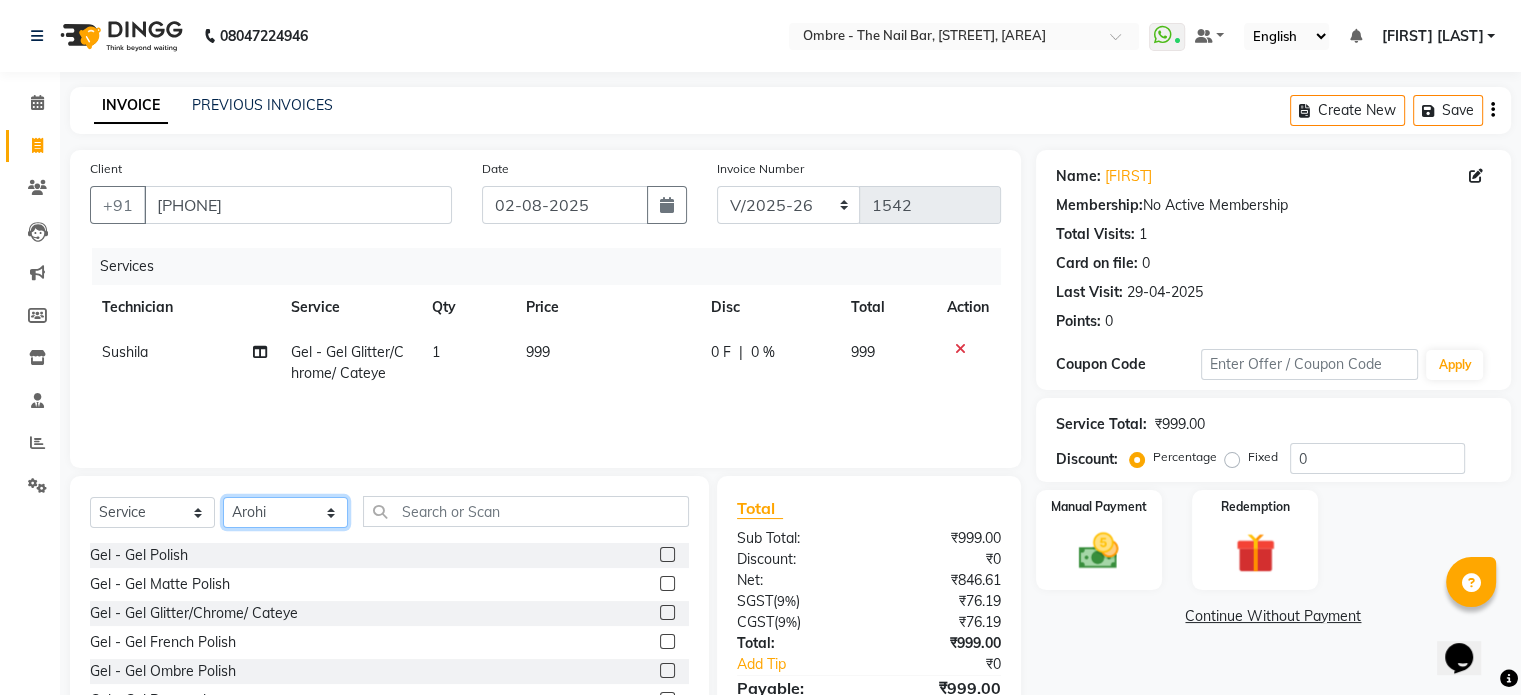click on "Select Technician [FIRST] [FIRST] [FIRST] [FIRST] [FIRST] [FIRST] [FIRST] [FIRST] [FIRST] [FIRST] [FIRST] [FIRST] [FIRST] [FIRST] [FIRST] [FIRST] [FIRST]" 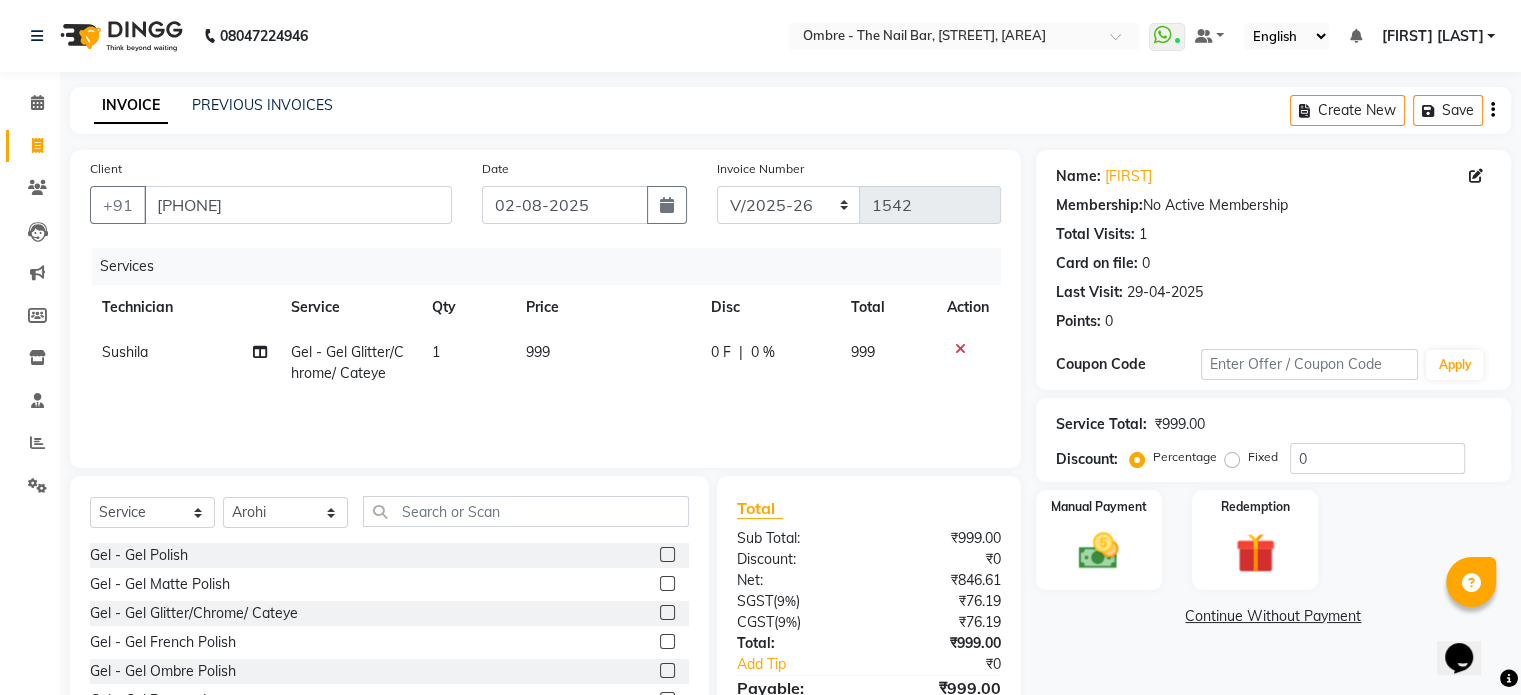 click 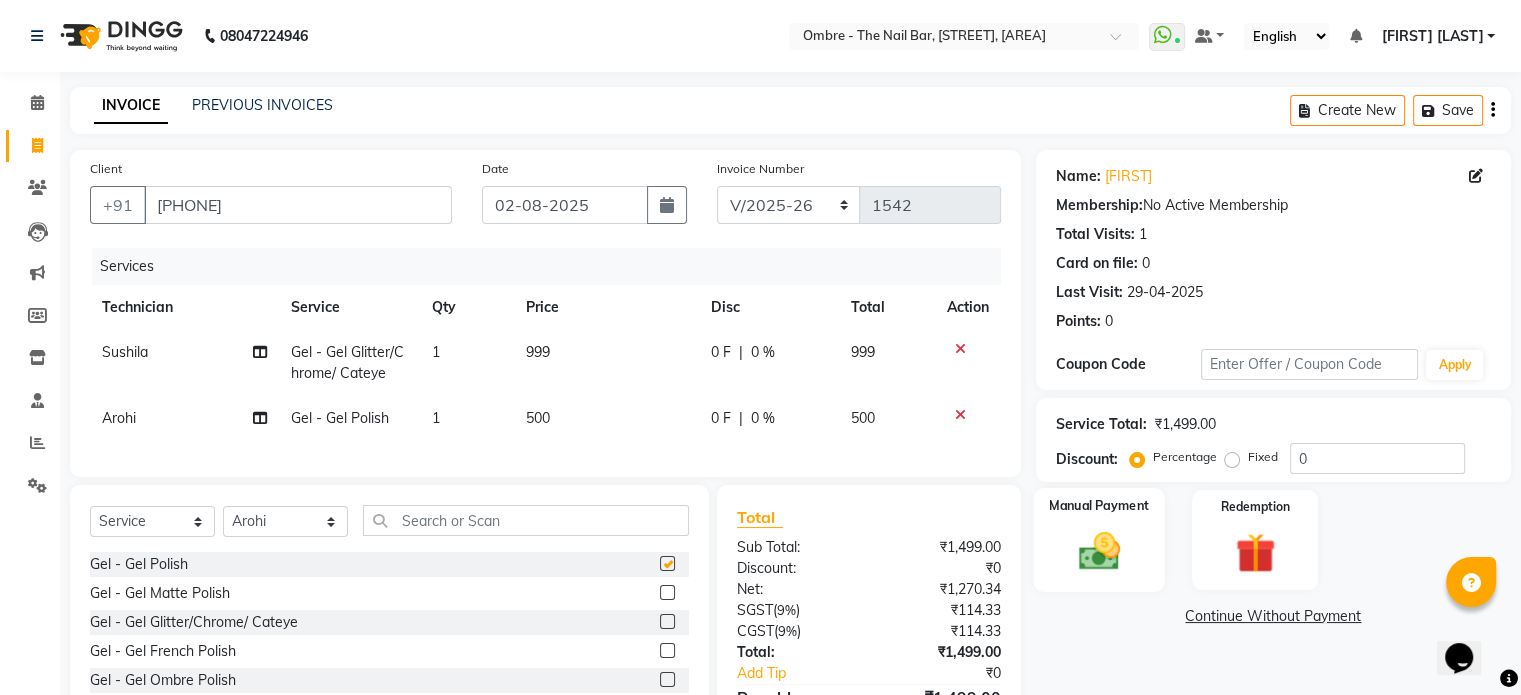 checkbox on "false" 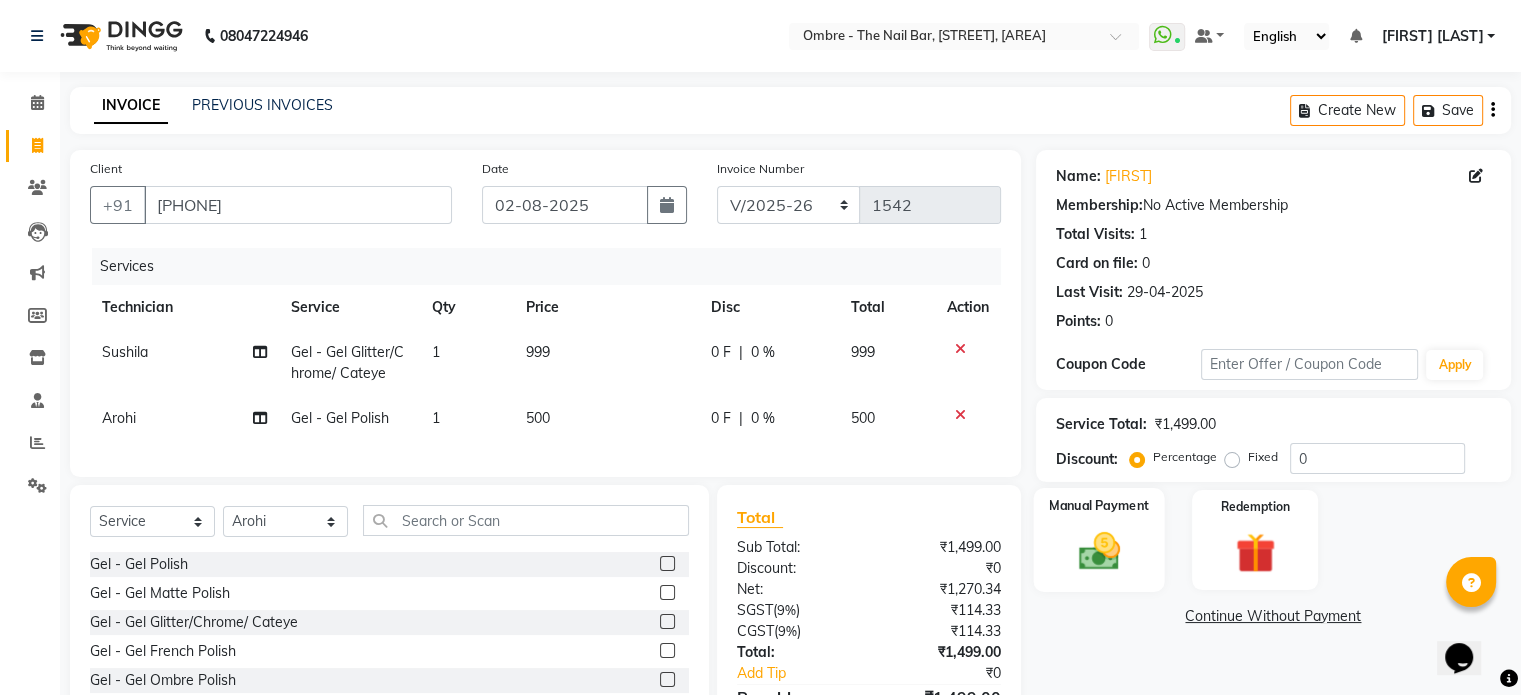 click 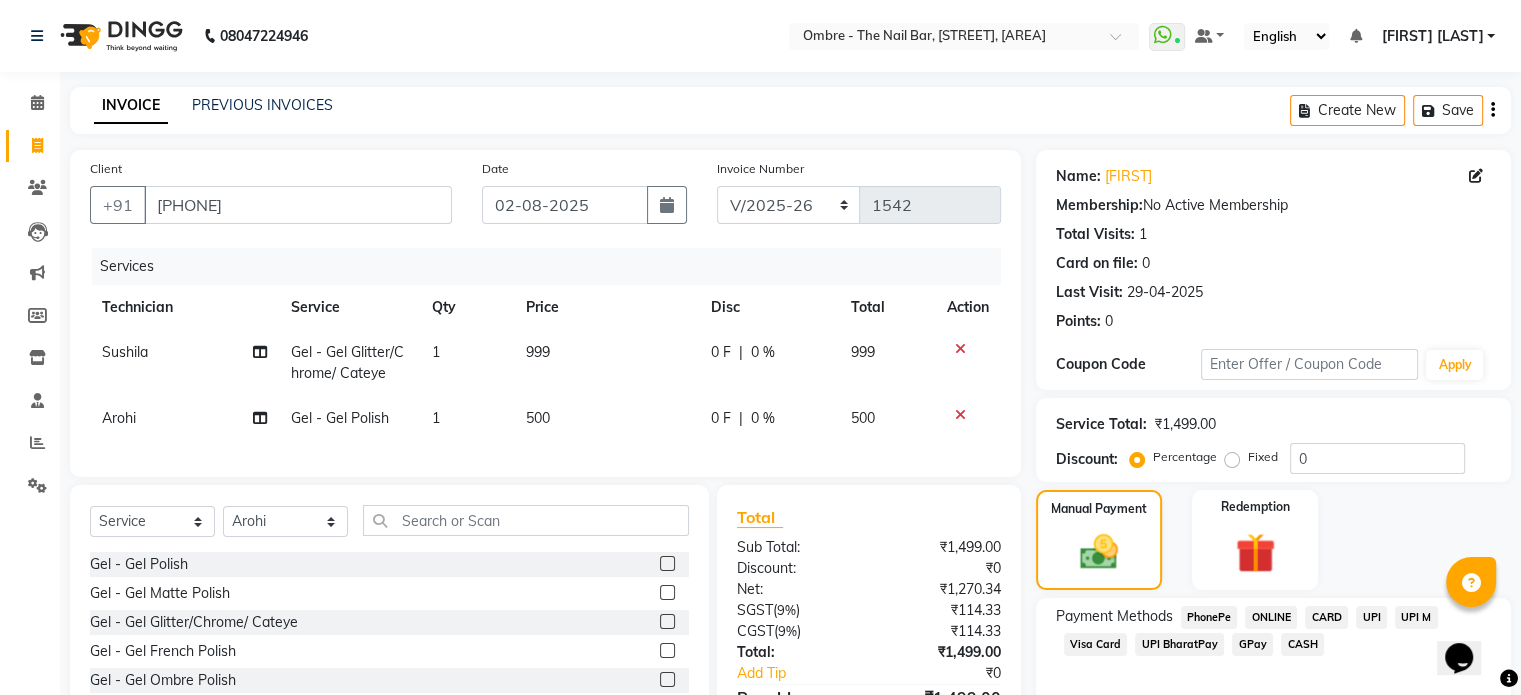 click on "CARD" 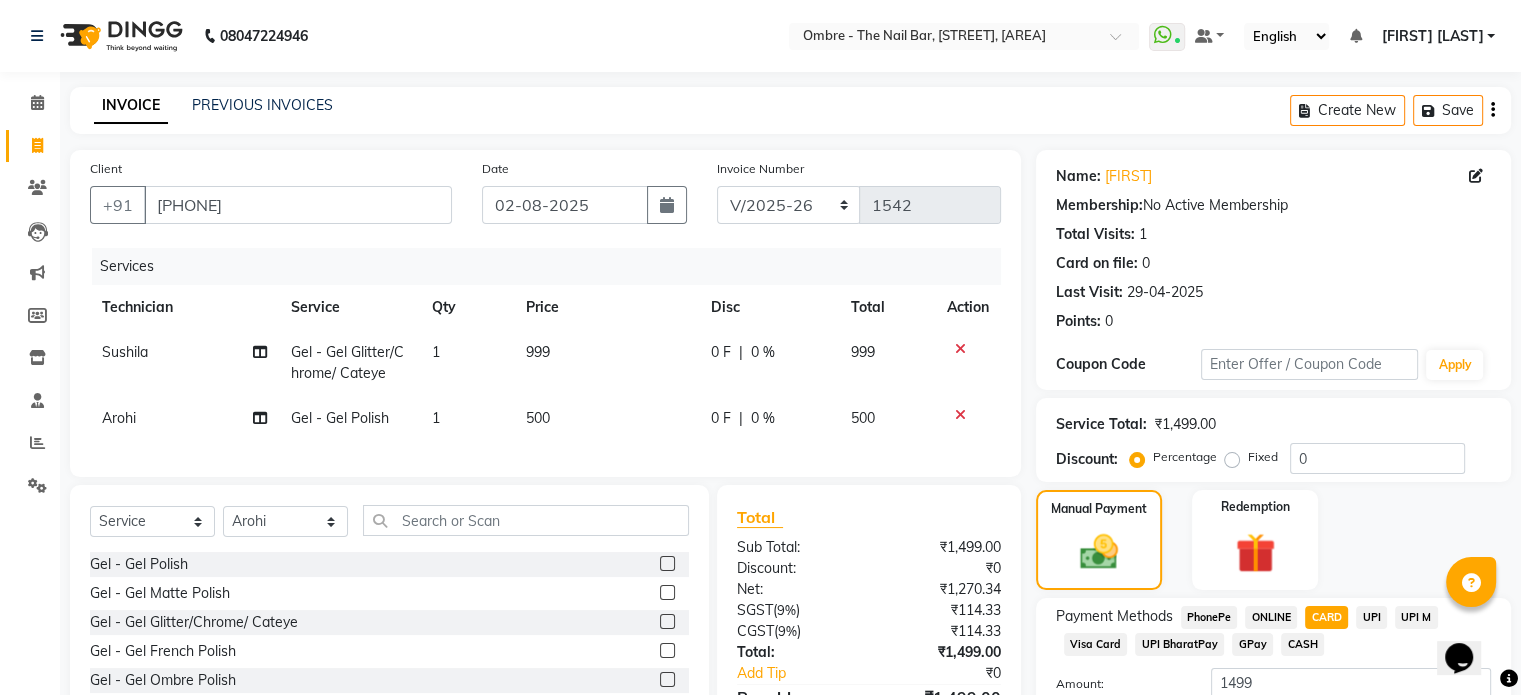 scroll, scrollTop: 152, scrollLeft: 0, axis: vertical 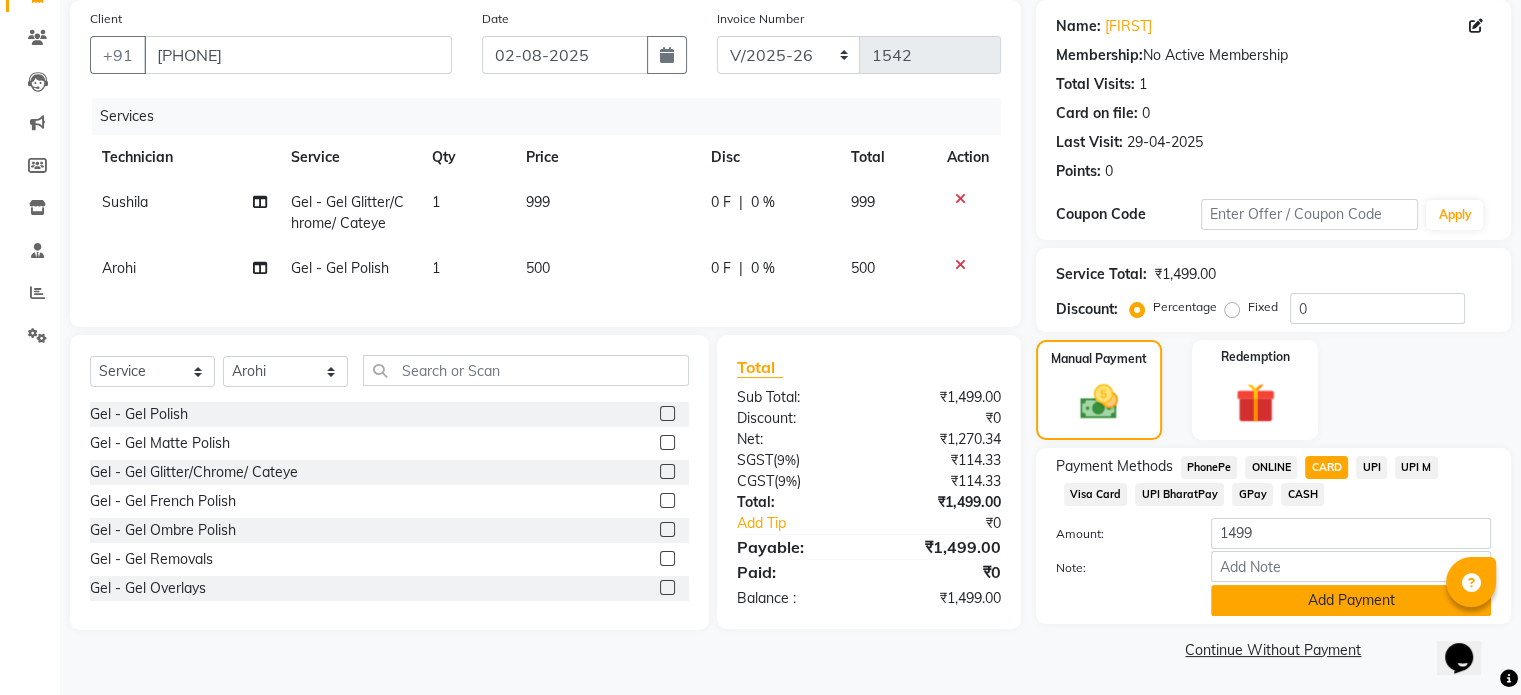 click on "Add Payment" 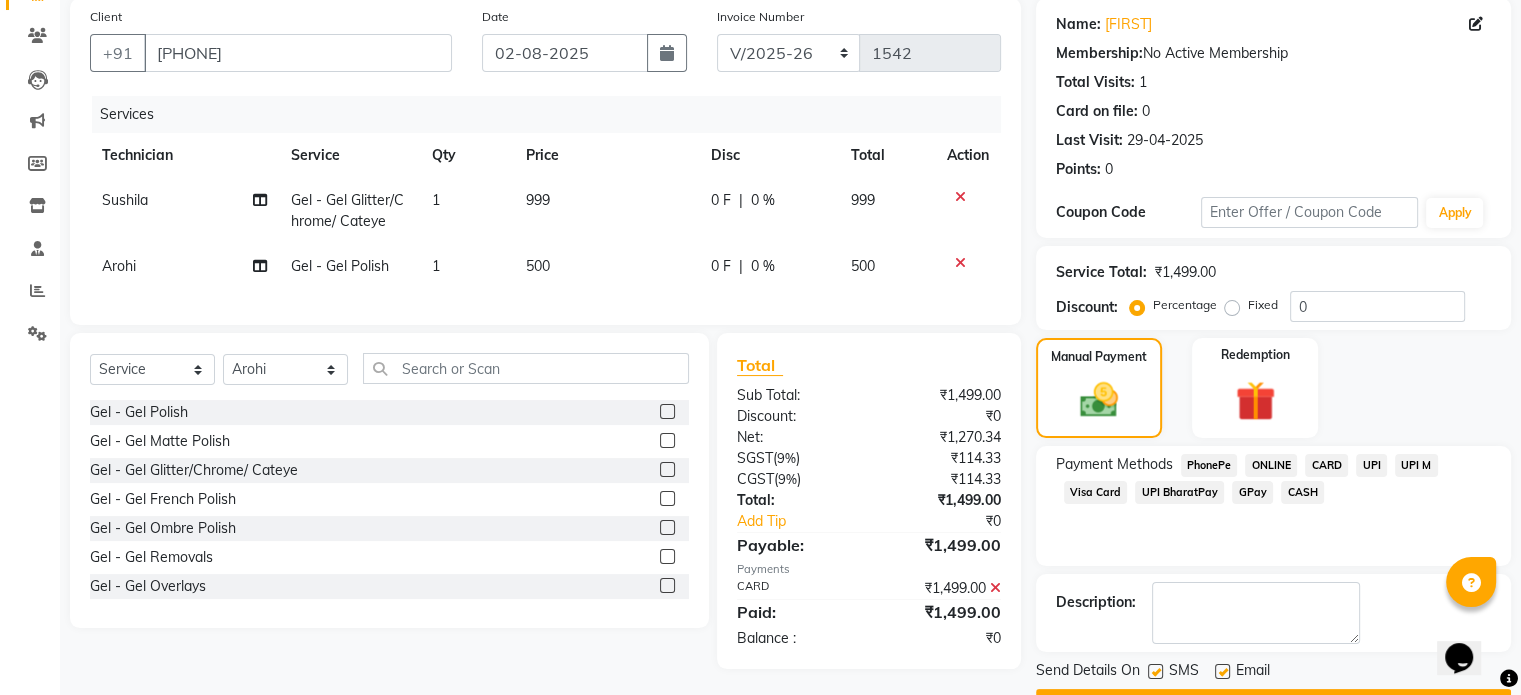 scroll, scrollTop: 205, scrollLeft: 0, axis: vertical 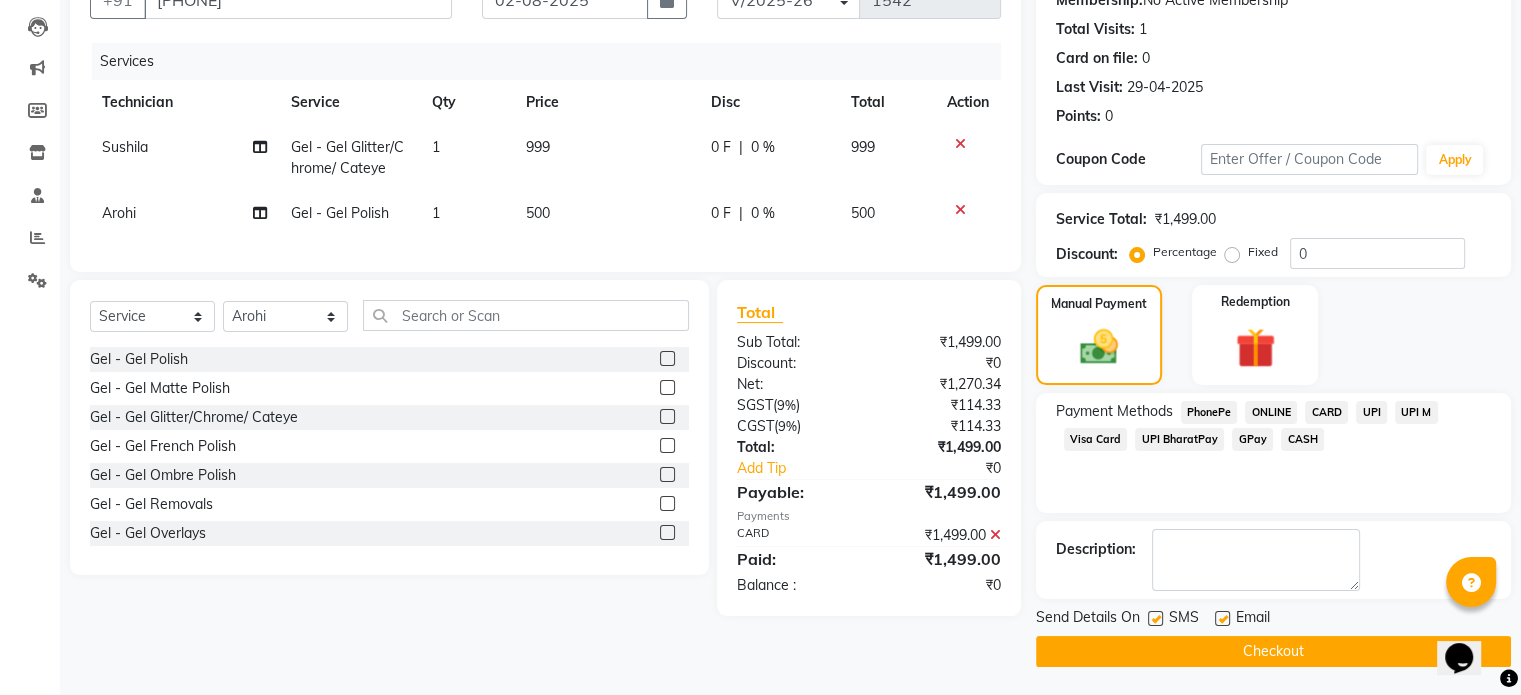 click on "Checkout" 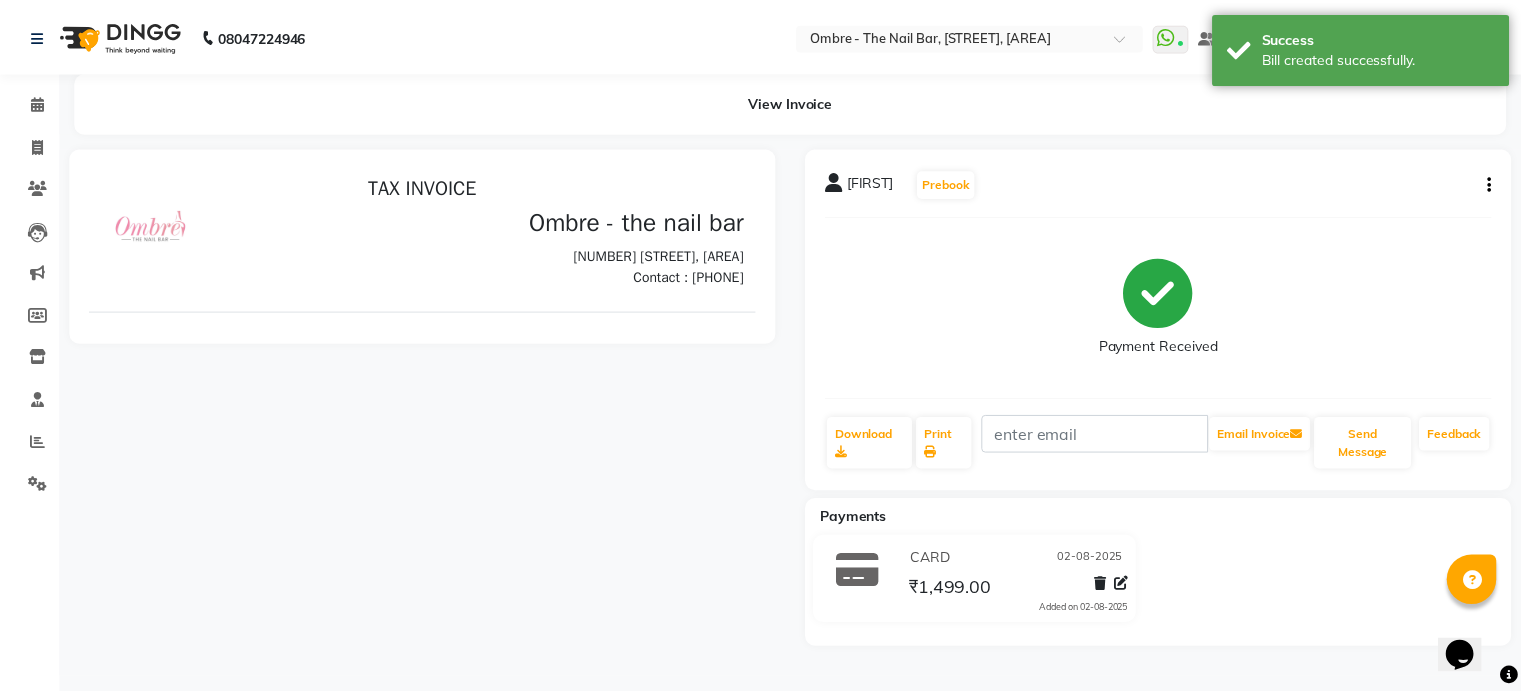 scroll, scrollTop: 0, scrollLeft: 0, axis: both 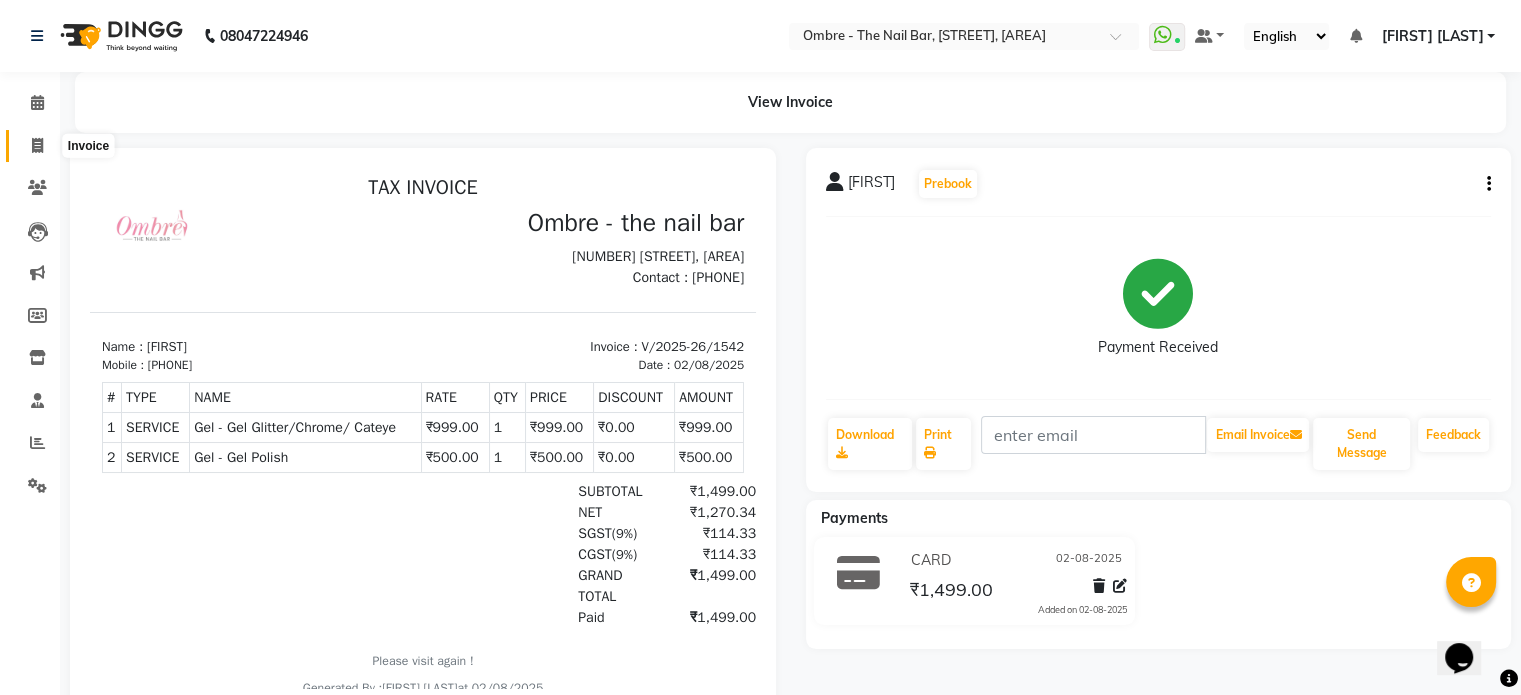 click 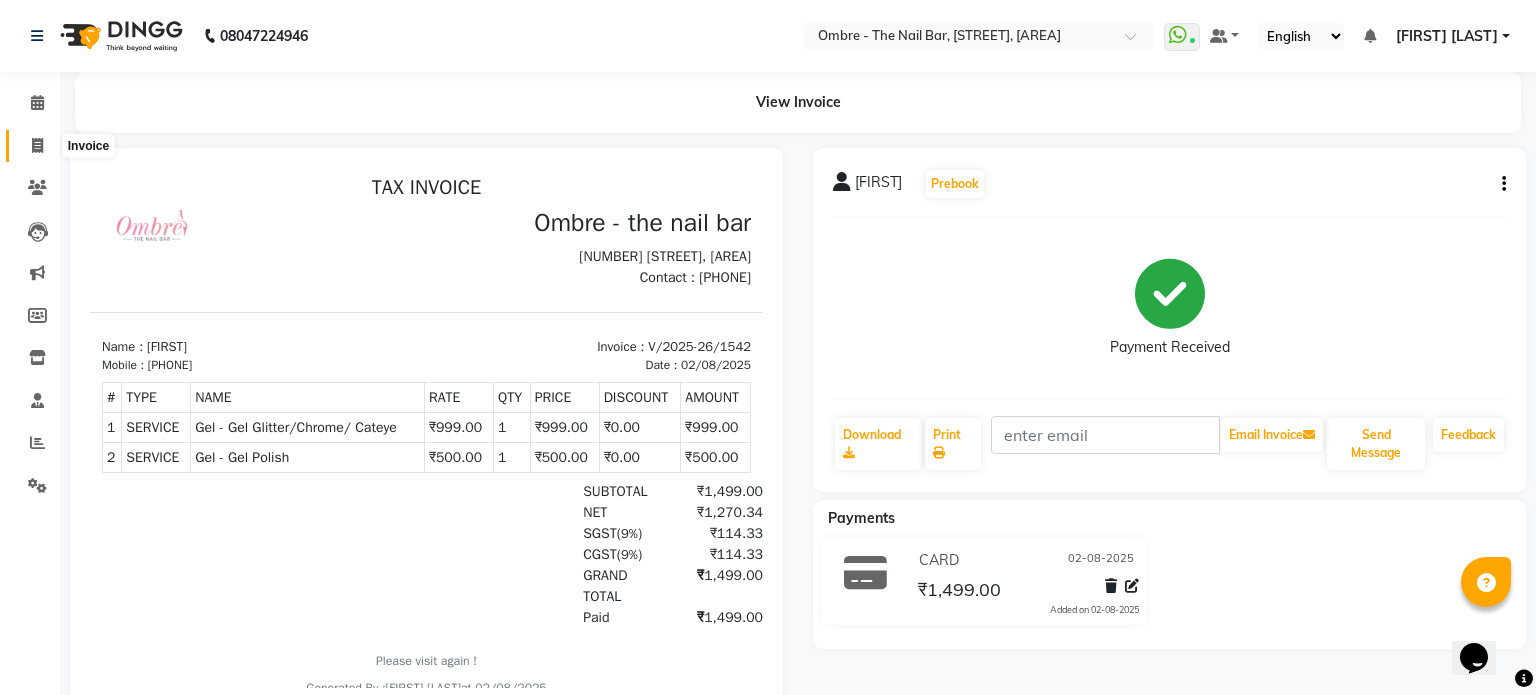 select on "service" 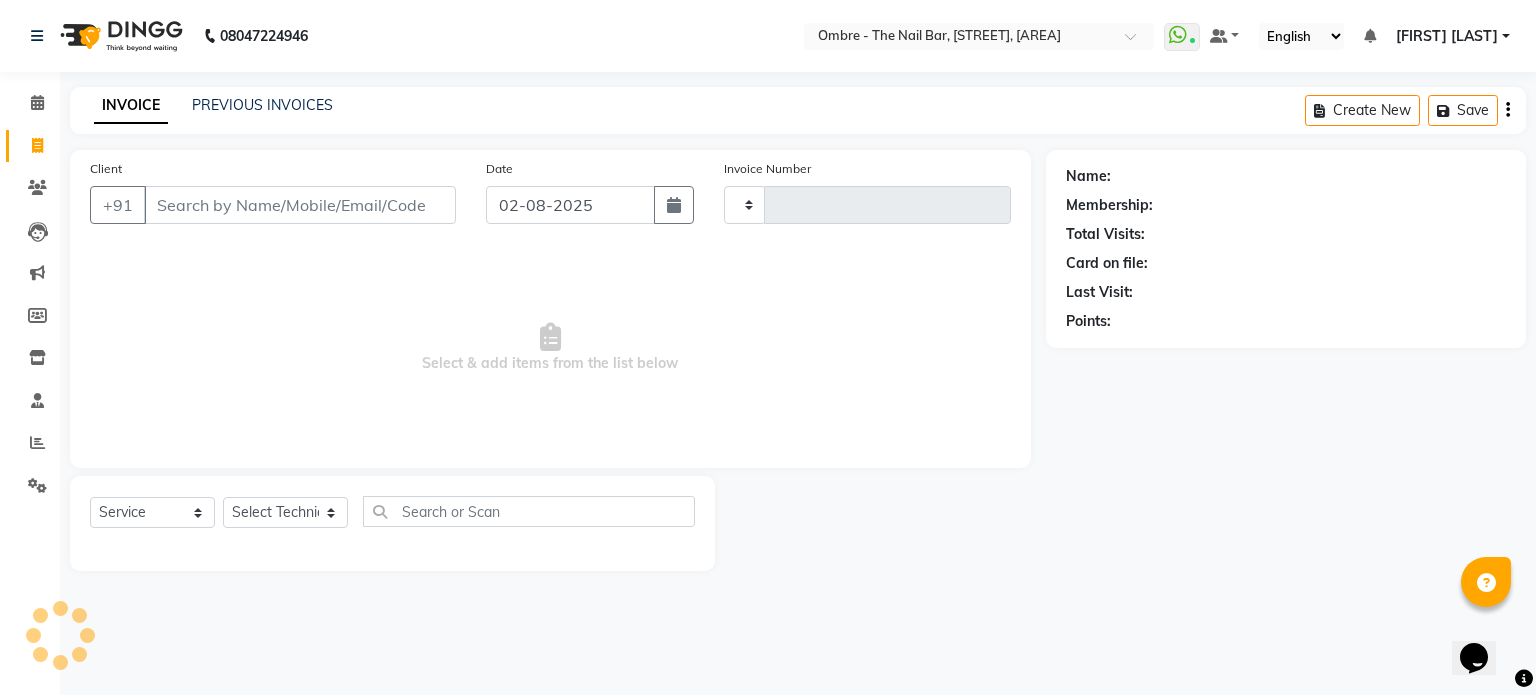 type on "1543" 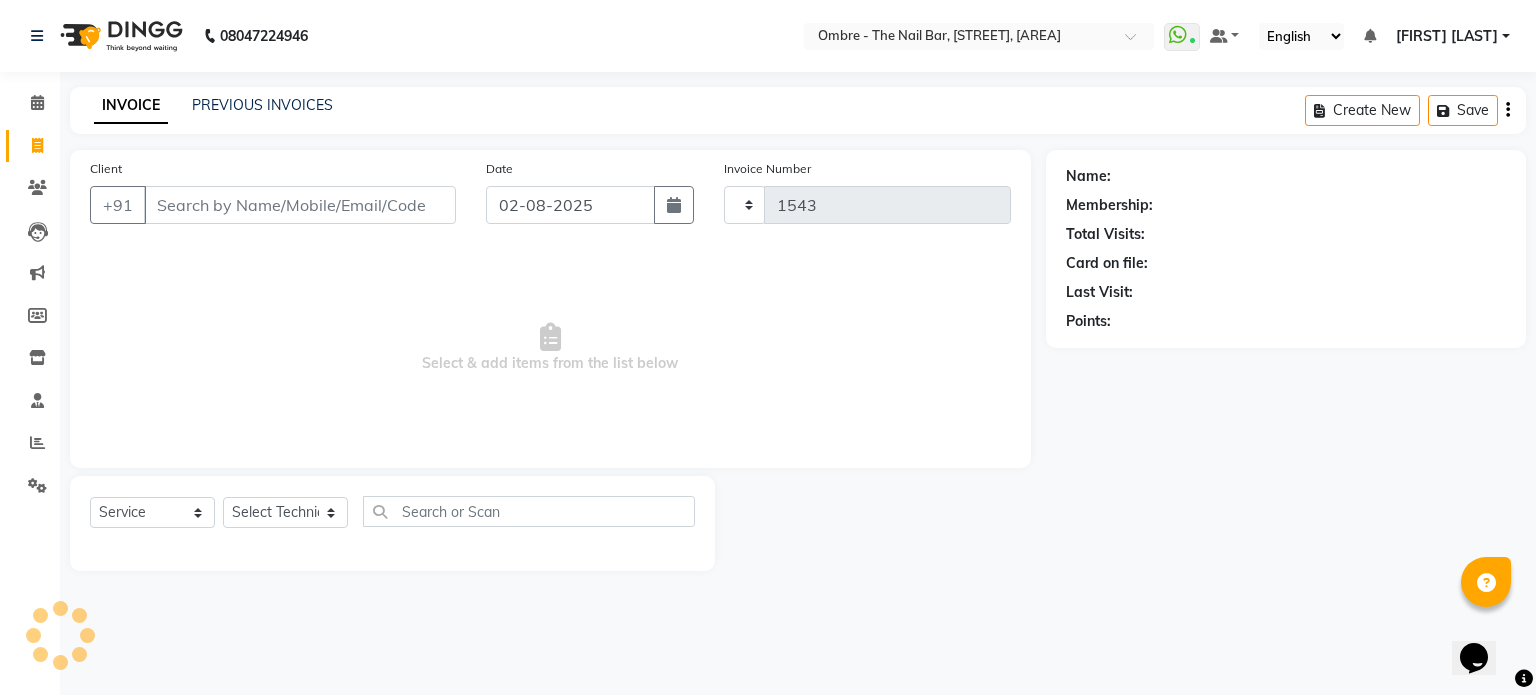 select on "4216" 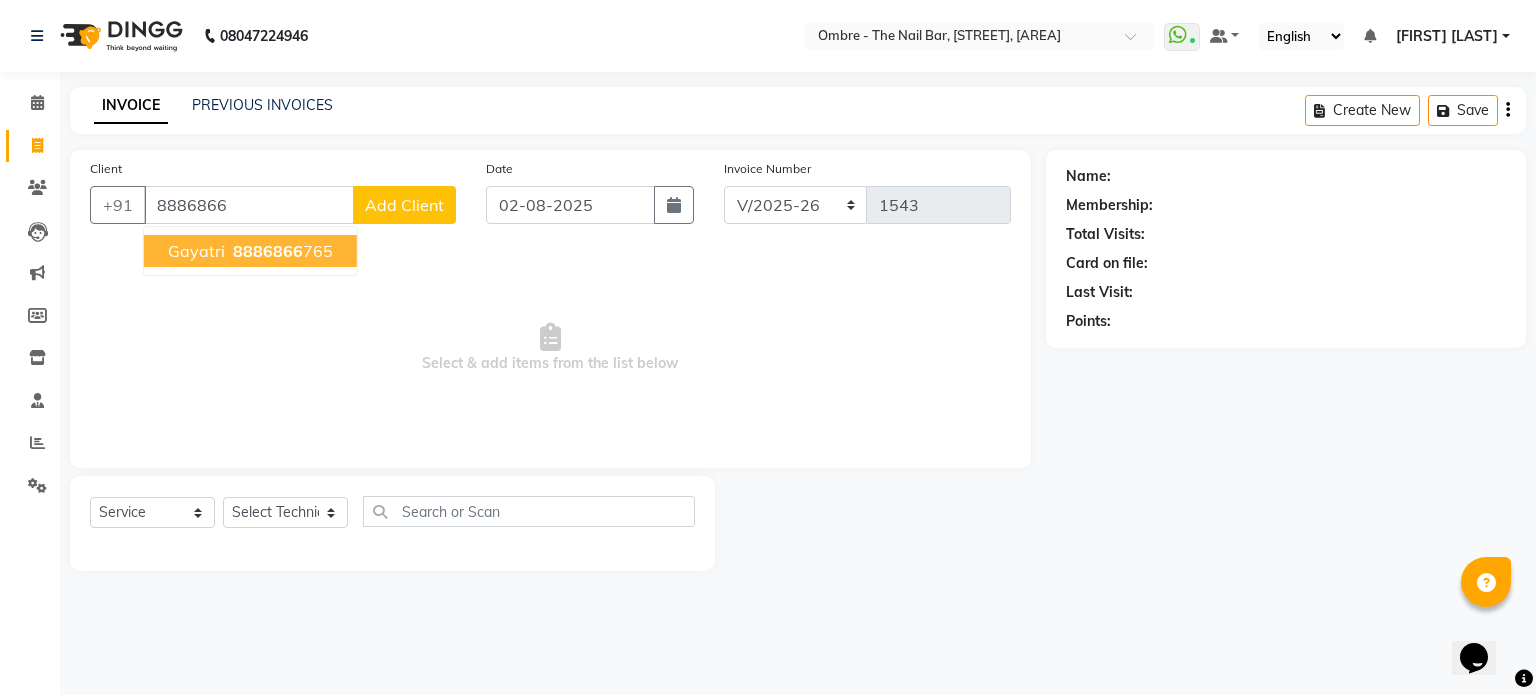 drag, startPoint x: 302, startPoint y: 253, endPoint x: 304, endPoint y: 272, distance: 19.104973 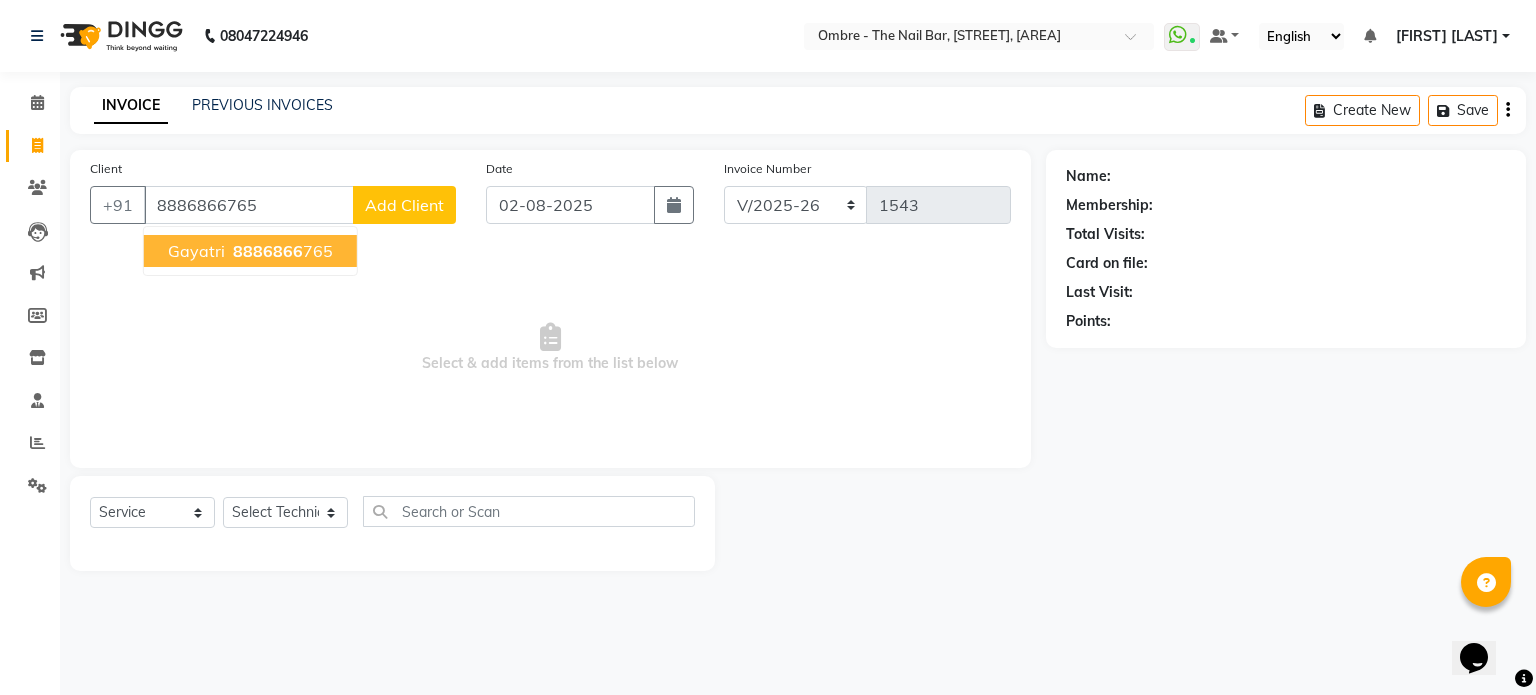 type on "8886866765" 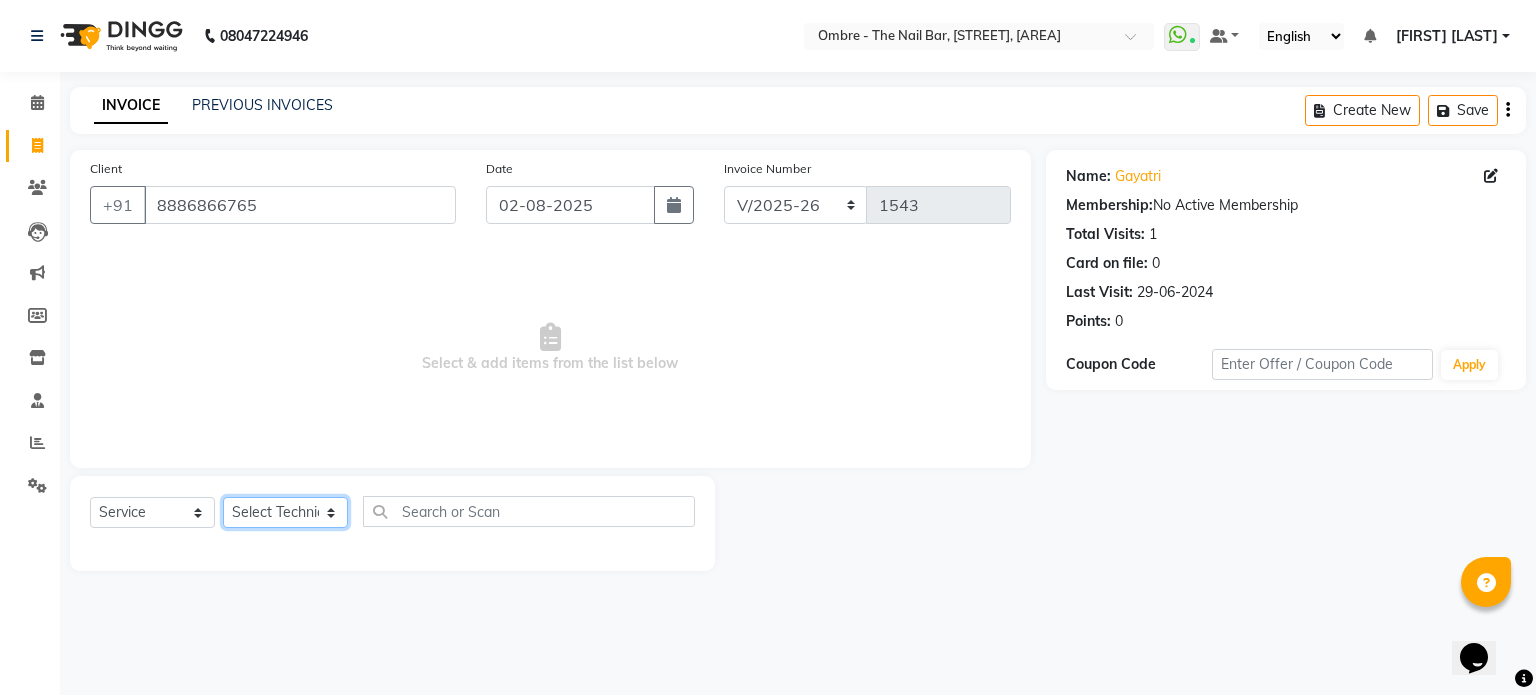 click on "Select Technician [FIRST] [FIRST] [FIRST] [FIRST] [FIRST] [FIRST] [FIRST] [FIRST] [FIRST] [FIRST] [FIRST] [FIRST] [FIRST] [FIRST] [FIRST] [FIRST] [FIRST]" 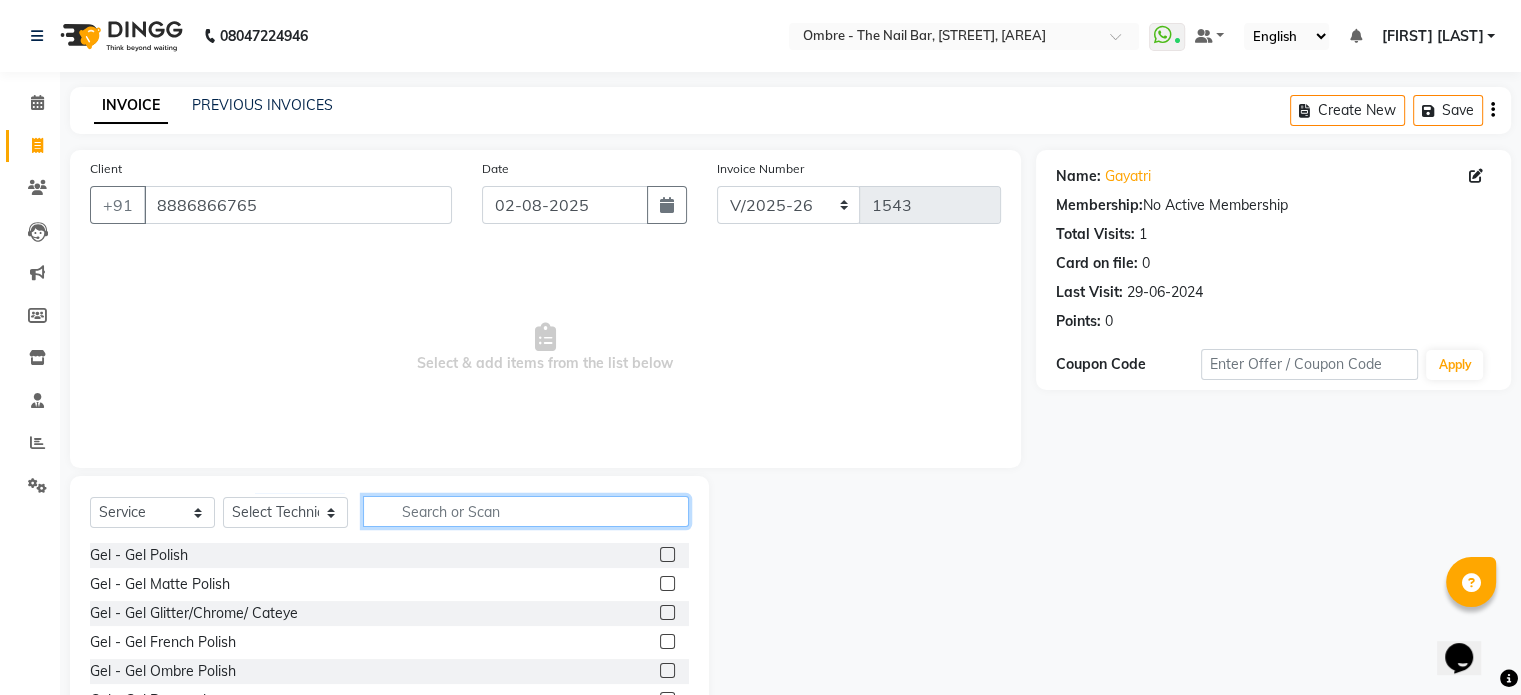click 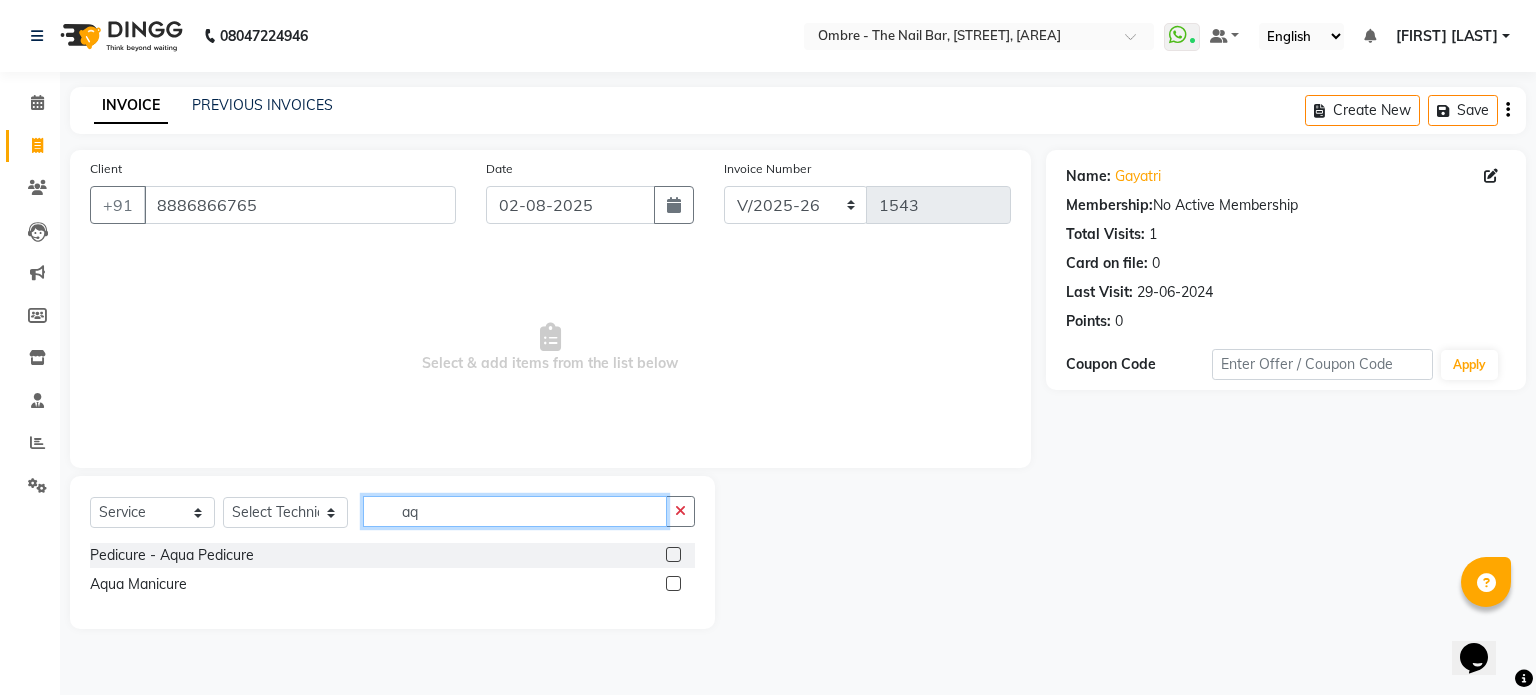type on "aq" 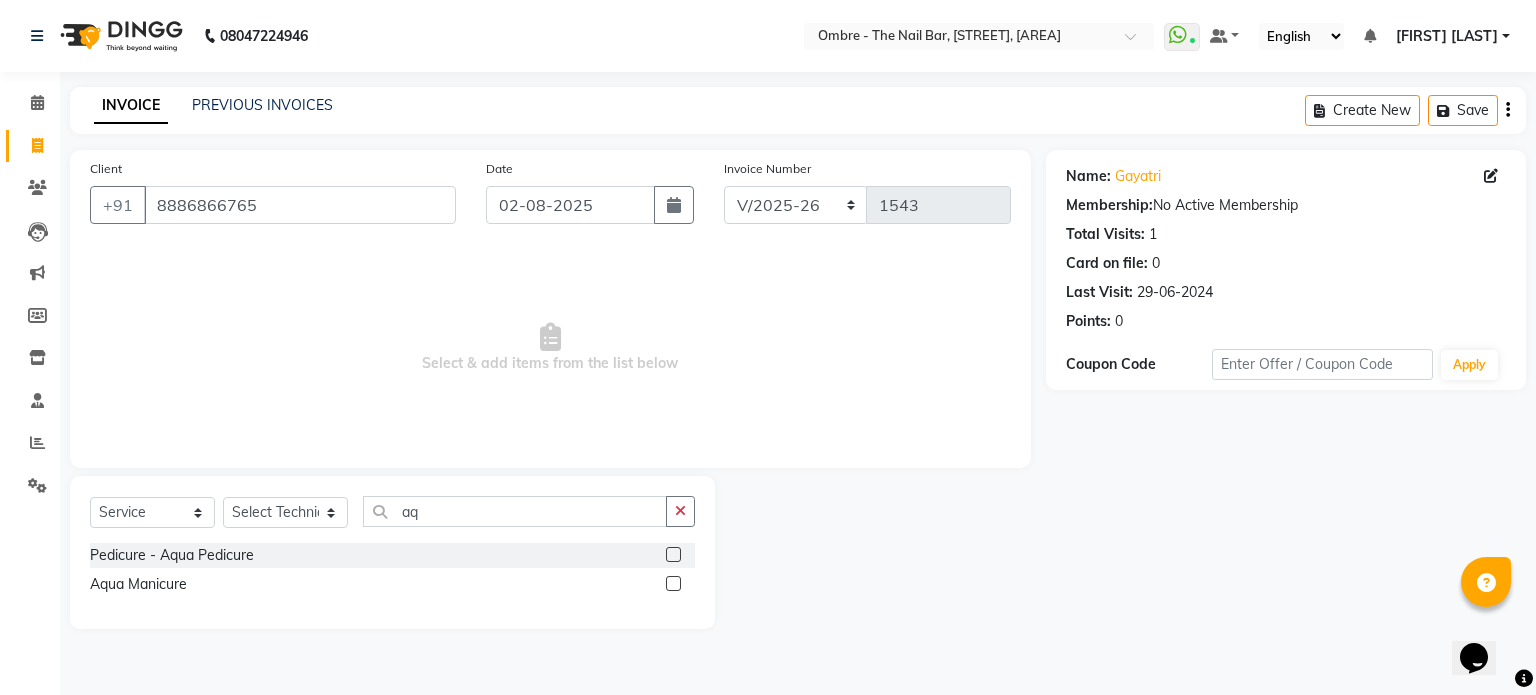 click 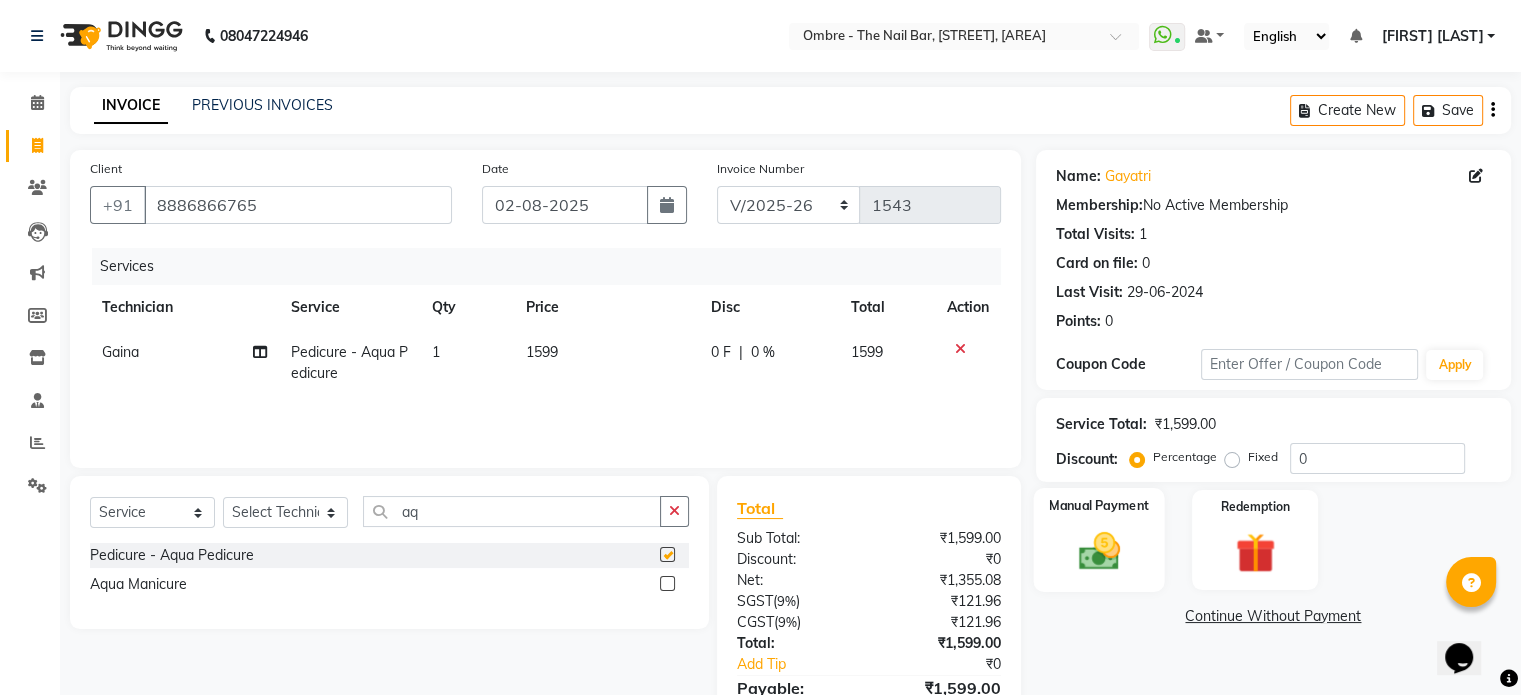checkbox on "false" 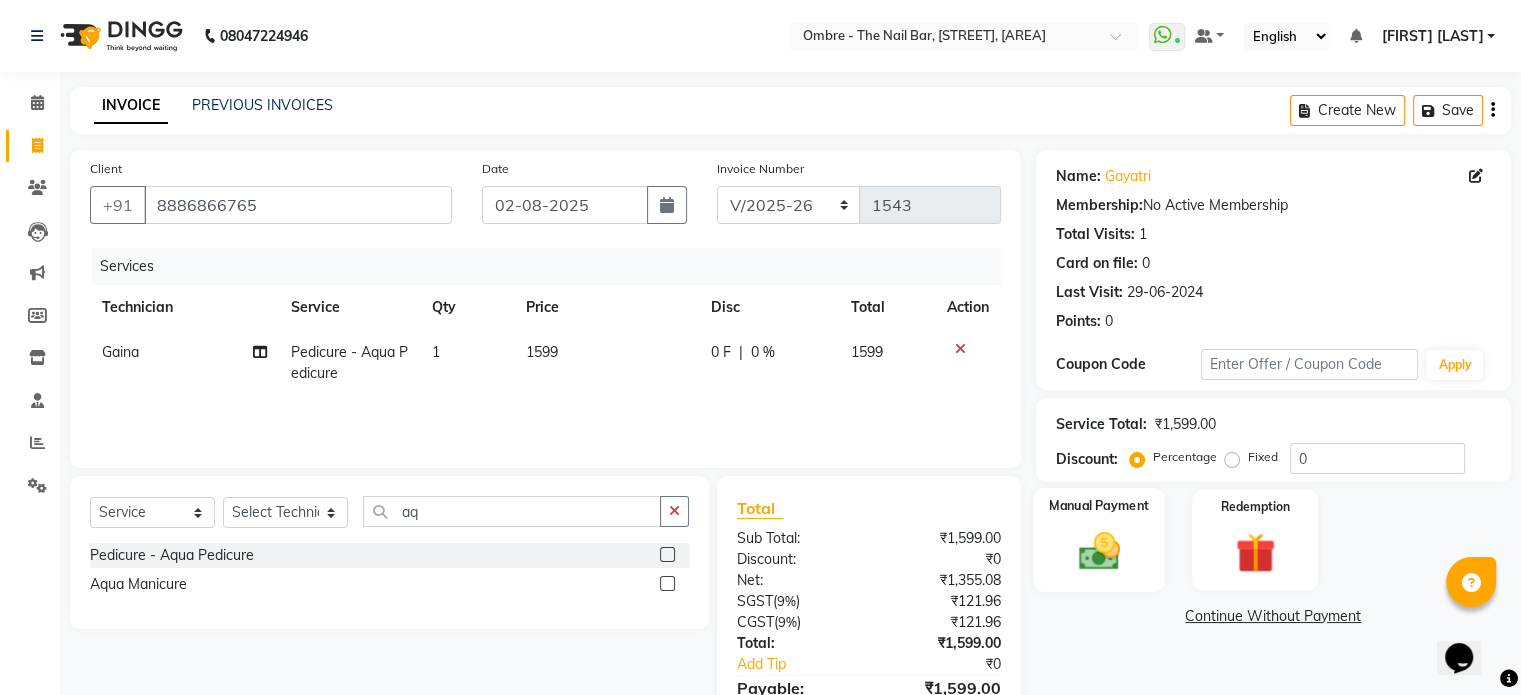 click 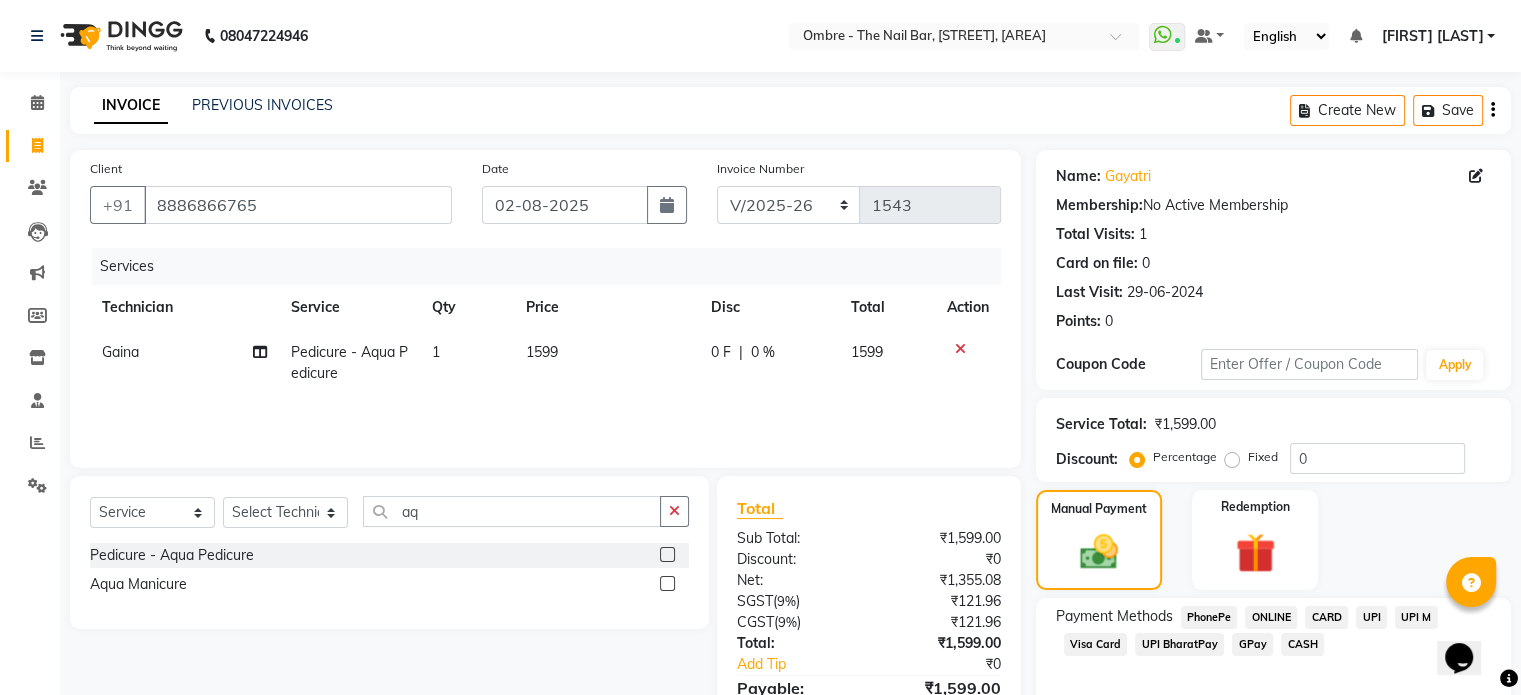 click on "CARD" 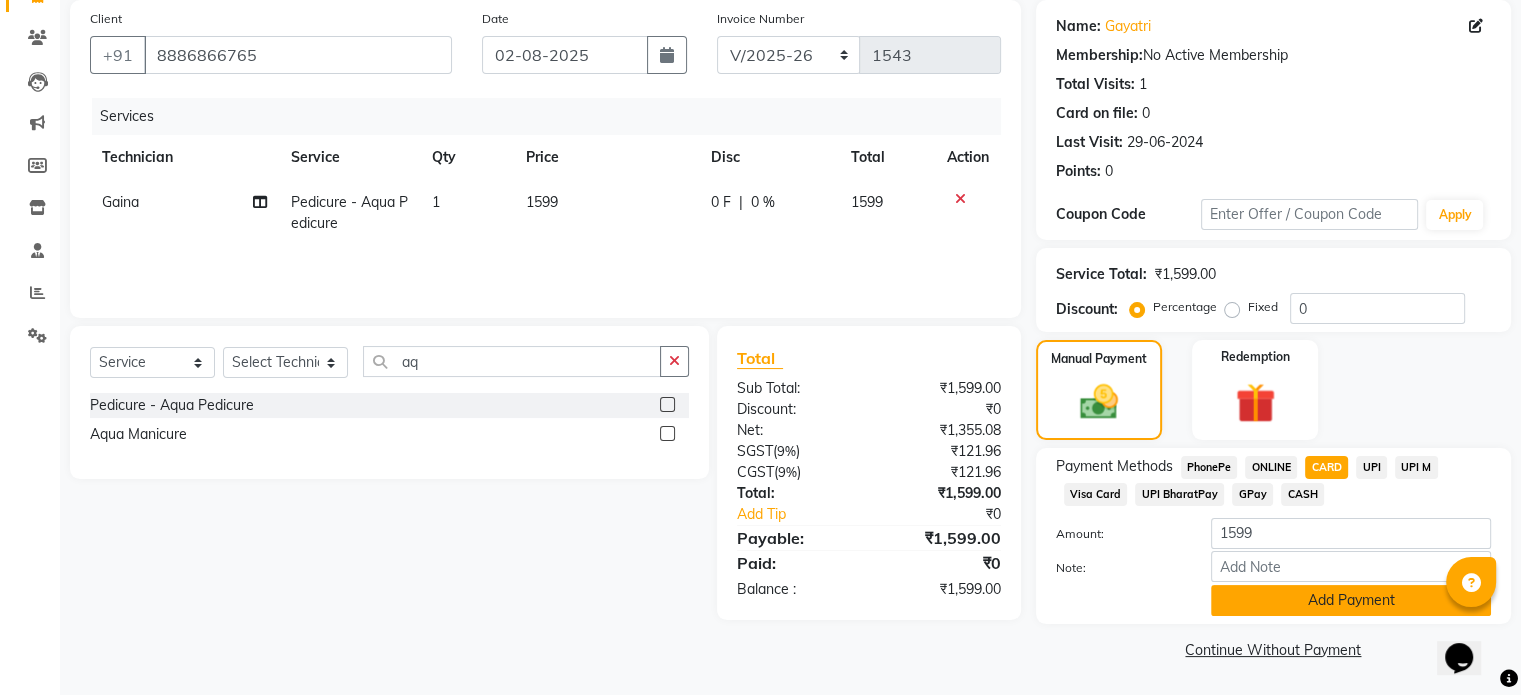 click on "Add Payment" 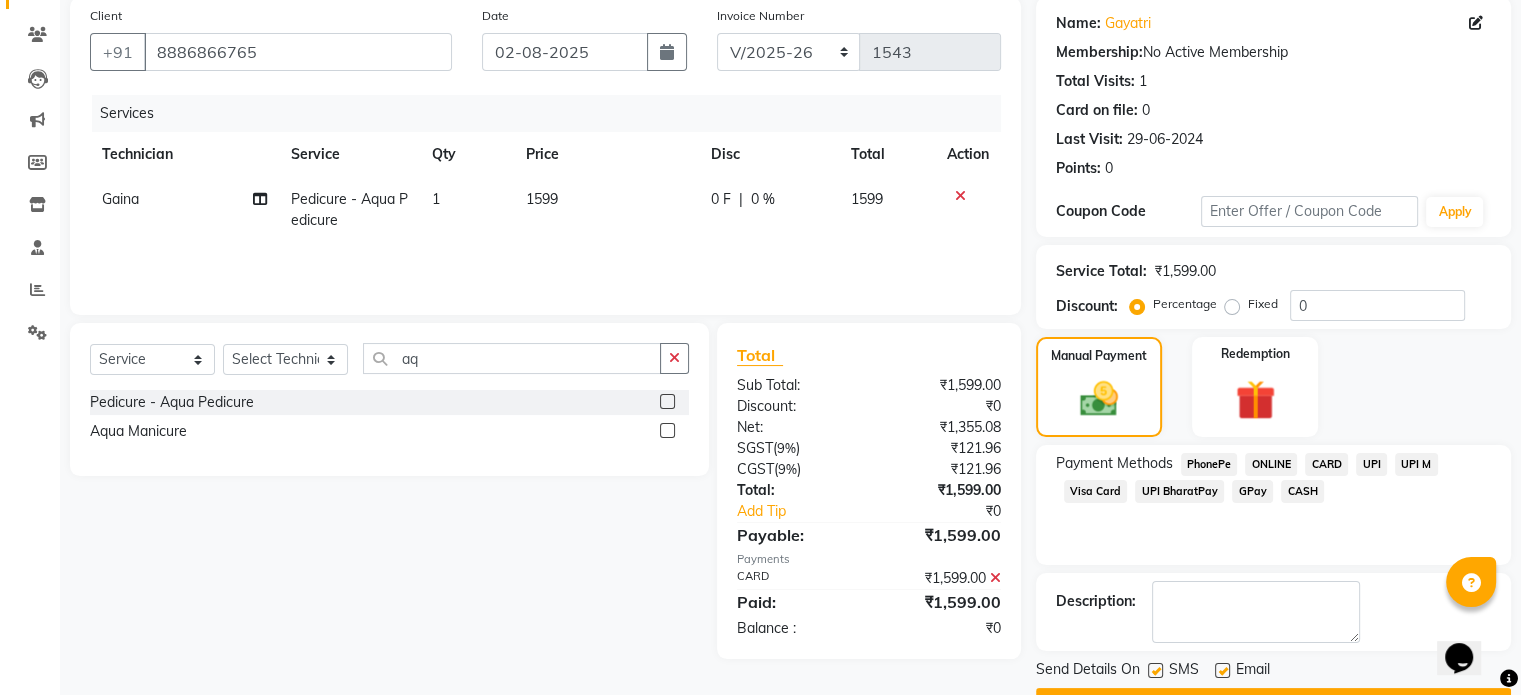 scroll, scrollTop: 205, scrollLeft: 0, axis: vertical 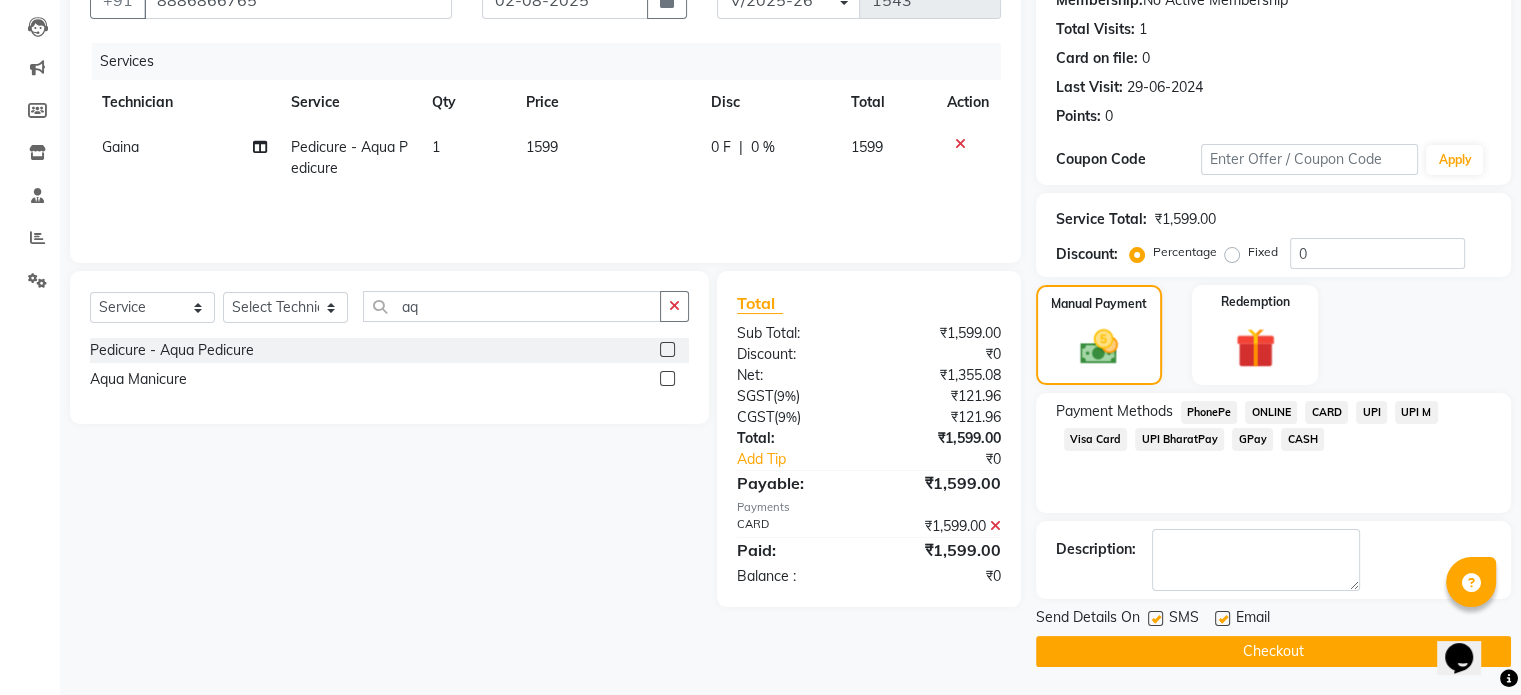 click on "Checkout" 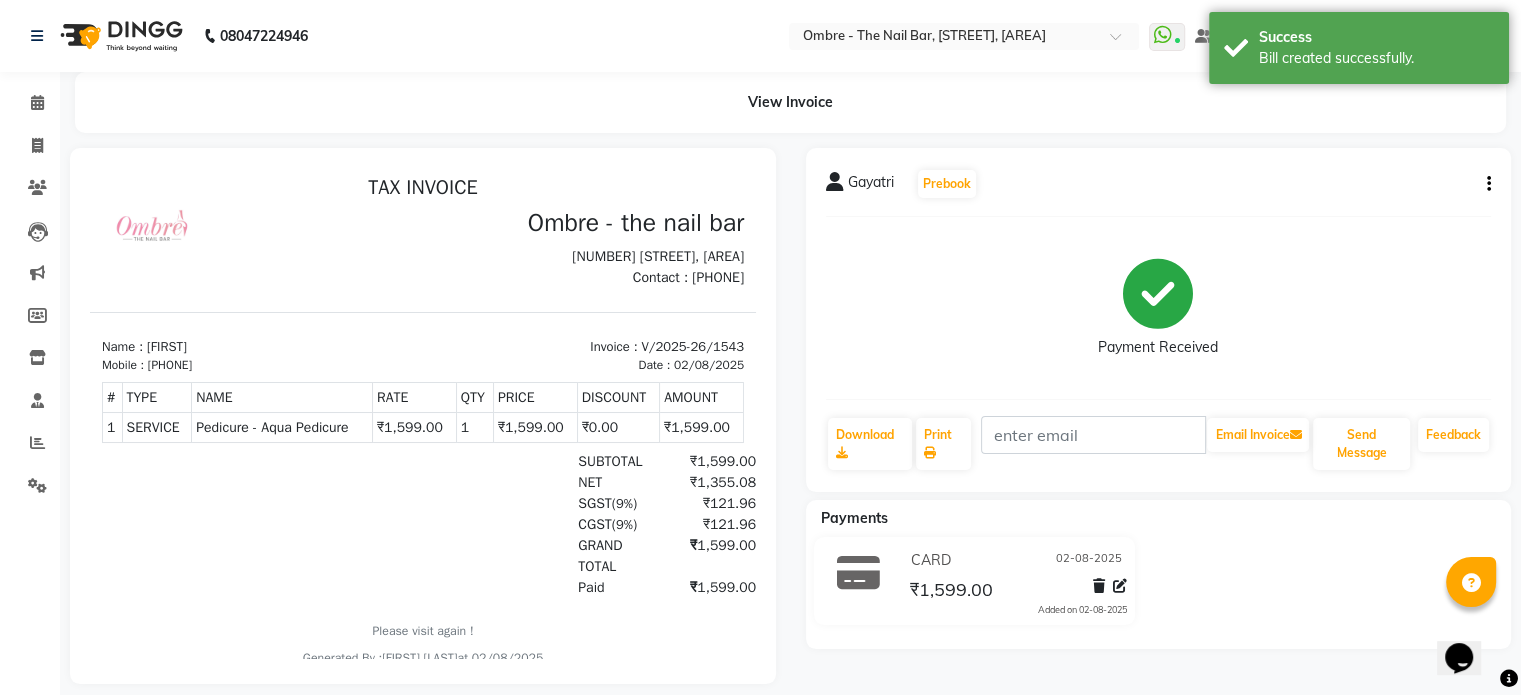 scroll, scrollTop: 0, scrollLeft: 0, axis: both 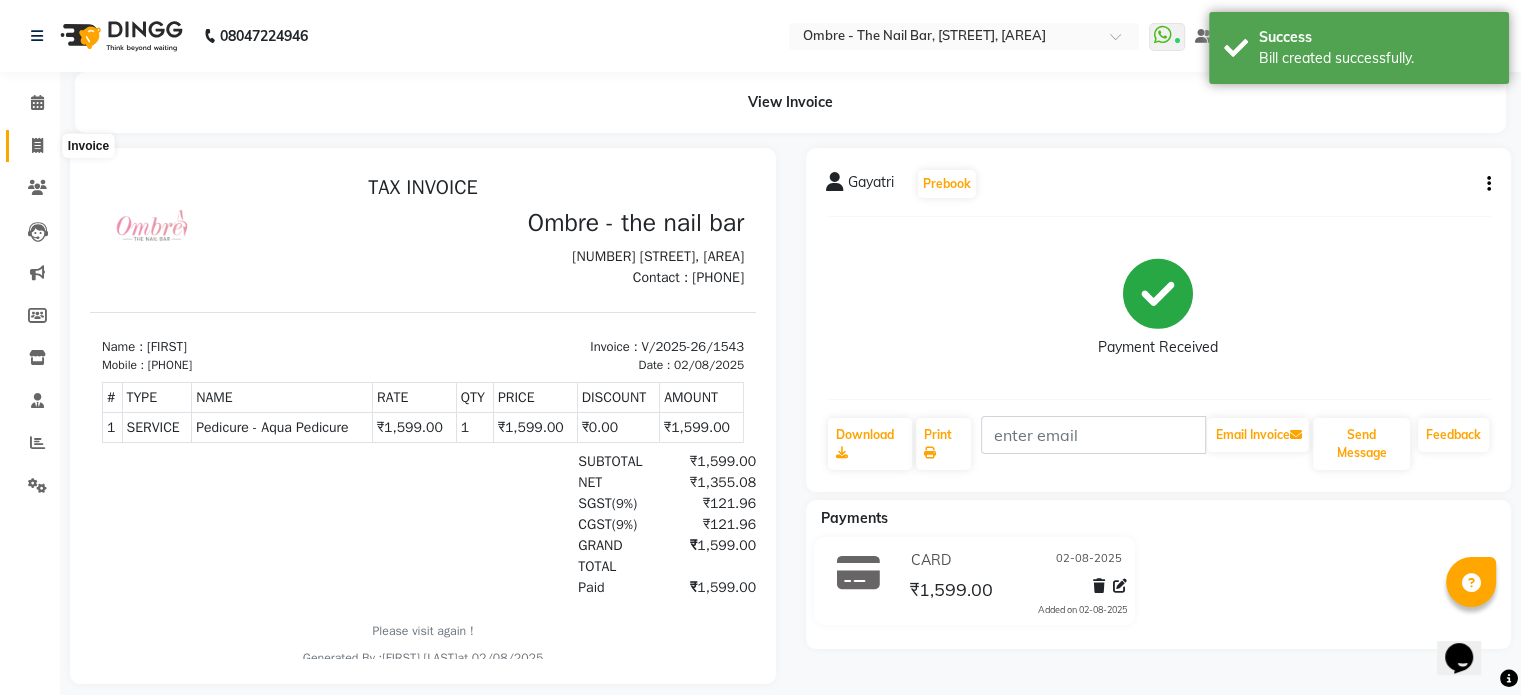 click 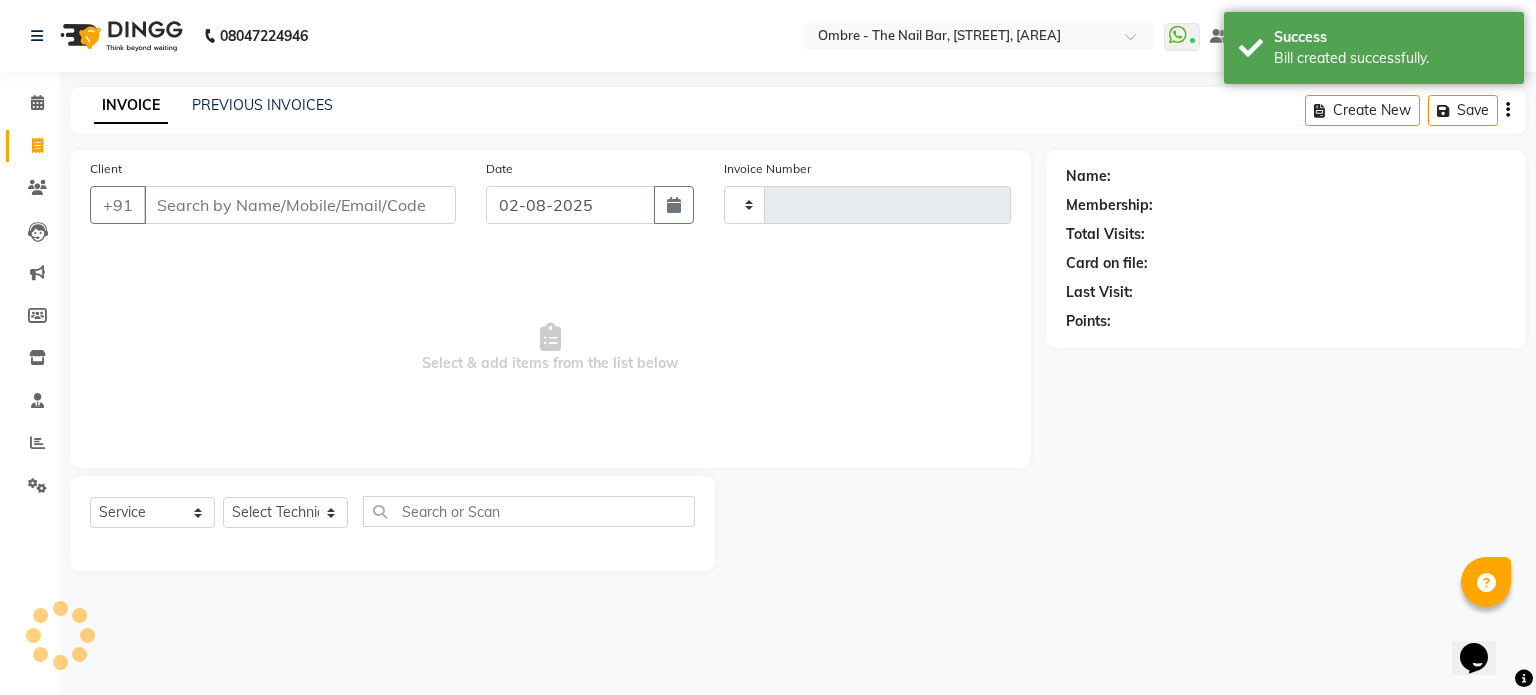 type on "1544" 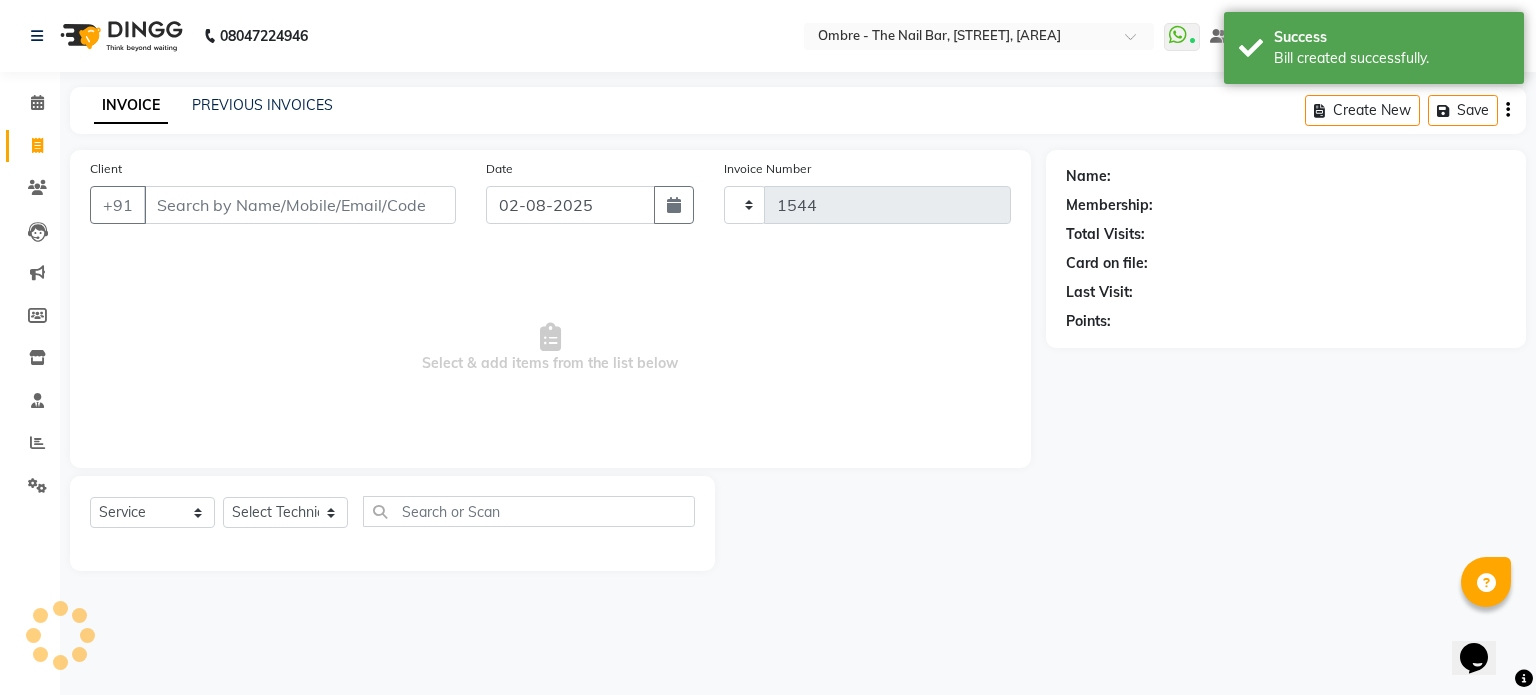 select on "4216" 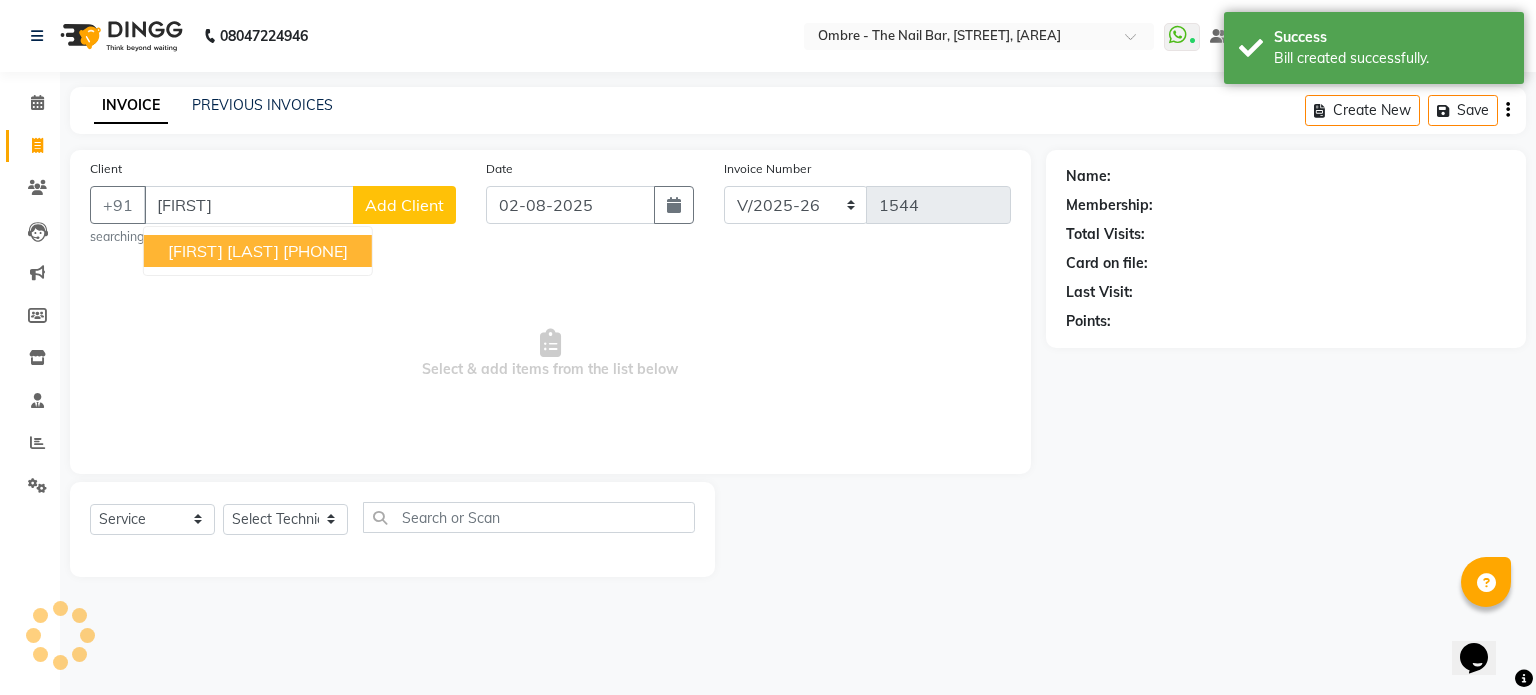 click on "[FIRST] [LAST]" at bounding box center [223, 251] 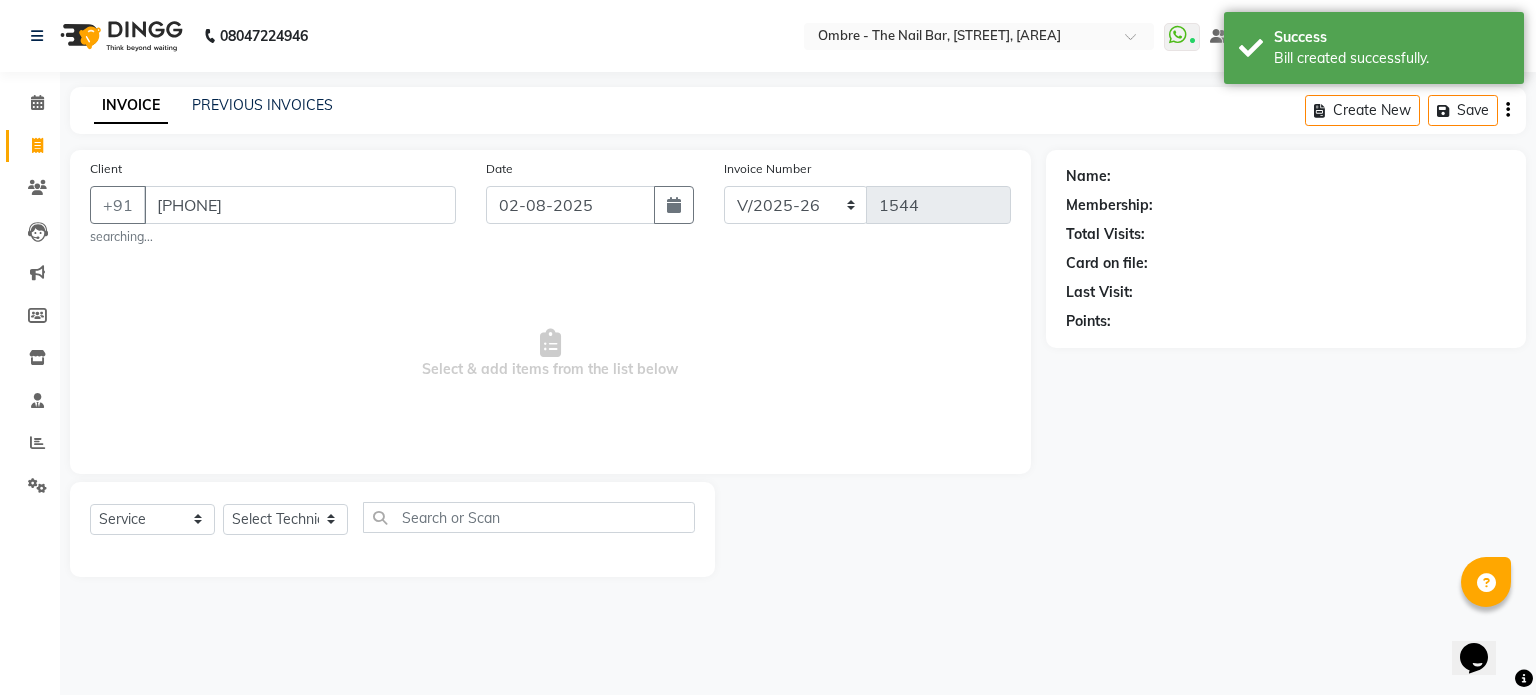 type on "[PHONE]" 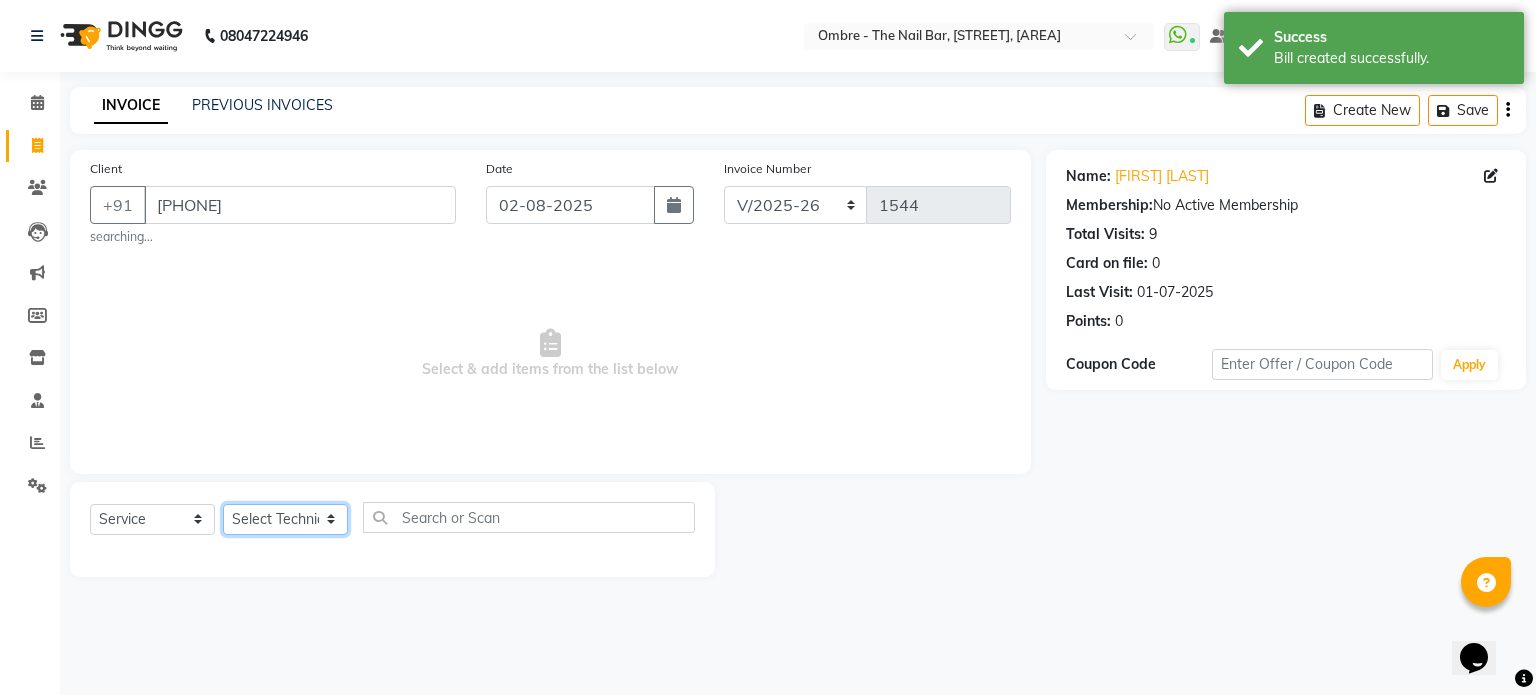 click on "Select Technician [FIRST] [FIRST] [FIRST] [FIRST] [FIRST] [FIRST] [FIRST] [FIRST] [FIRST] [FIRST] [FIRST] [FIRST] [FIRST] [FIRST] [FIRST] [FIRST] [FIRST]" 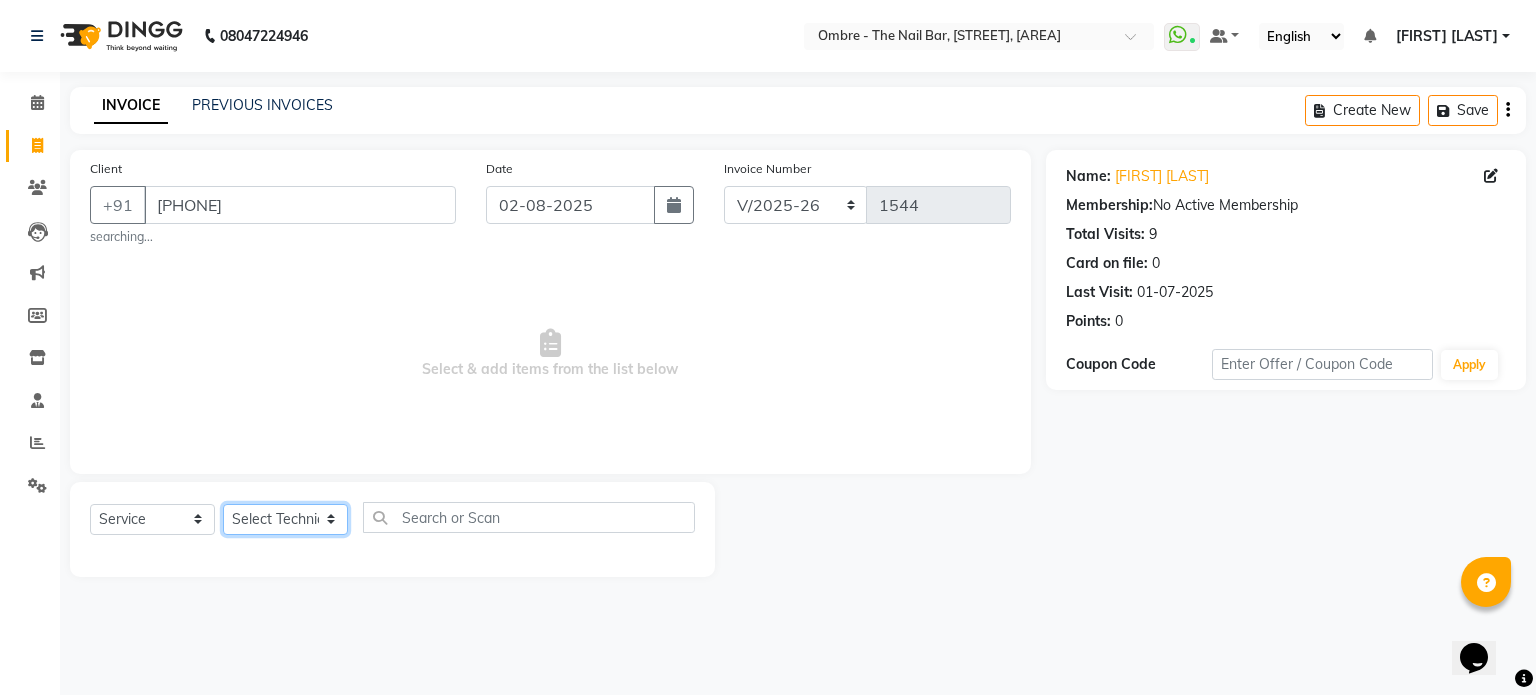 select on "43462" 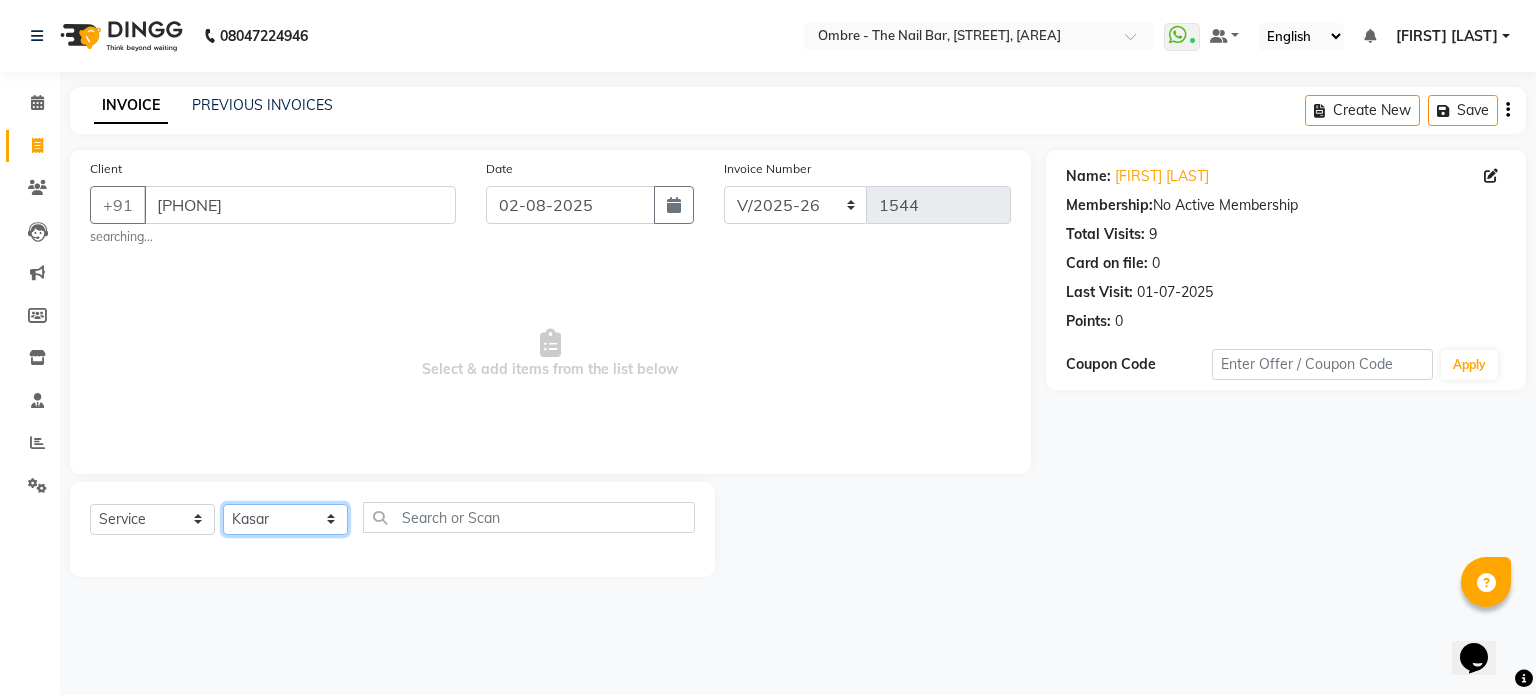 click on "Select Technician [FIRST] [FIRST] [FIRST] [FIRST] [FIRST] [FIRST] [FIRST] [FIRST] [FIRST] [FIRST] [FIRST] [FIRST] [FIRST] [FIRST] [FIRST] [FIRST] [FIRST]" 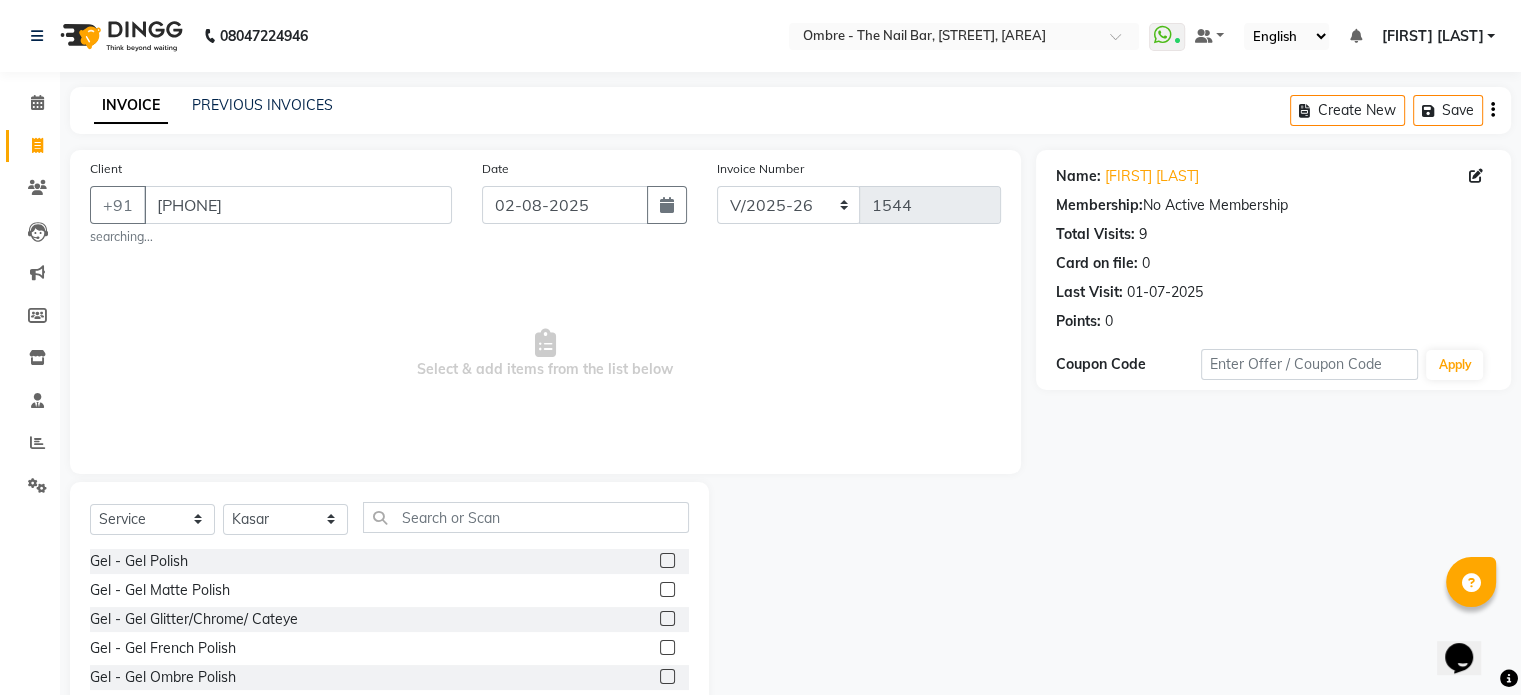 click 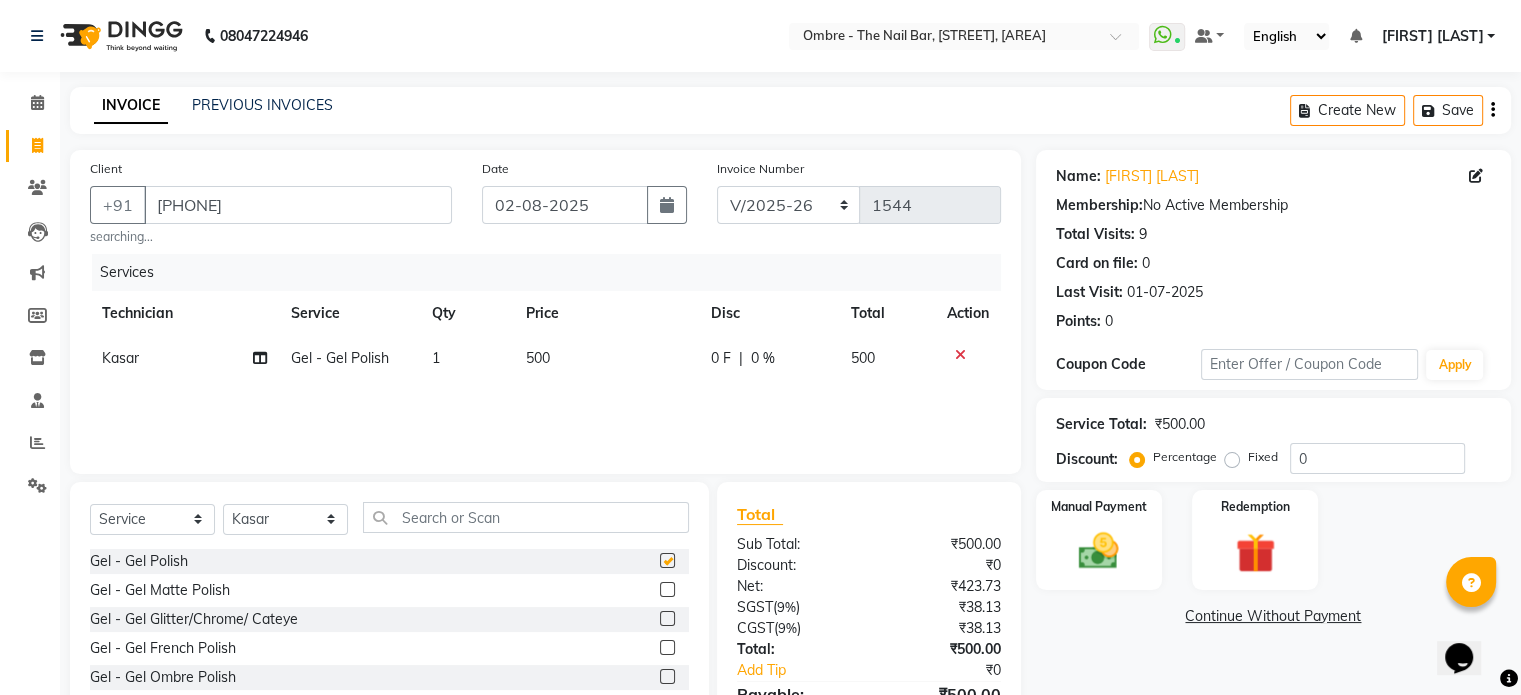 checkbox on "false" 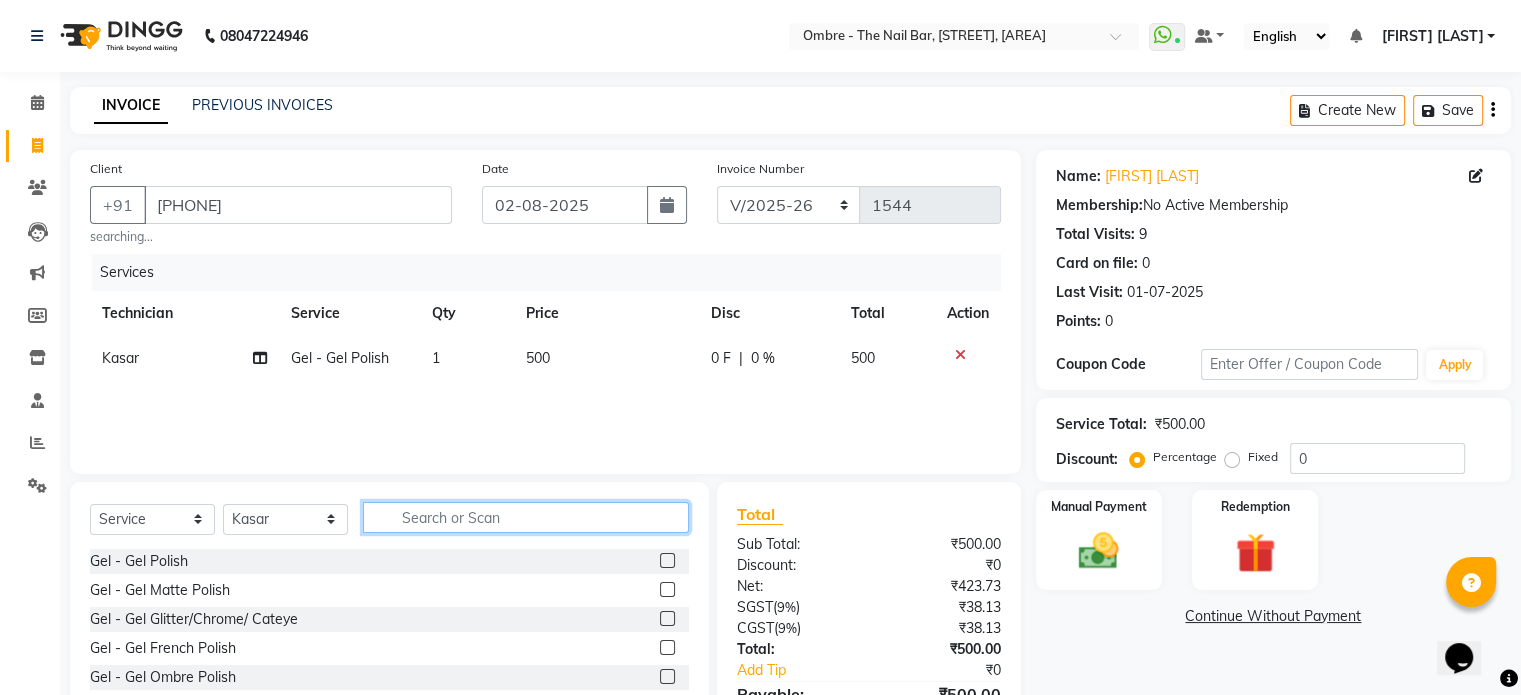 click 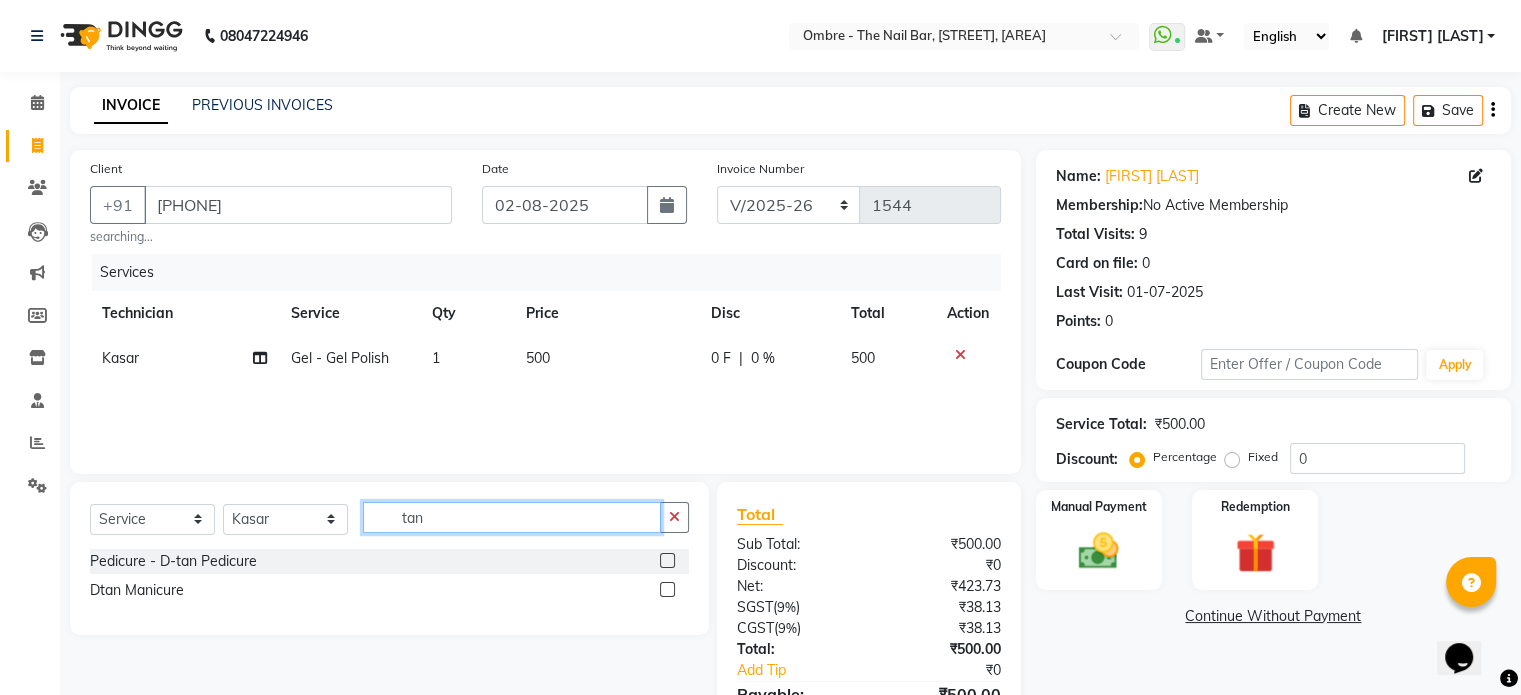 type on "tan" 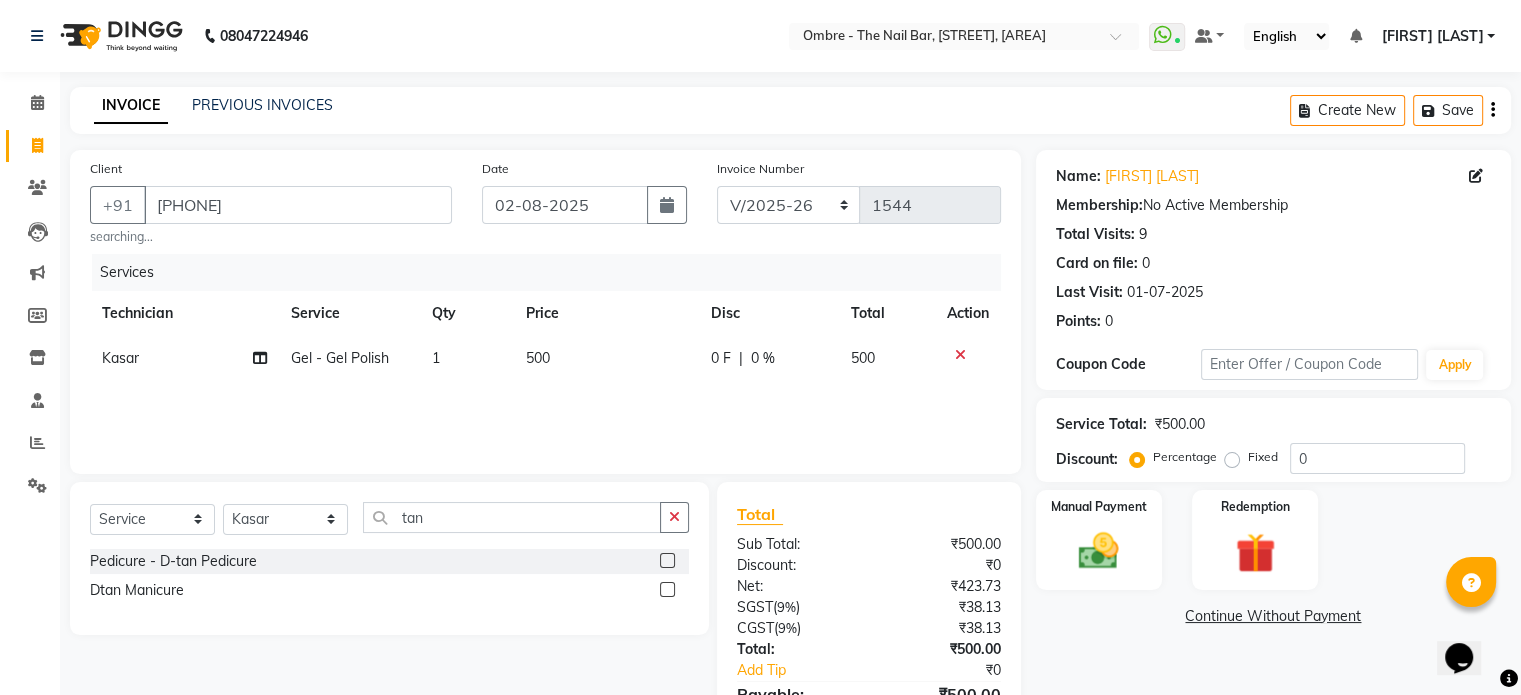 click 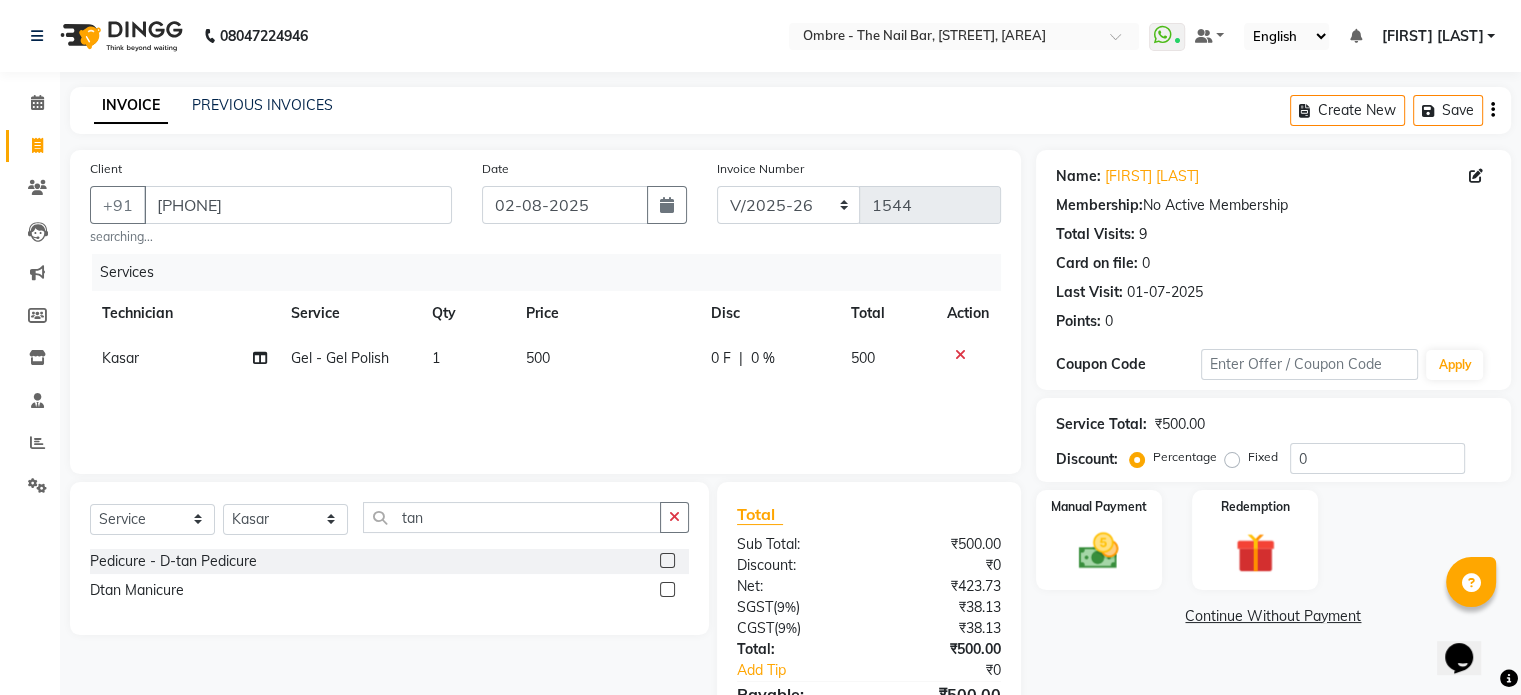 click at bounding box center (666, 561) 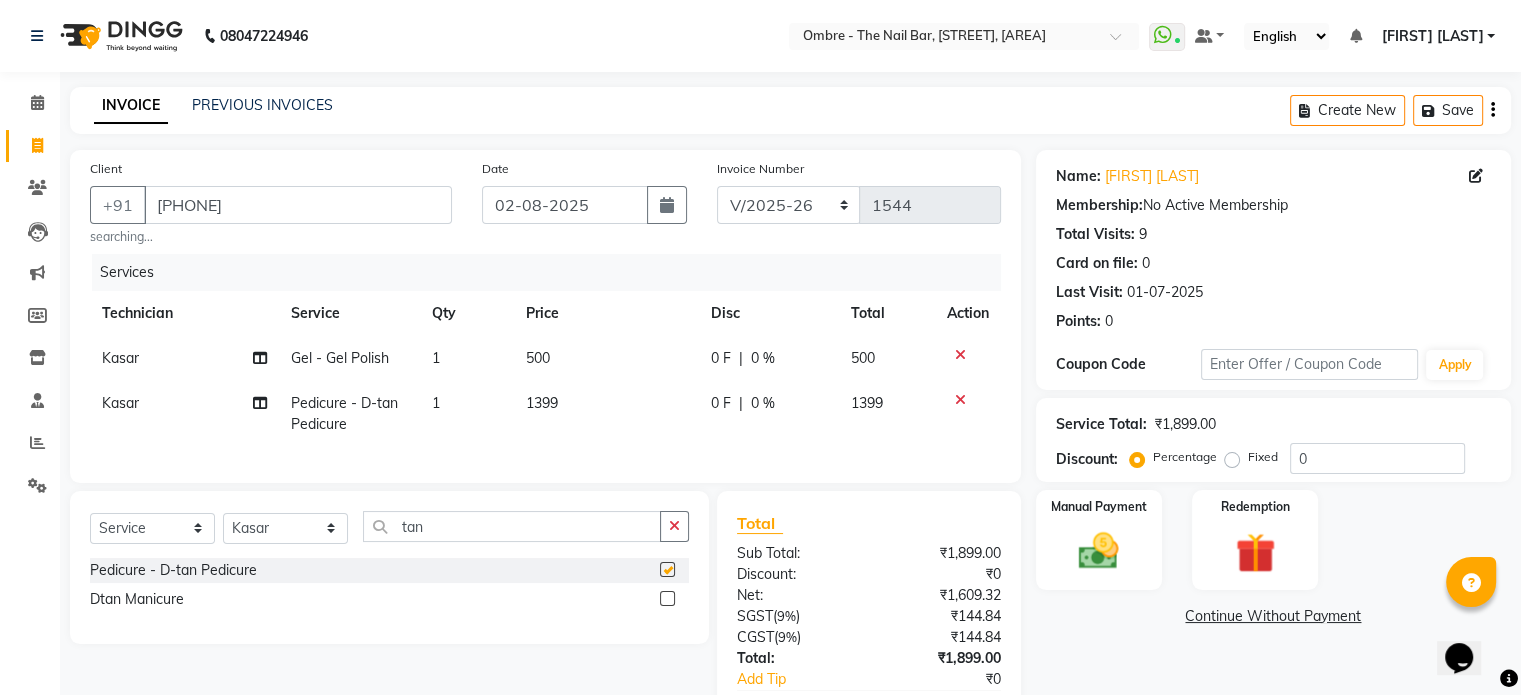 checkbox on "false" 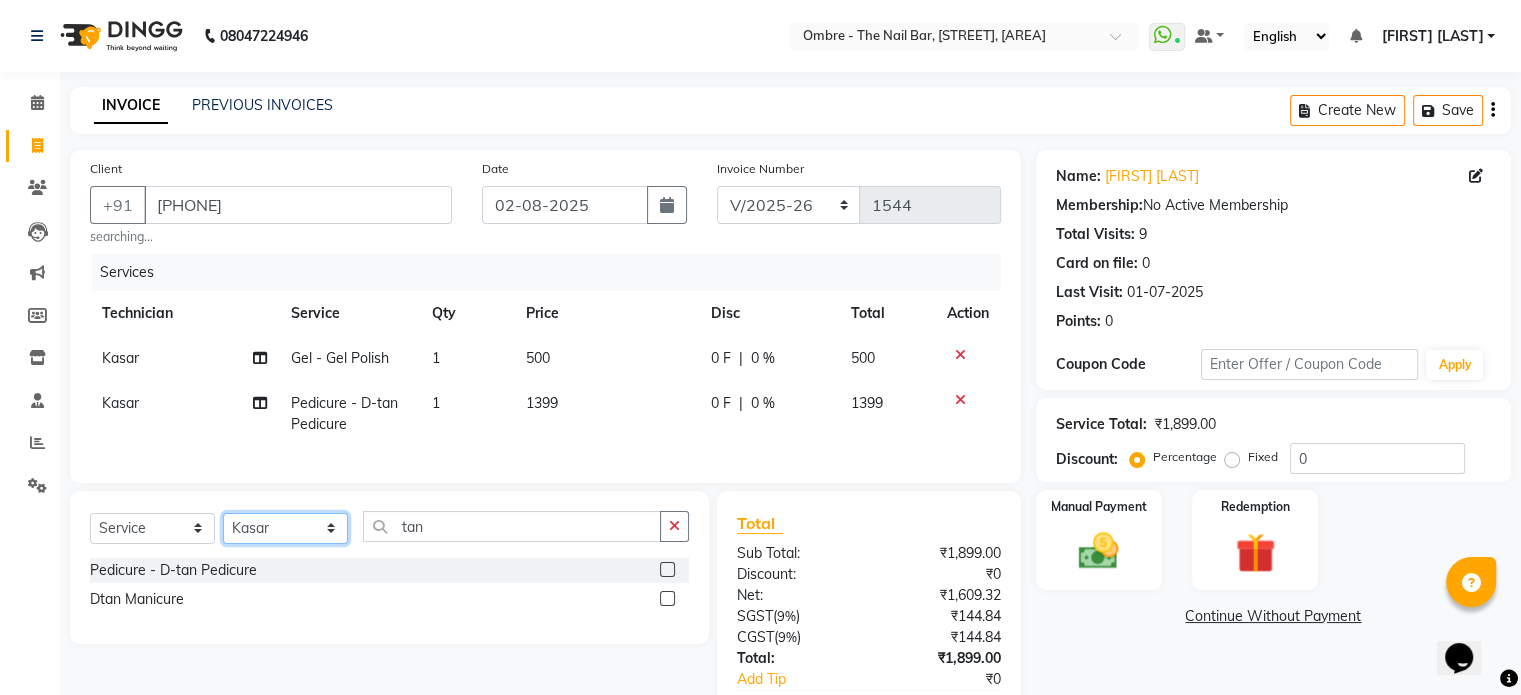 click on "Select Technician [FIRST] [FIRST] [FIRST] [FIRST] [FIRST] [FIRST] [FIRST] [FIRST] [FIRST] [FIRST] [FIRST] [FIRST] [FIRST] [FIRST] [FIRST] [FIRST] [FIRST]" 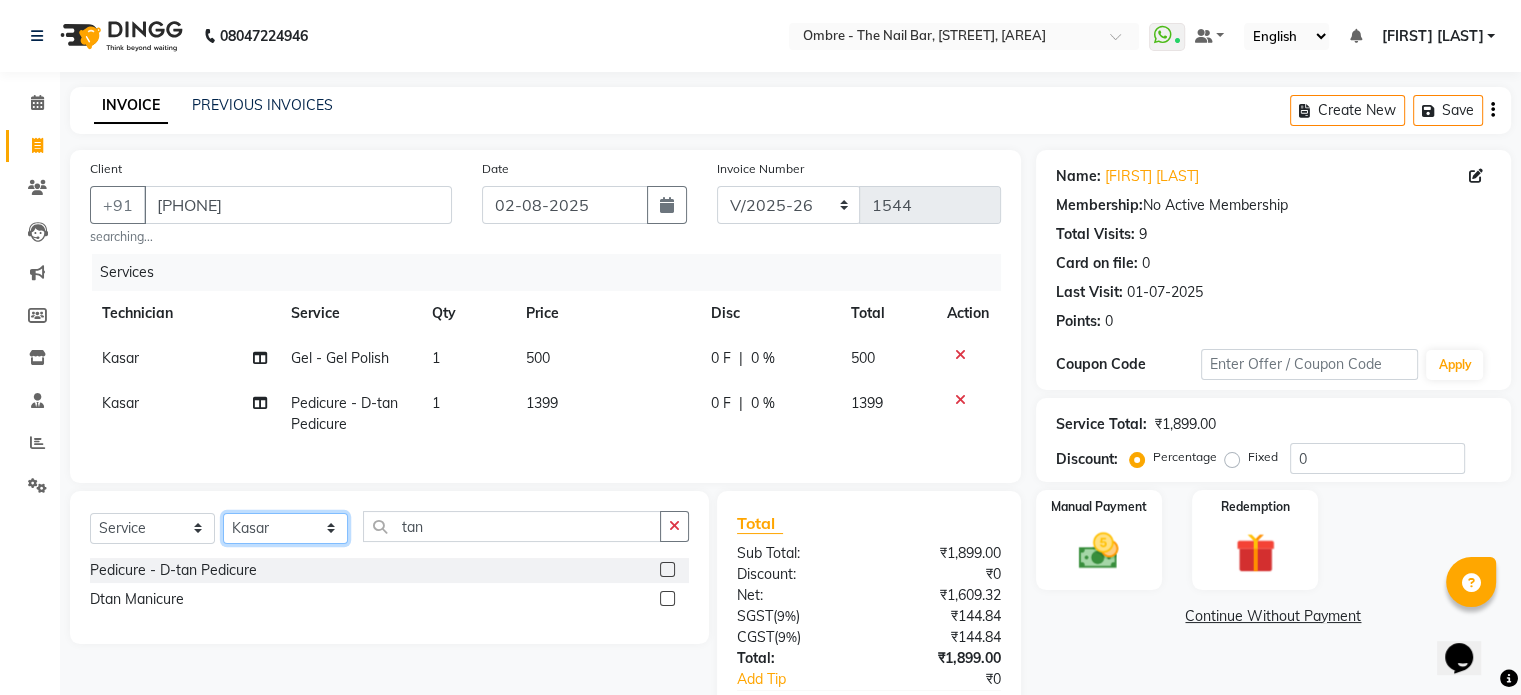 select on "28887" 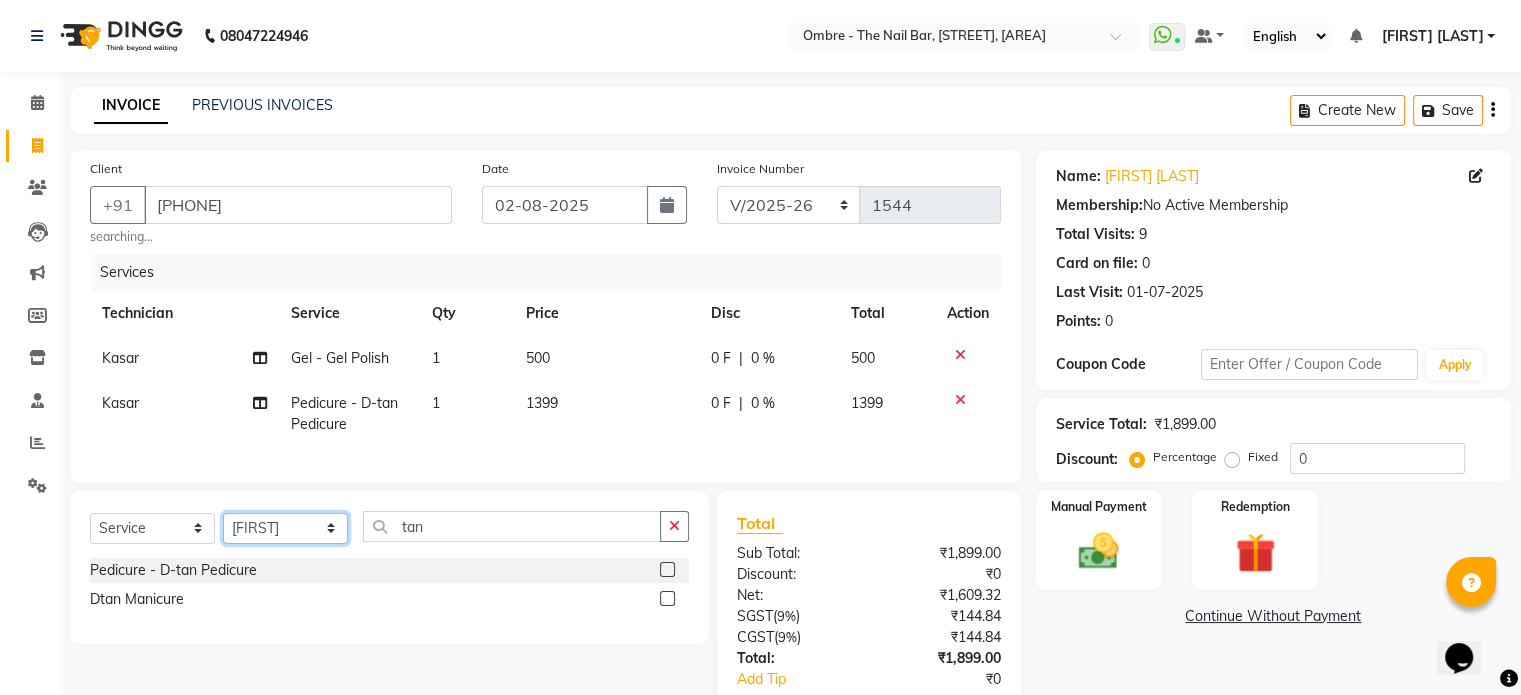 click on "Select Technician [FIRST] [FIRST] [FIRST] [FIRST] [FIRST] [FIRST] [FIRST] [FIRST] [FIRST] [FIRST] [FIRST] [FIRST] [FIRST] [FIRST] [FIRST] [FIRST] [FIRST]" 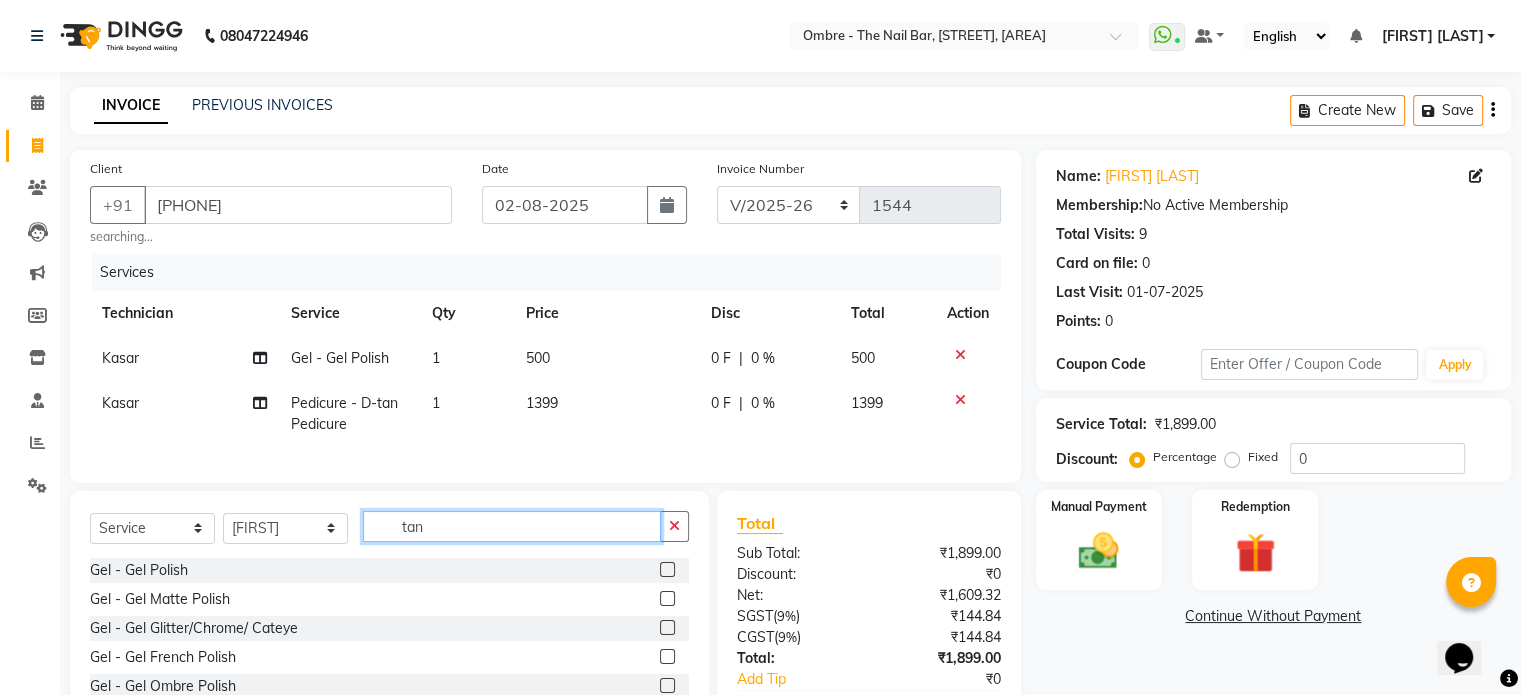 drag, startPoint x: 440, startPoint y: 539, endPoint x: 332, endPoint y: 538, distance: 108.00463 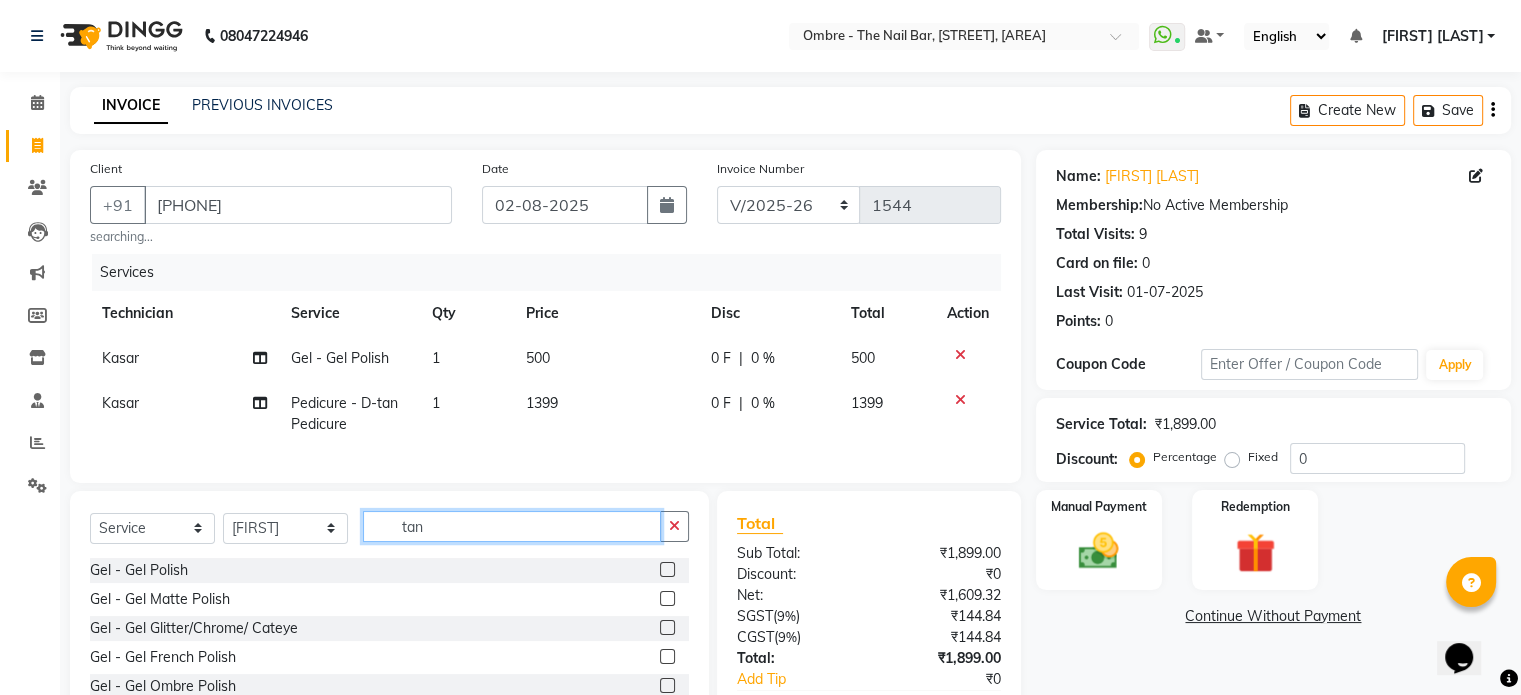 click on "Select  Service  Product  Membership  Package Voucher Prepaid Gift Card  Select Technician [FIRST] [FIRST] [FIRST] [FIRST] [FIRST] [FIRST] [FIRST] [FIRST] [FIRST] [FIRST] [FIRST] [FIRST] [FIRST] [FIRST] [FIRST] [FIRST] [FIRST] [FIRST]" 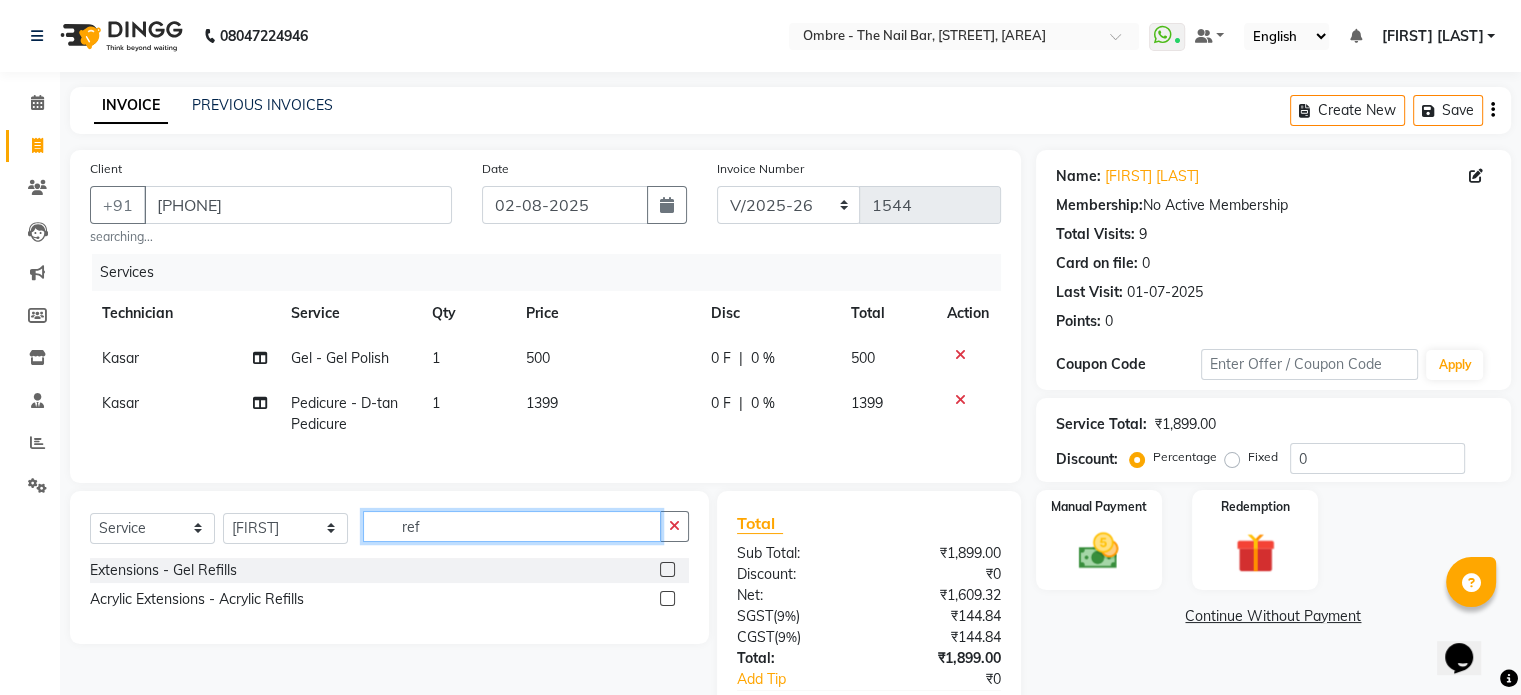 type on "ref" 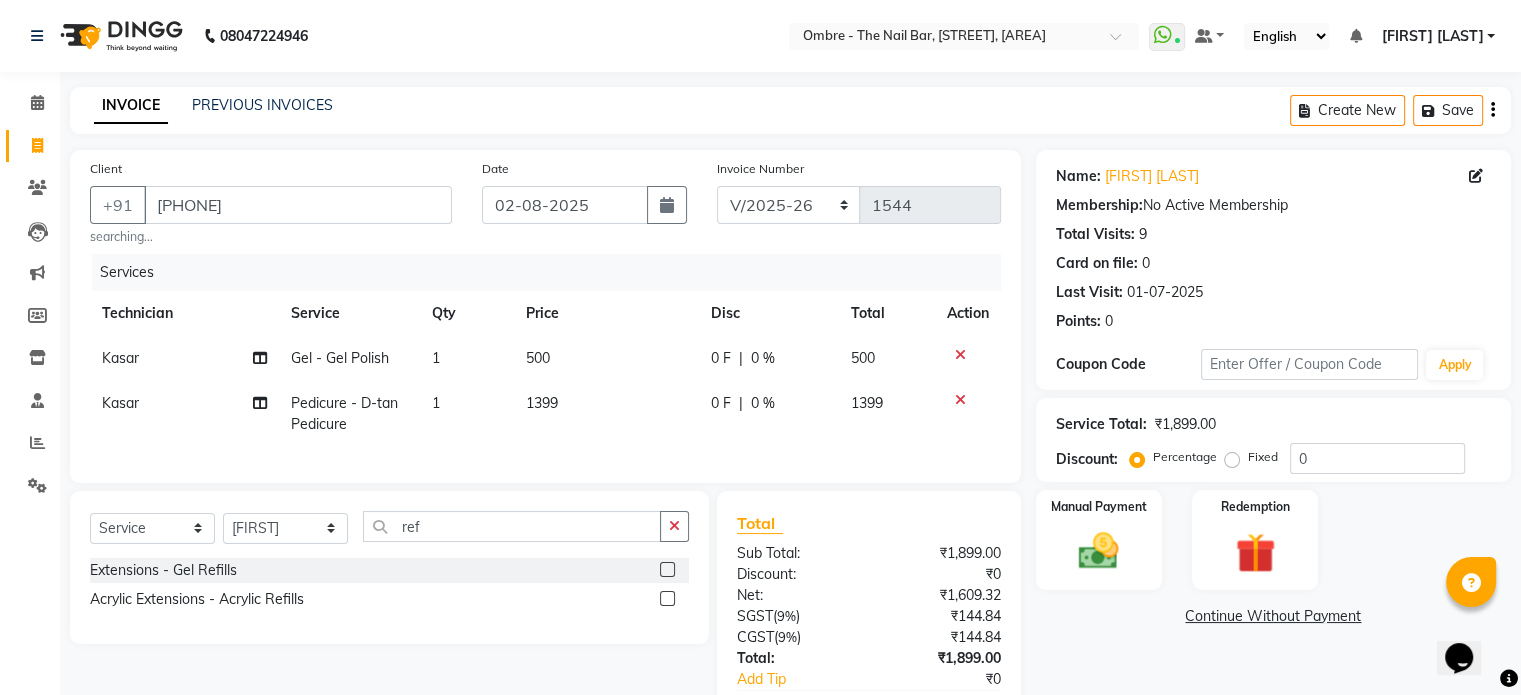 click 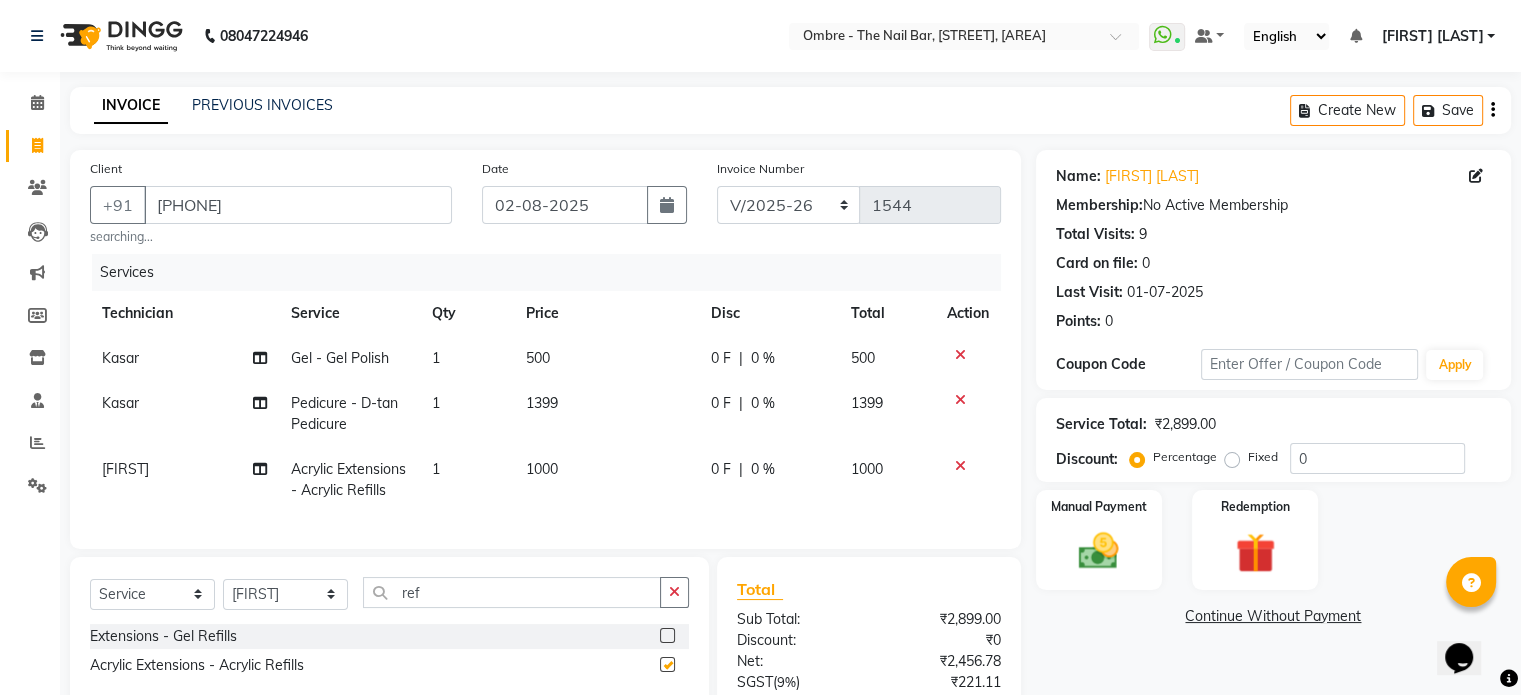checkbox on "false" 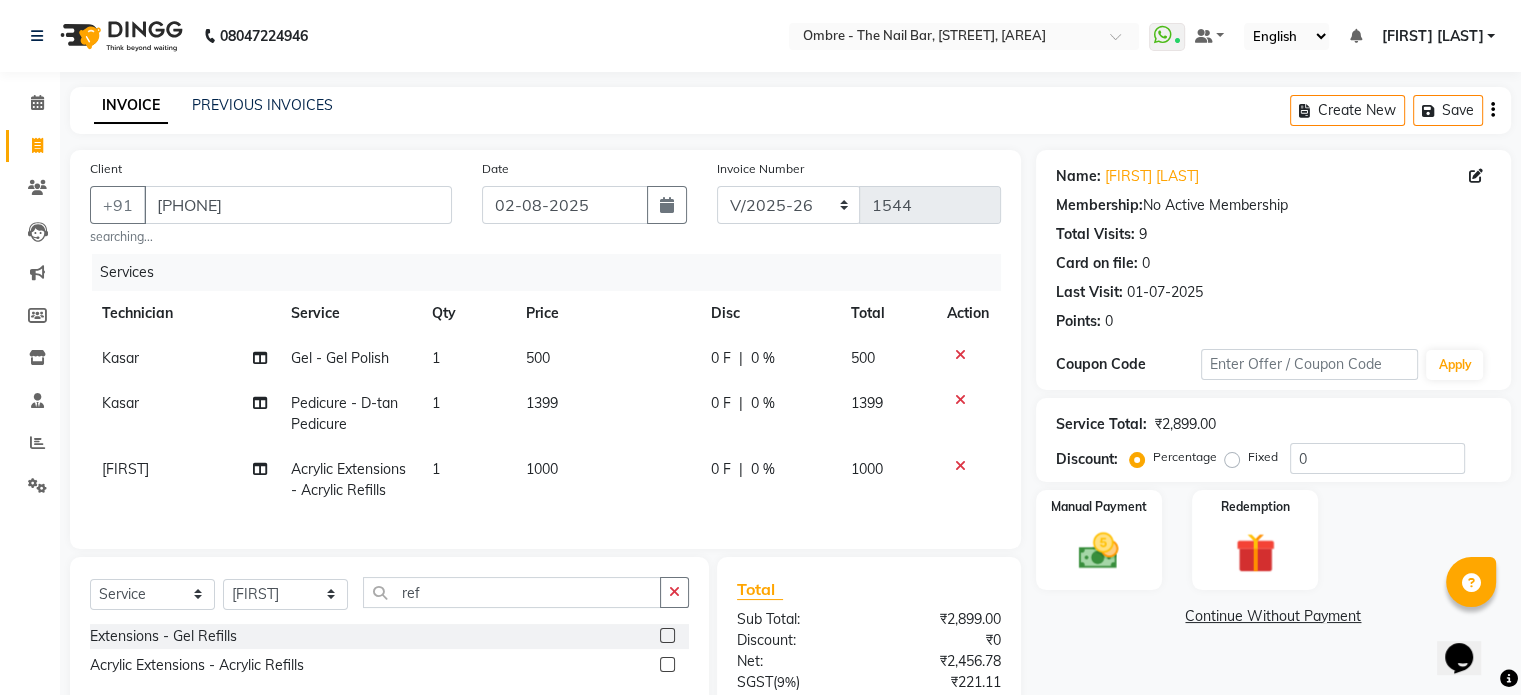 click on "1399" 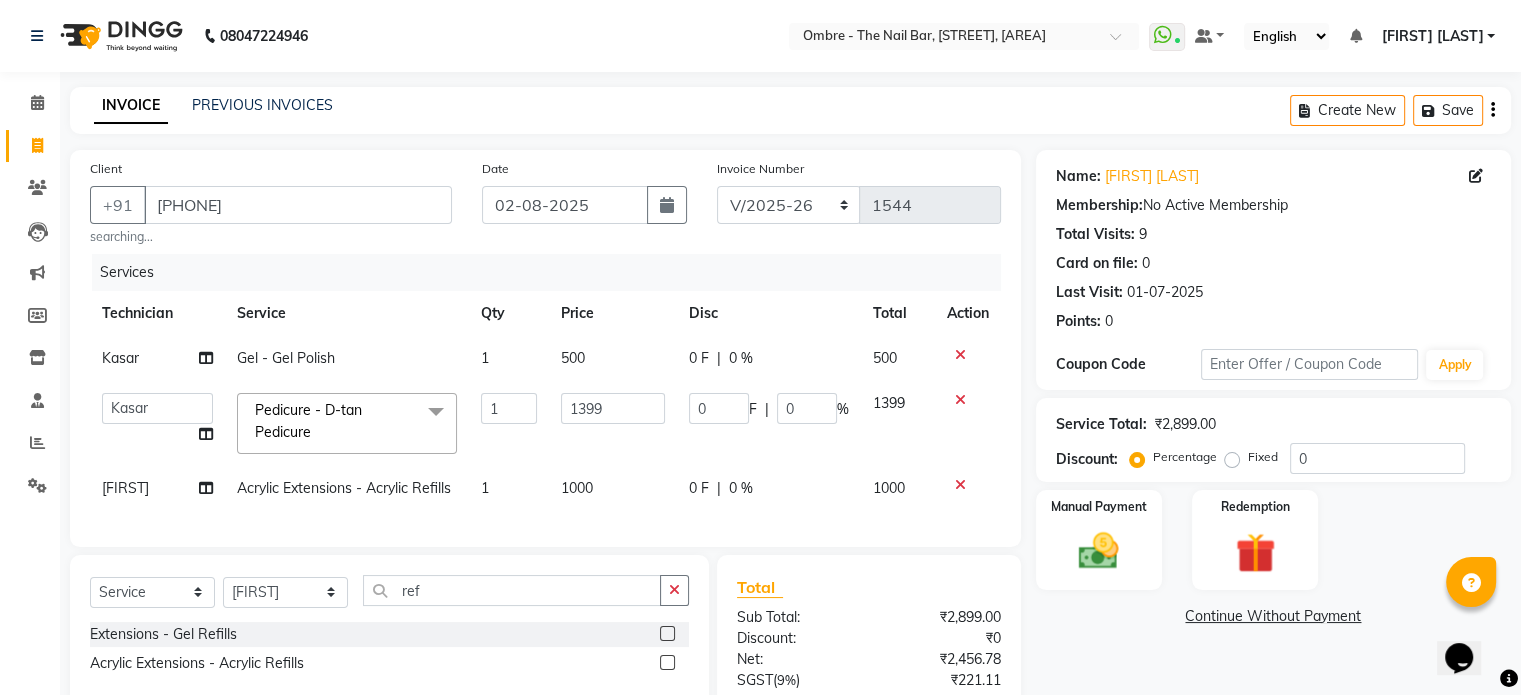 click on "1000" 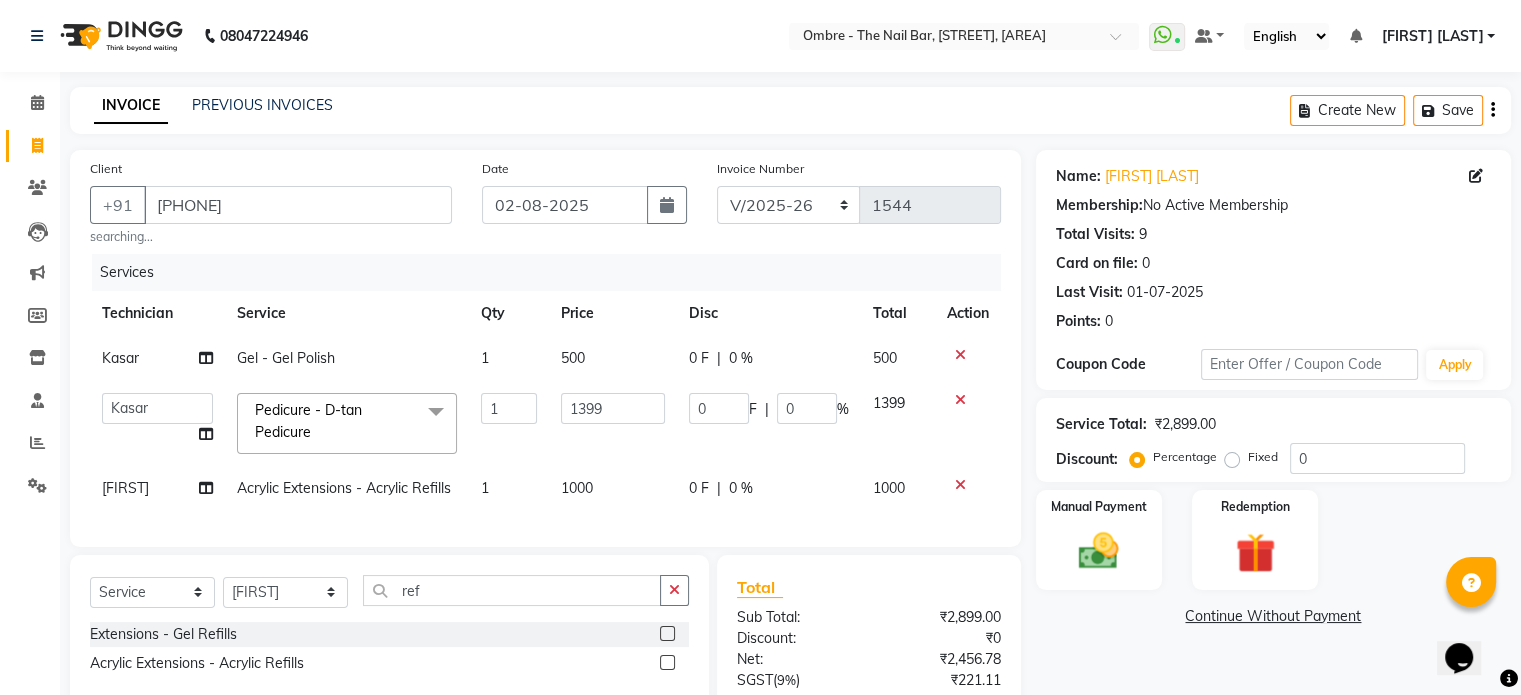 select on "28887" 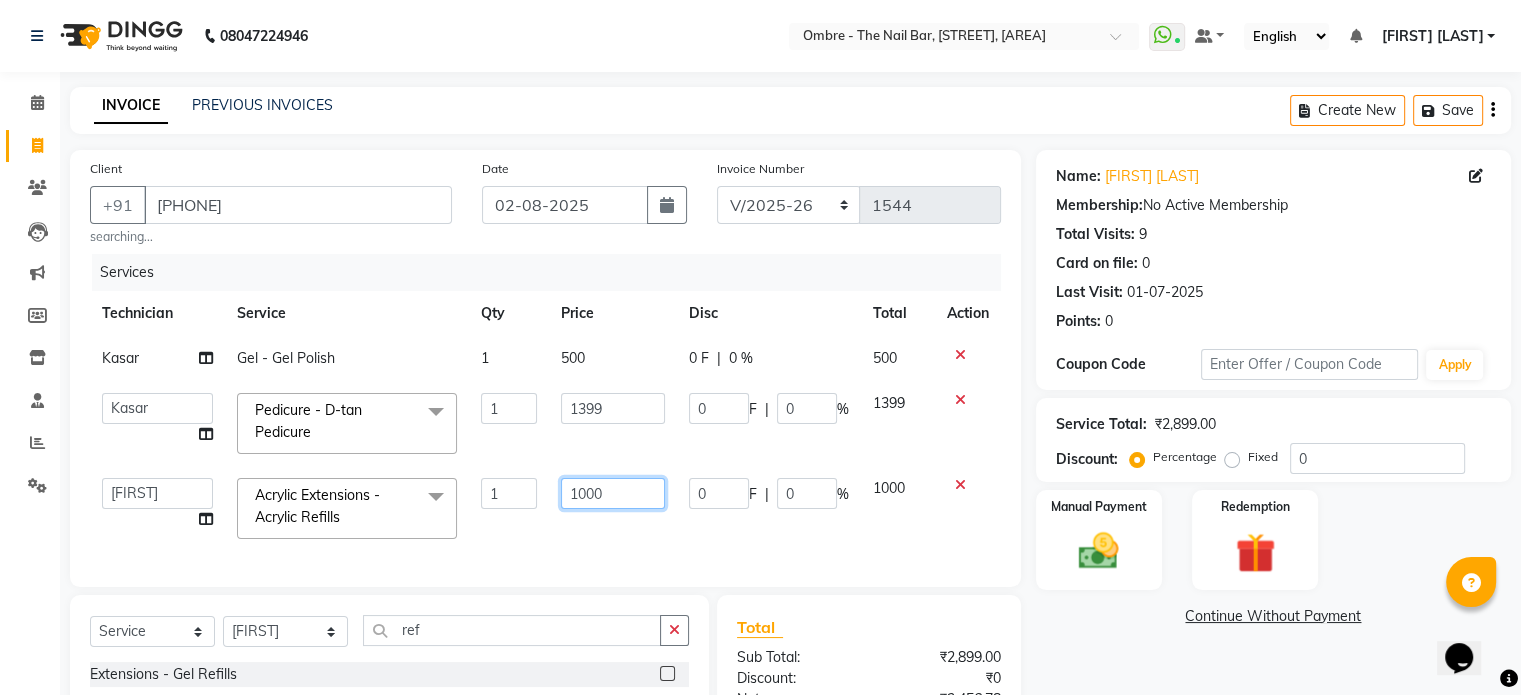 click on "1000" 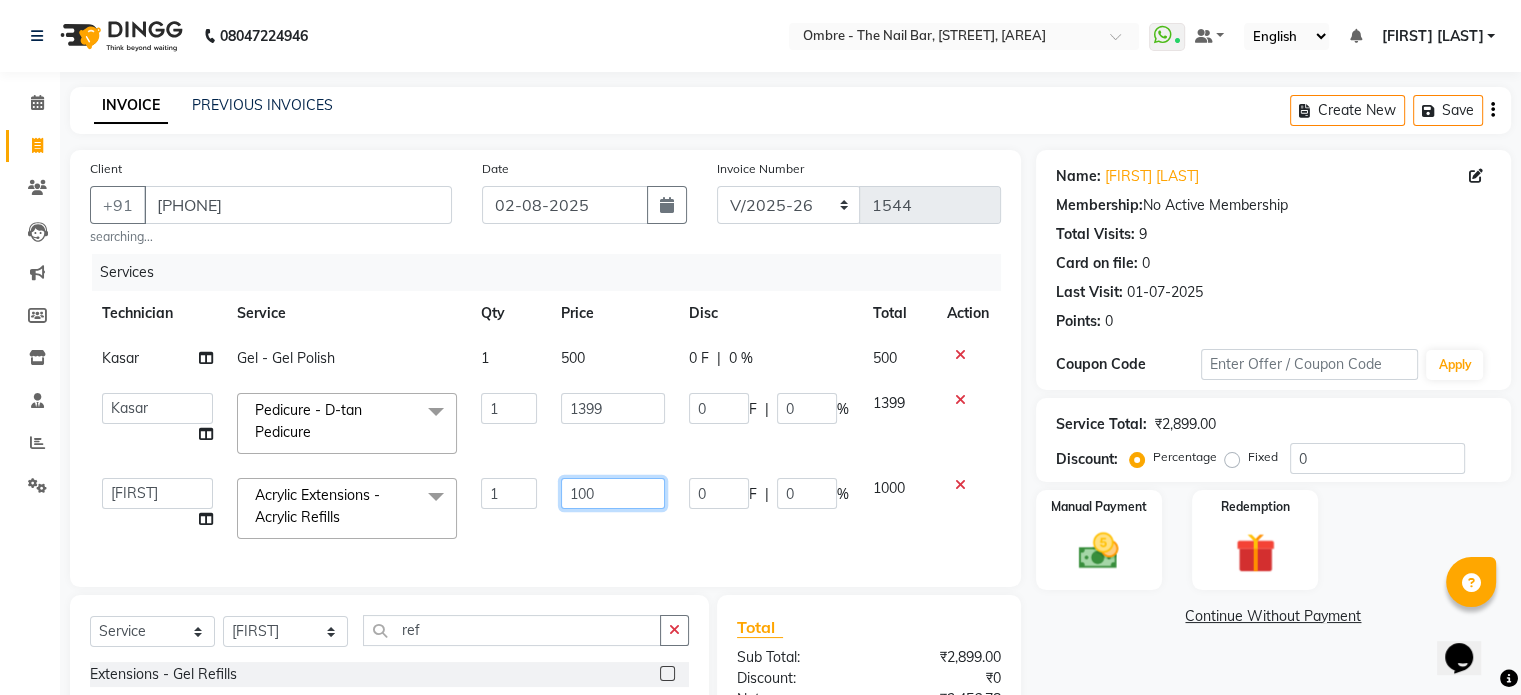 type on "1800" 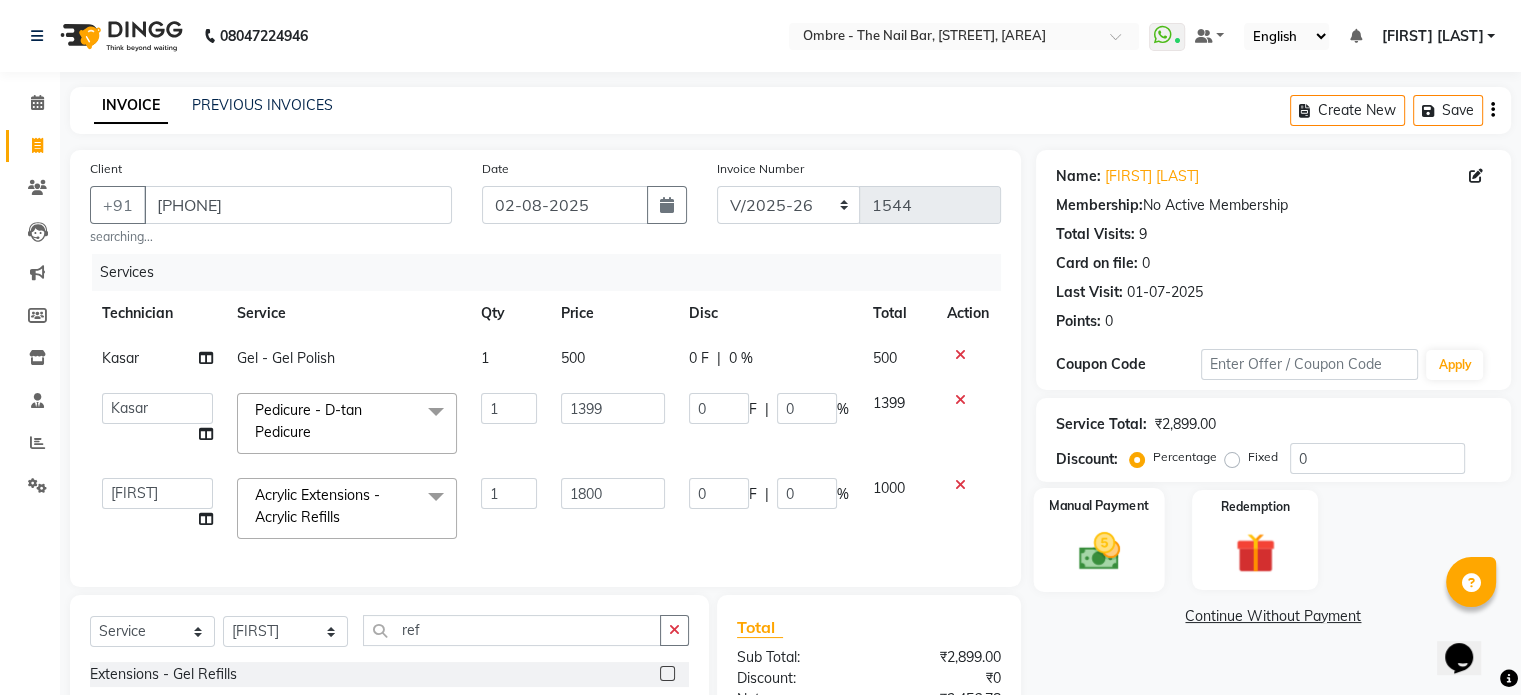 click 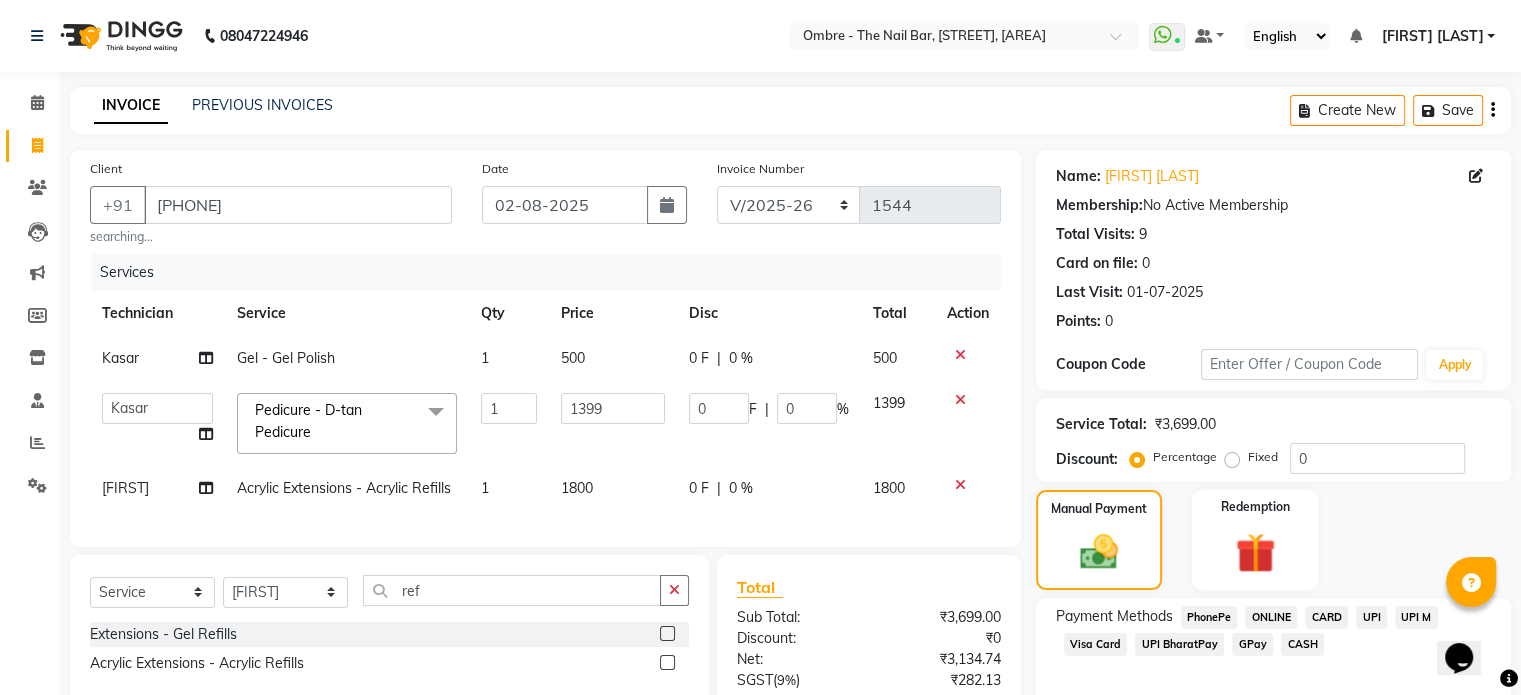 click on "CARD" 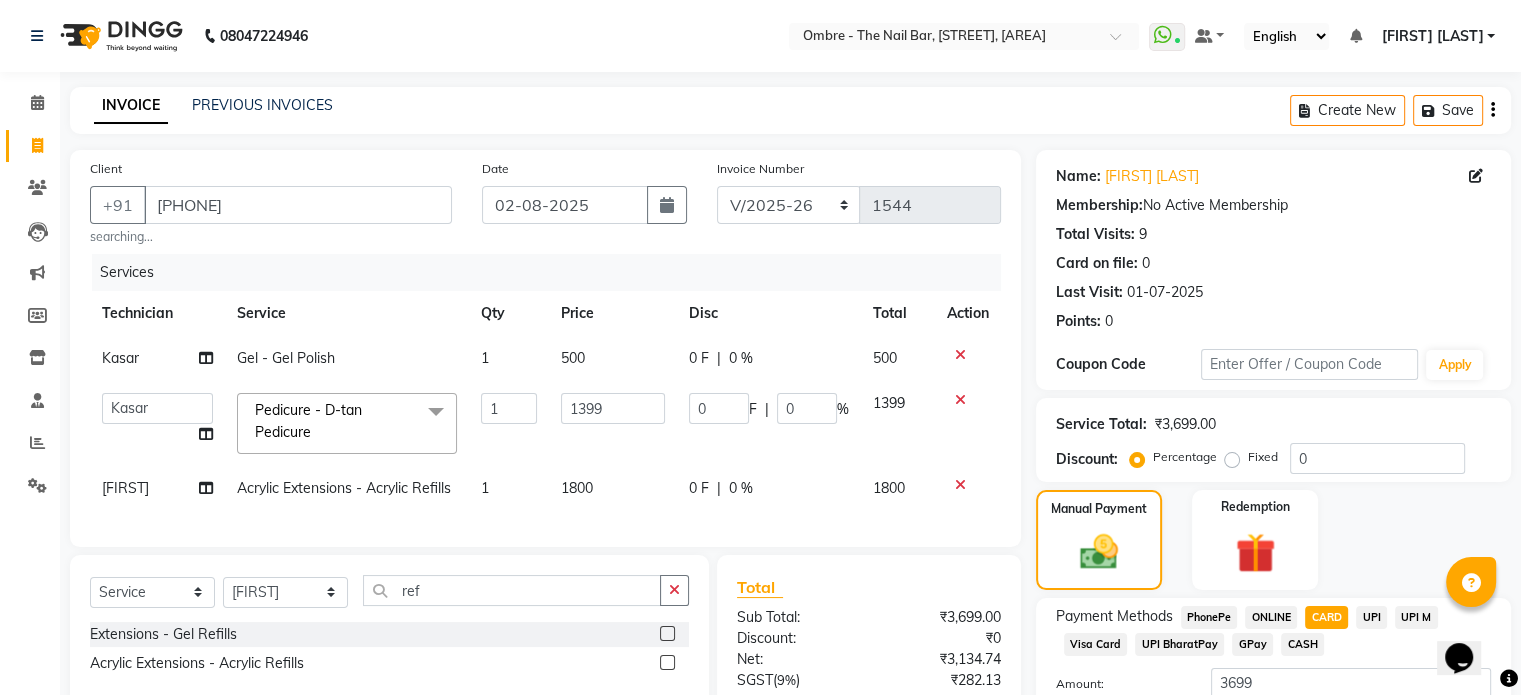 scroll, scrollTop: 199, scrollLeft: 0, axis: vertical 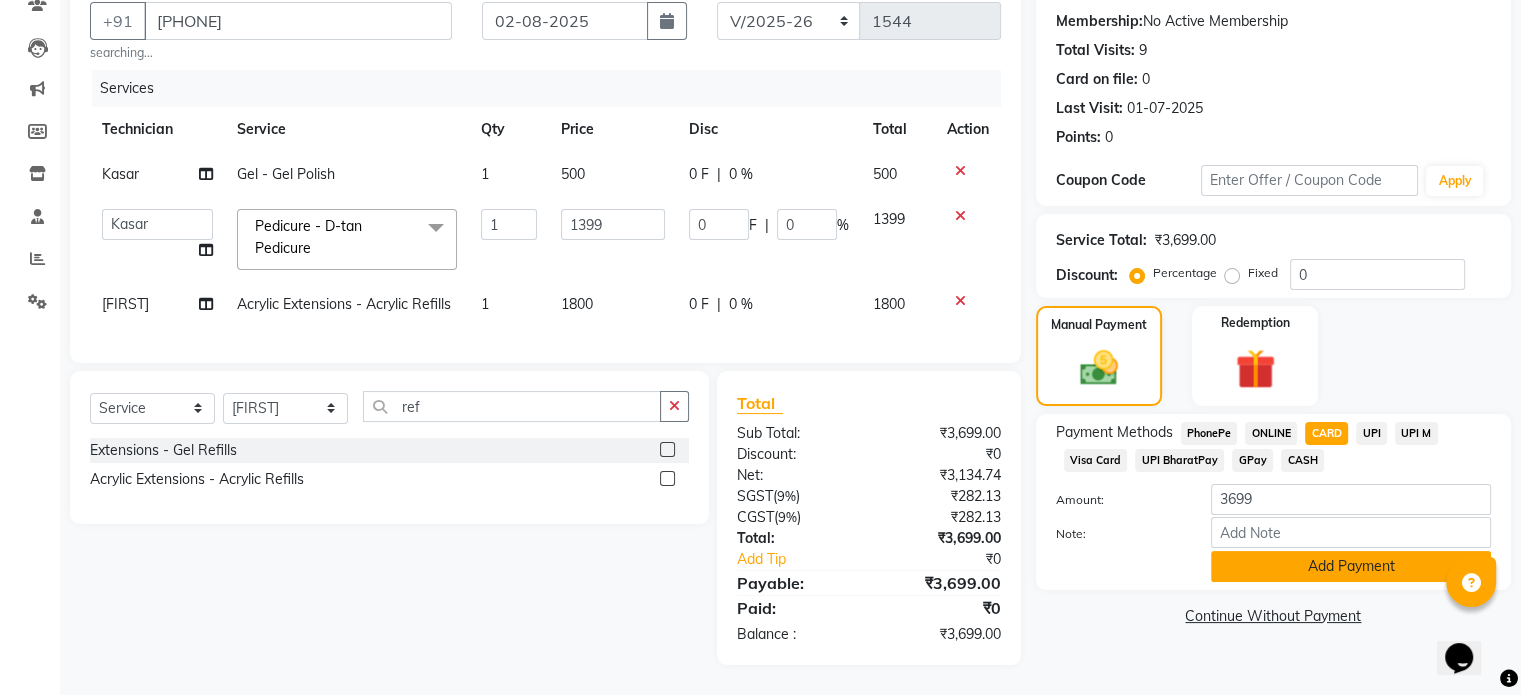 click on "Add Payment" 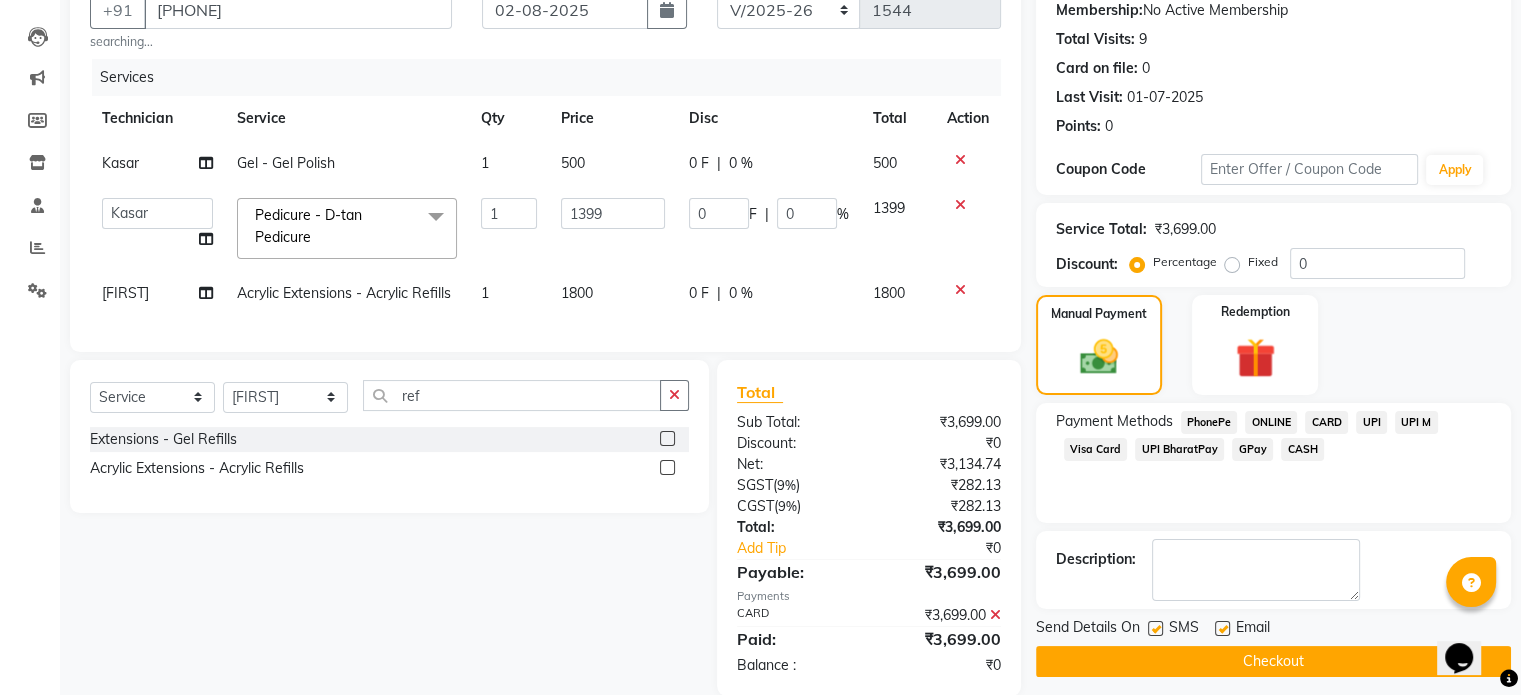 scroll, scrollTop: 240, scrollLeft: 0, axis: vertical 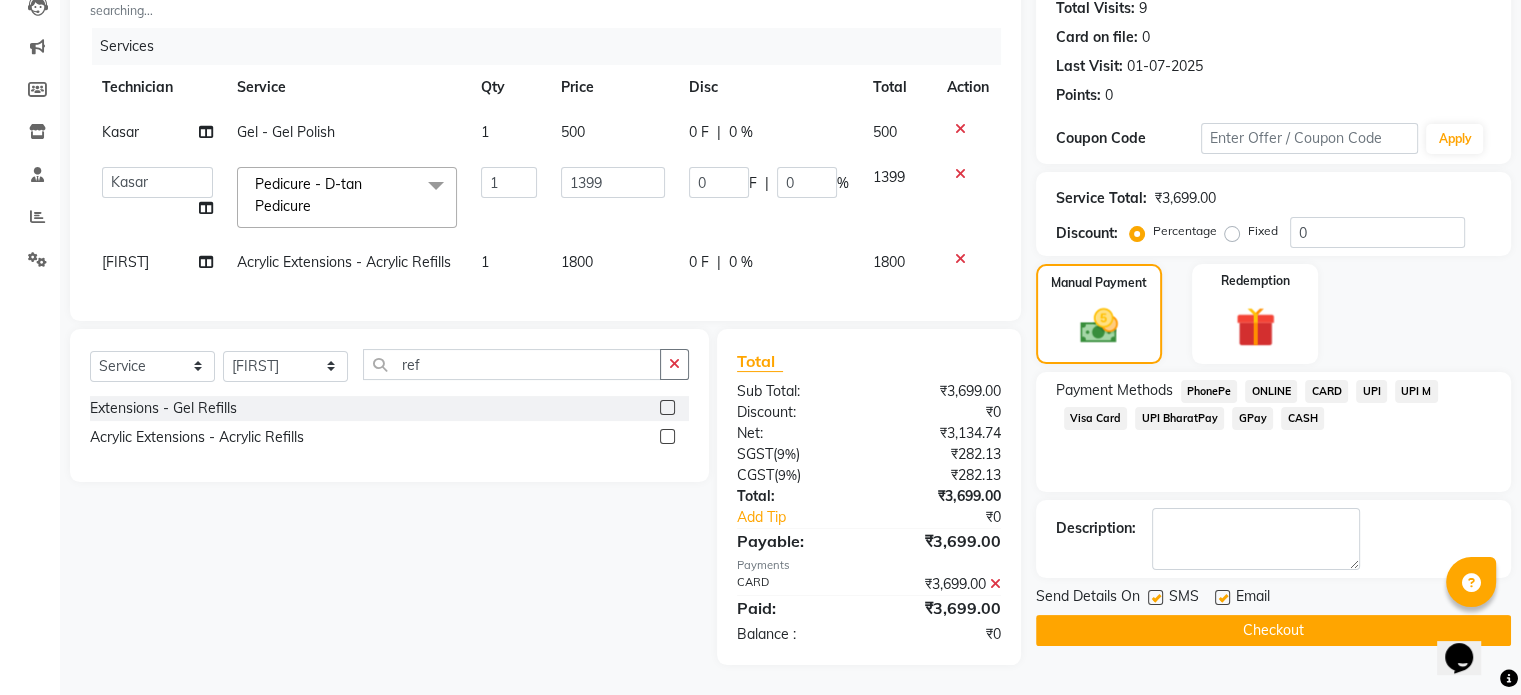 click on "Checkout" 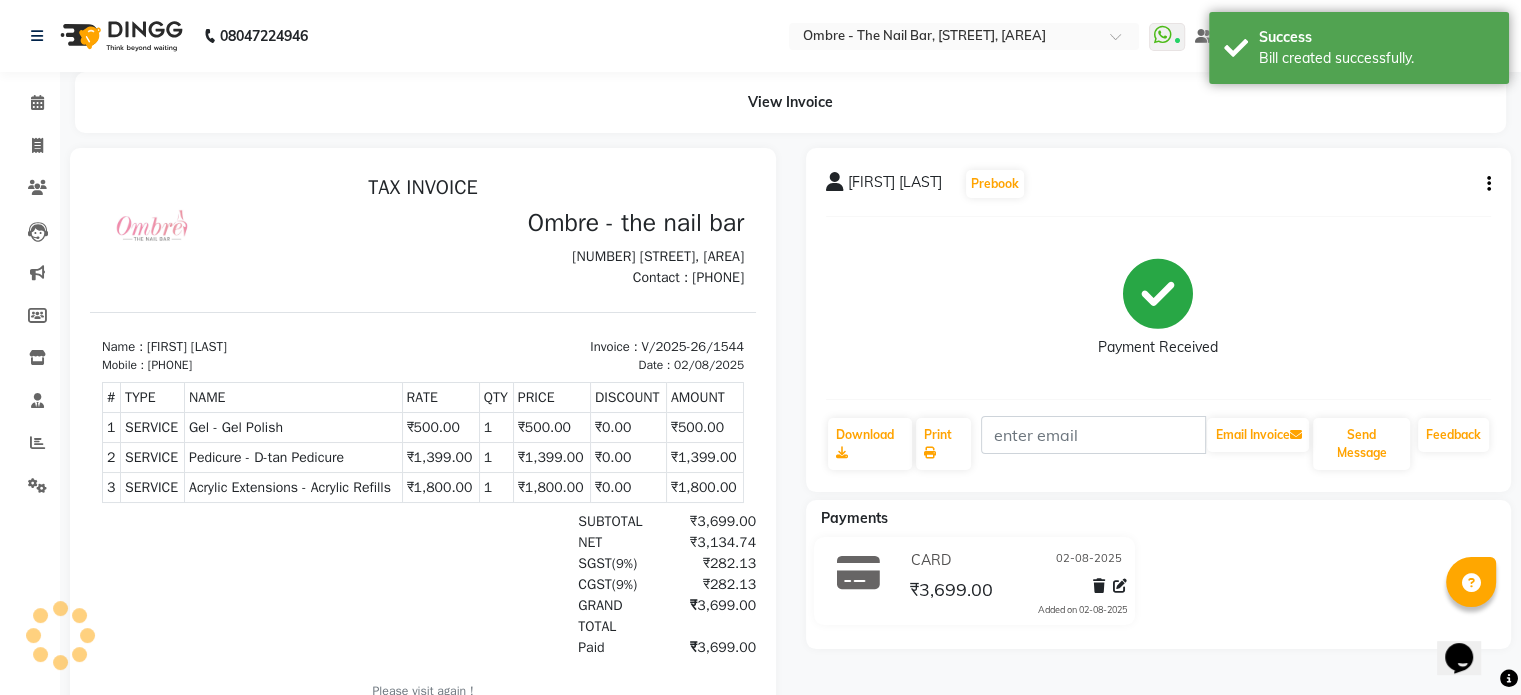scroll, scrollTop: 0, scrollLeft: 0, axis: both 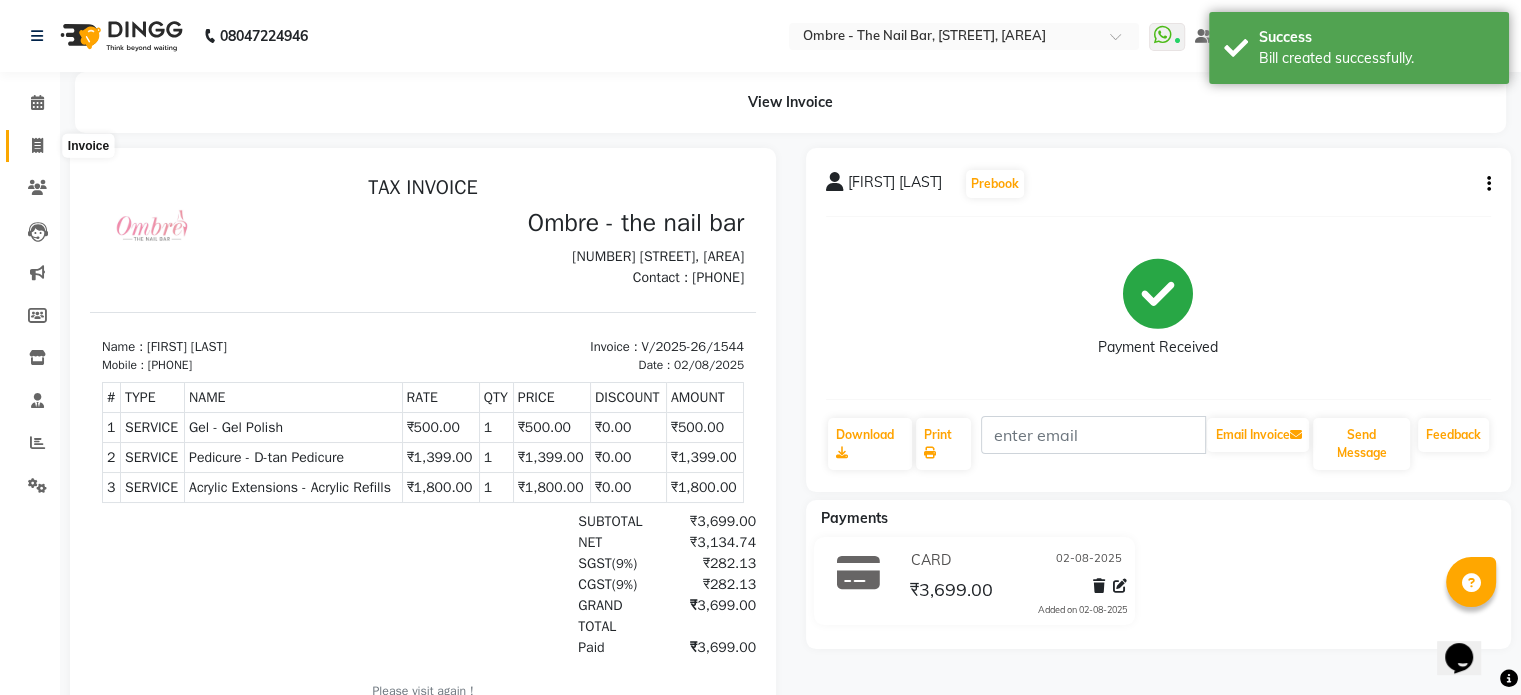 click 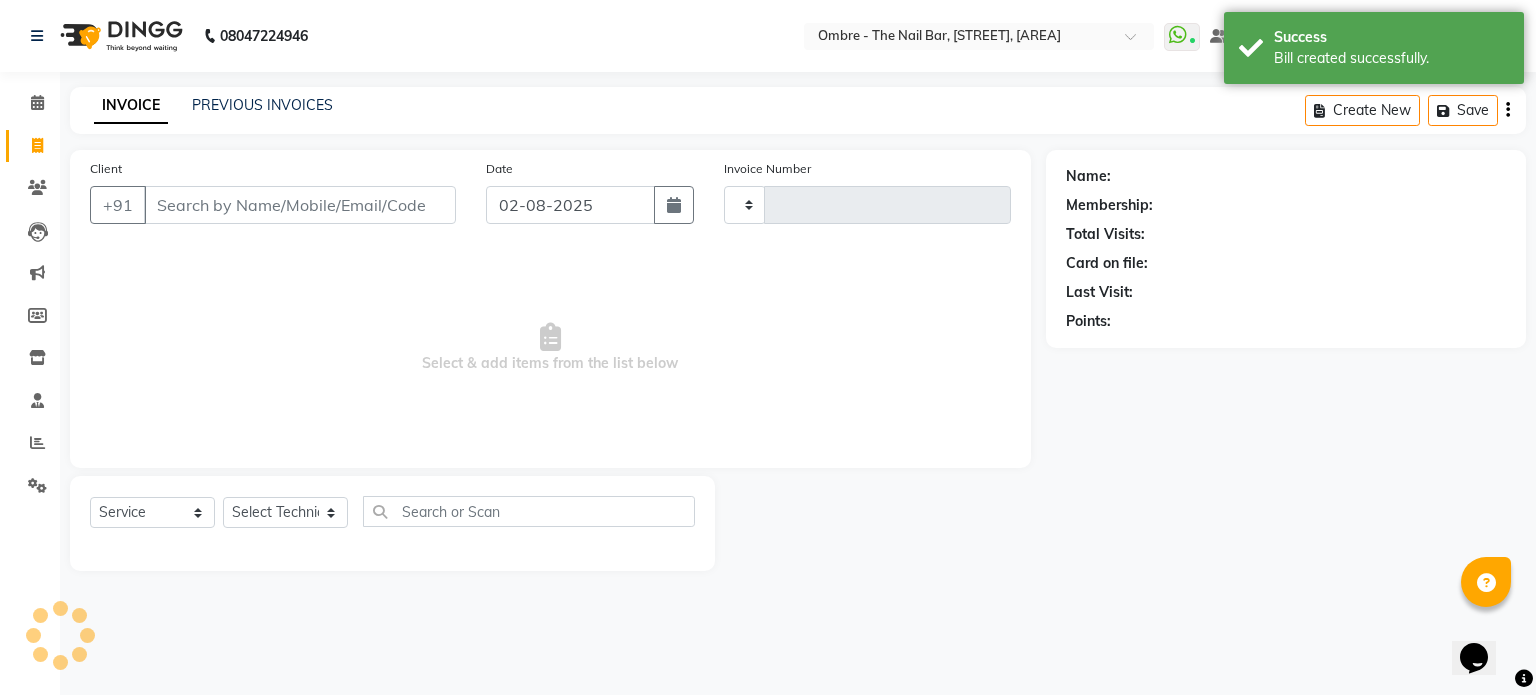 type on "1545" 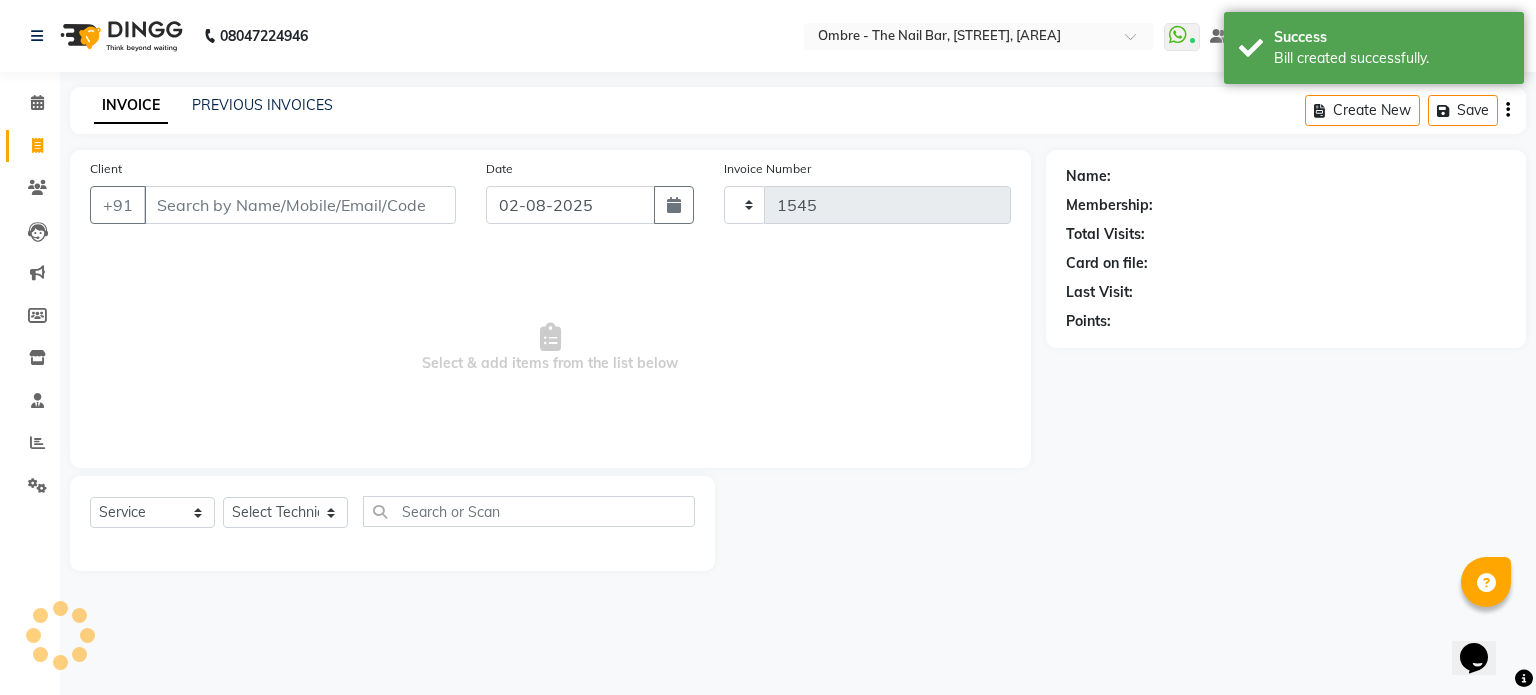 select on "4216" 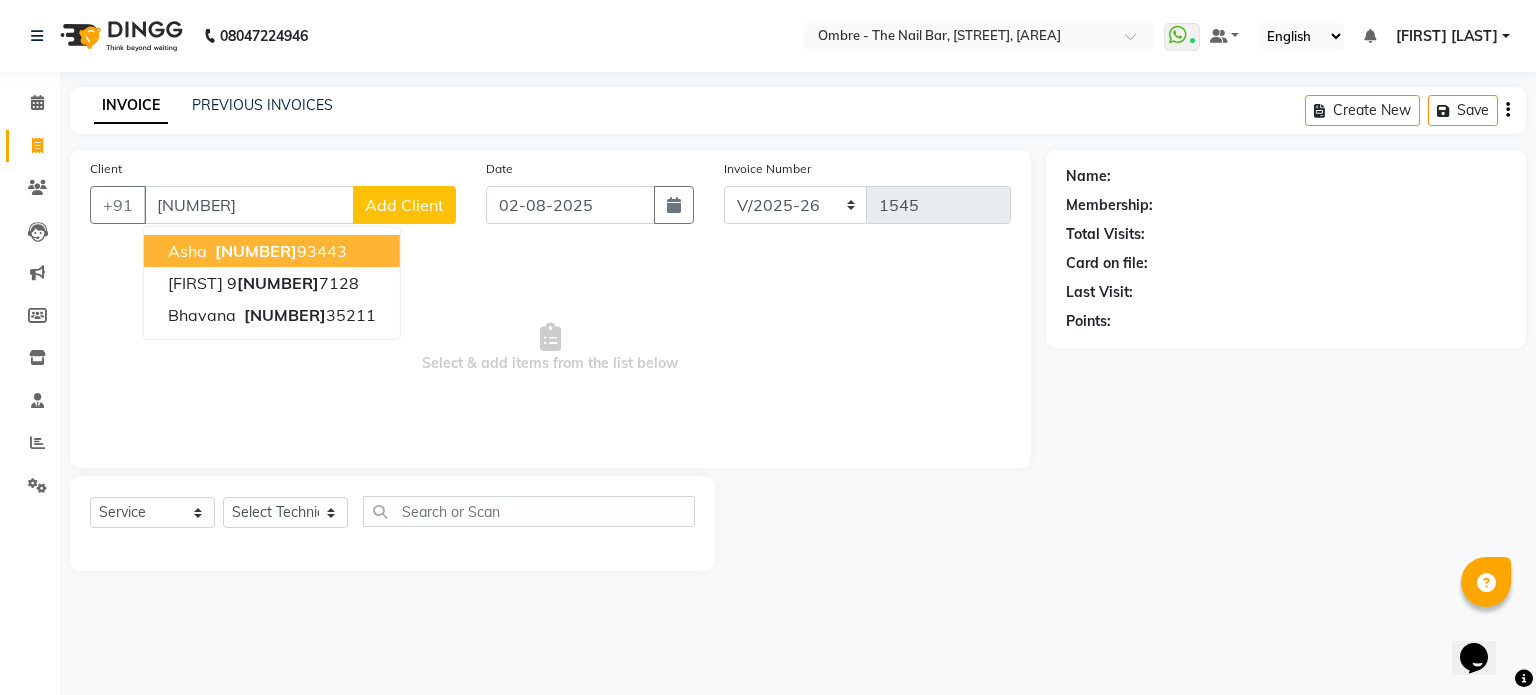 click on "[NUMBER]" at bounding box center (256, 251) 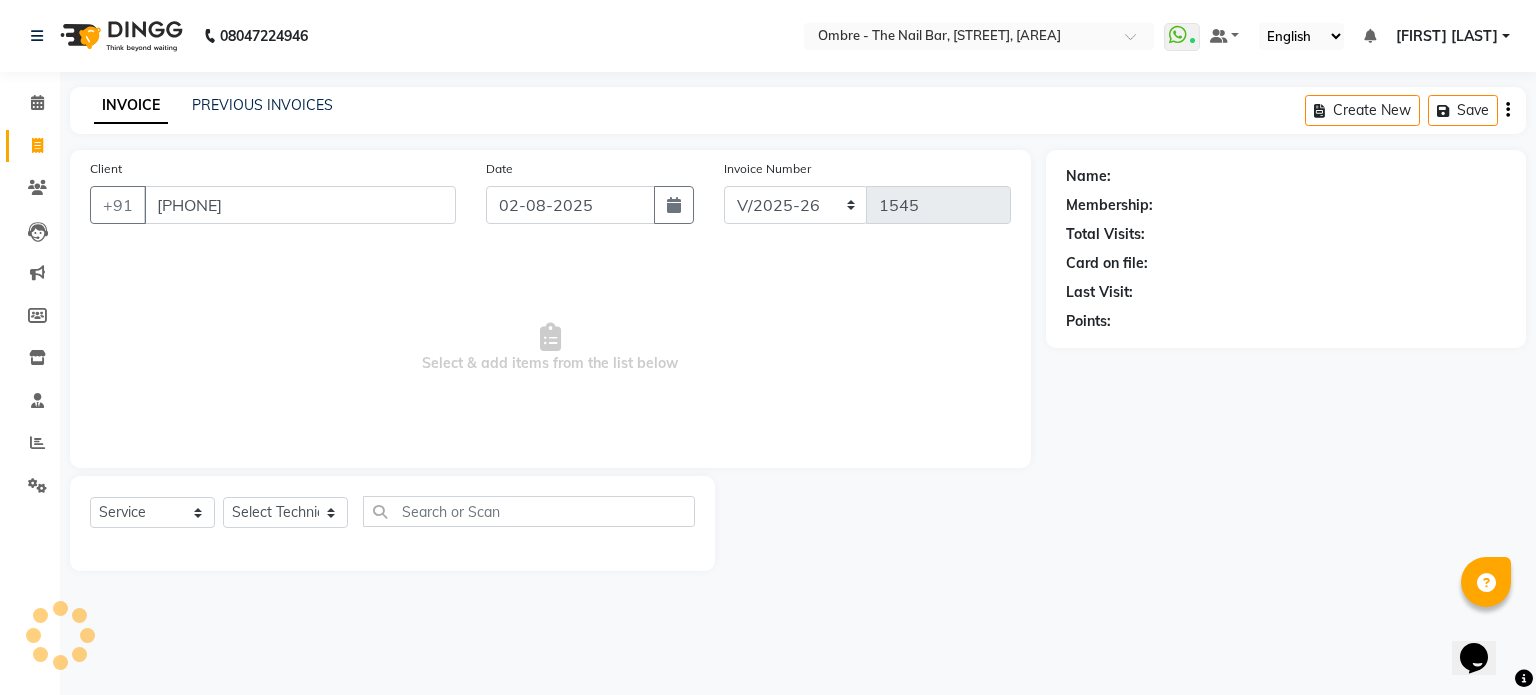 type on "[PHONE]" 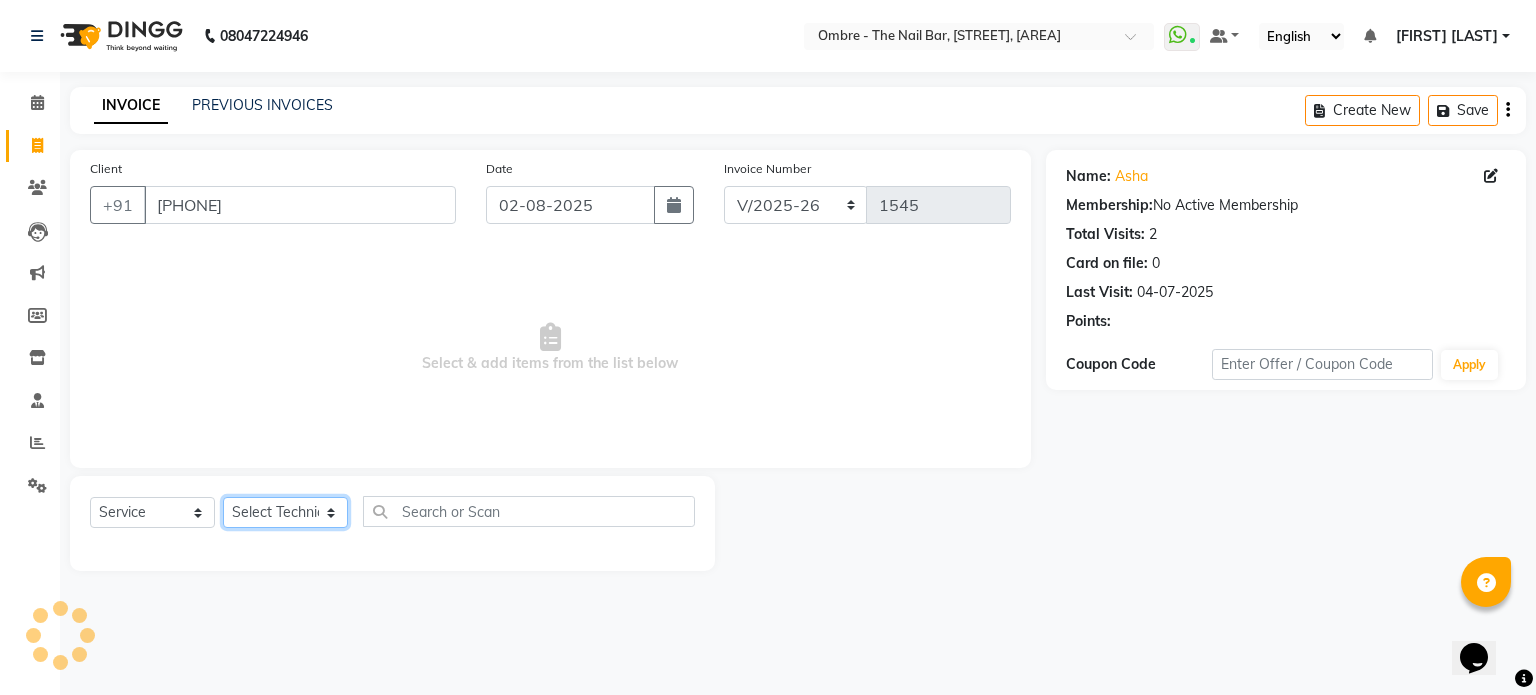click on "Select Technician [FIRST] [FIRST] [FIRST] [FIRST] [FIRST] [FIRST] [FIRST] [FIRST] [FIRST] [FIRST] [FIRST] [FIRST] [FIRST] [FIRST] [FIRST] [FIRST] [FIRST]" 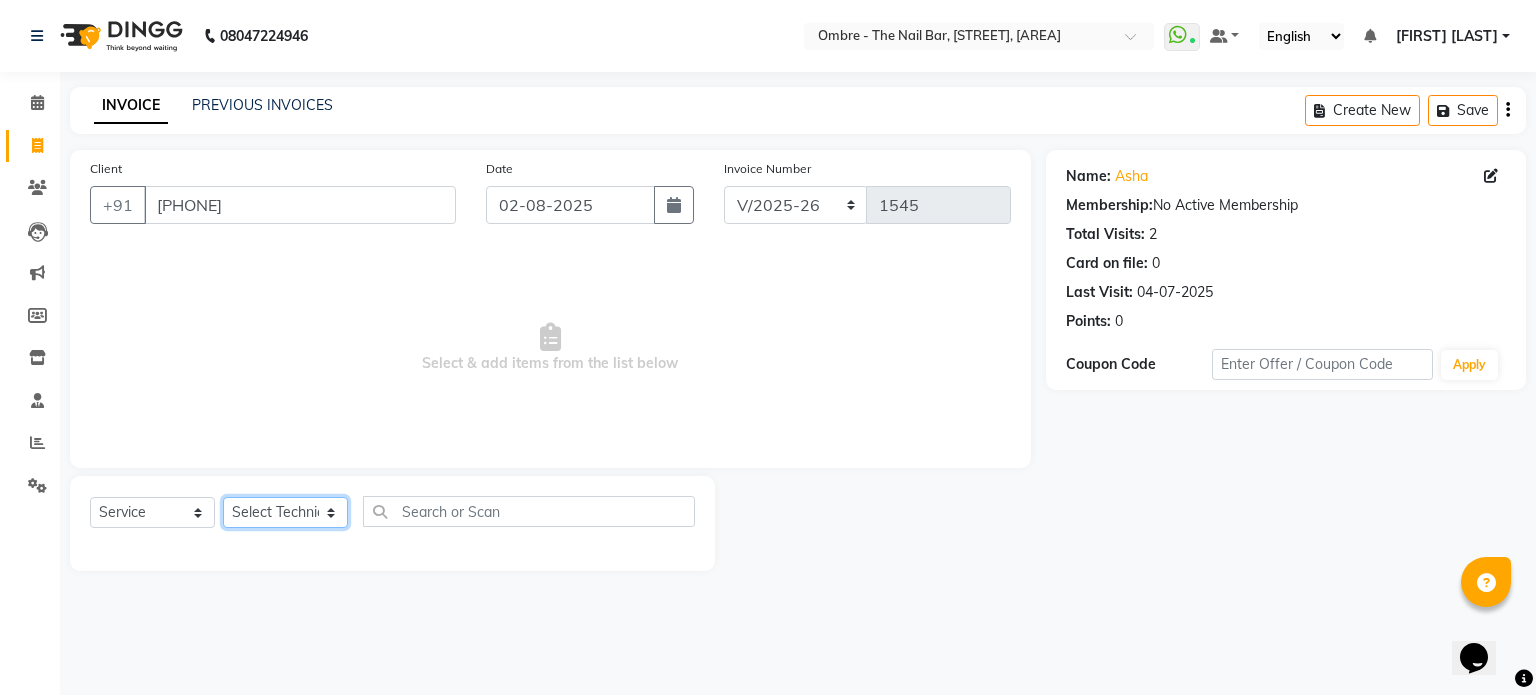 select on "50943" 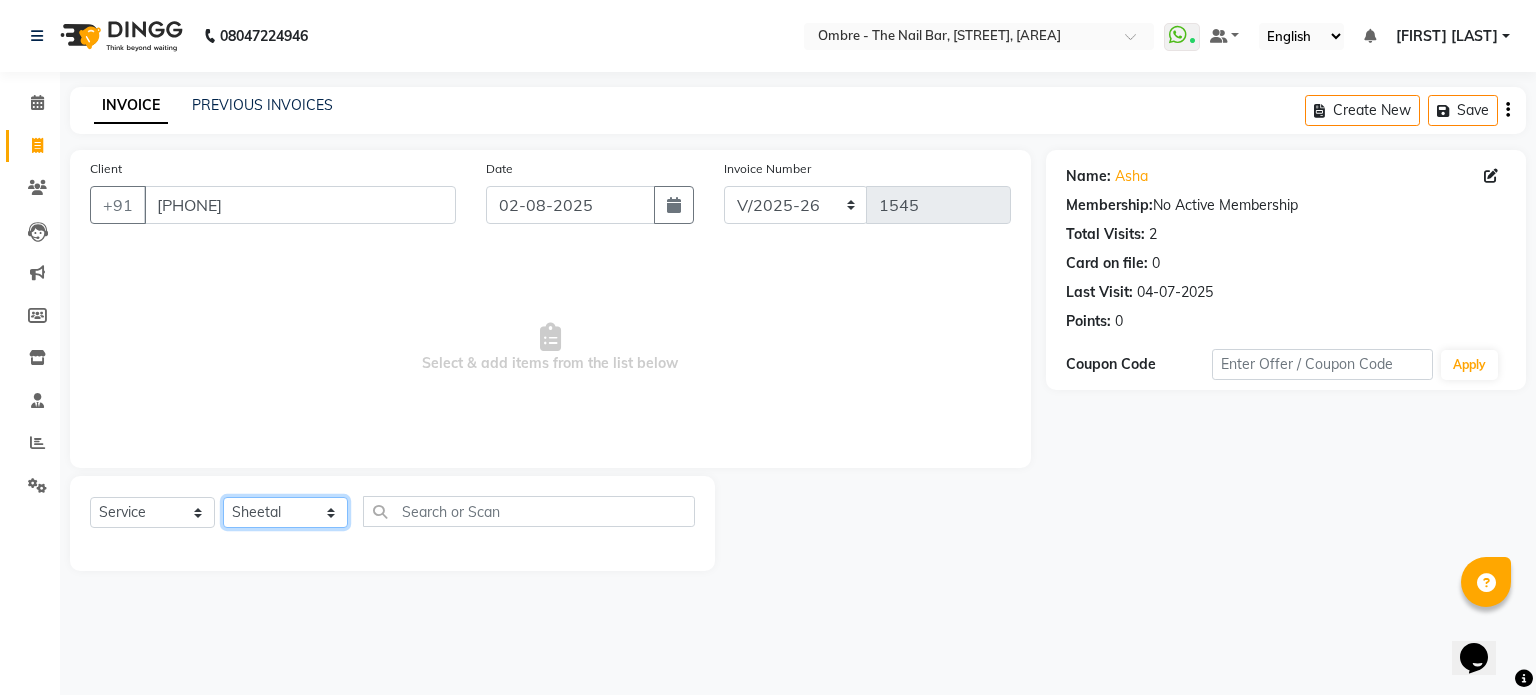 click on "Select Technician [FIRST] [FIRST] [FIRST] [FIRST] [FIRST] [FIRST] [FIRST] [FIRST] [FIRST] [FIRST] [FIRST] [FIRST] [FIRST] [FIRST] [FIRST] [FIRST] [FIRST]" 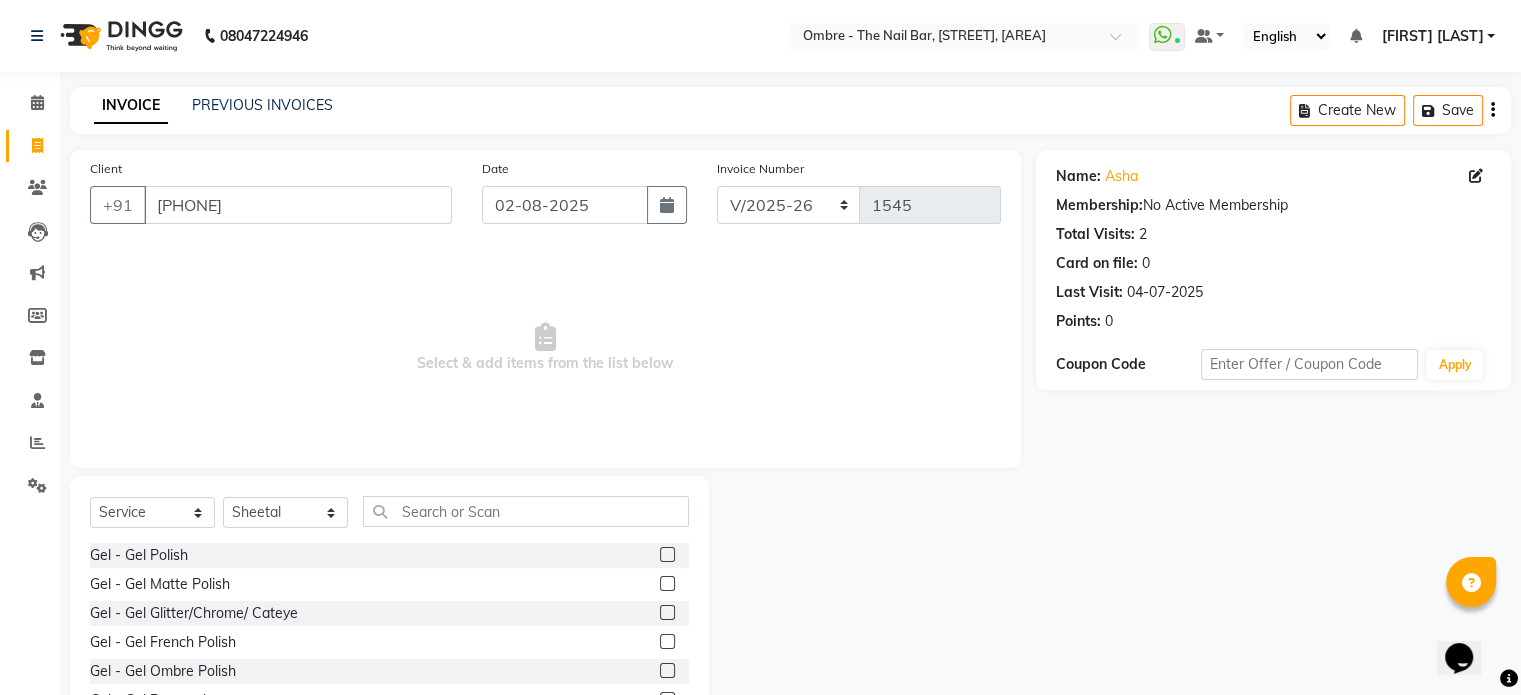 click 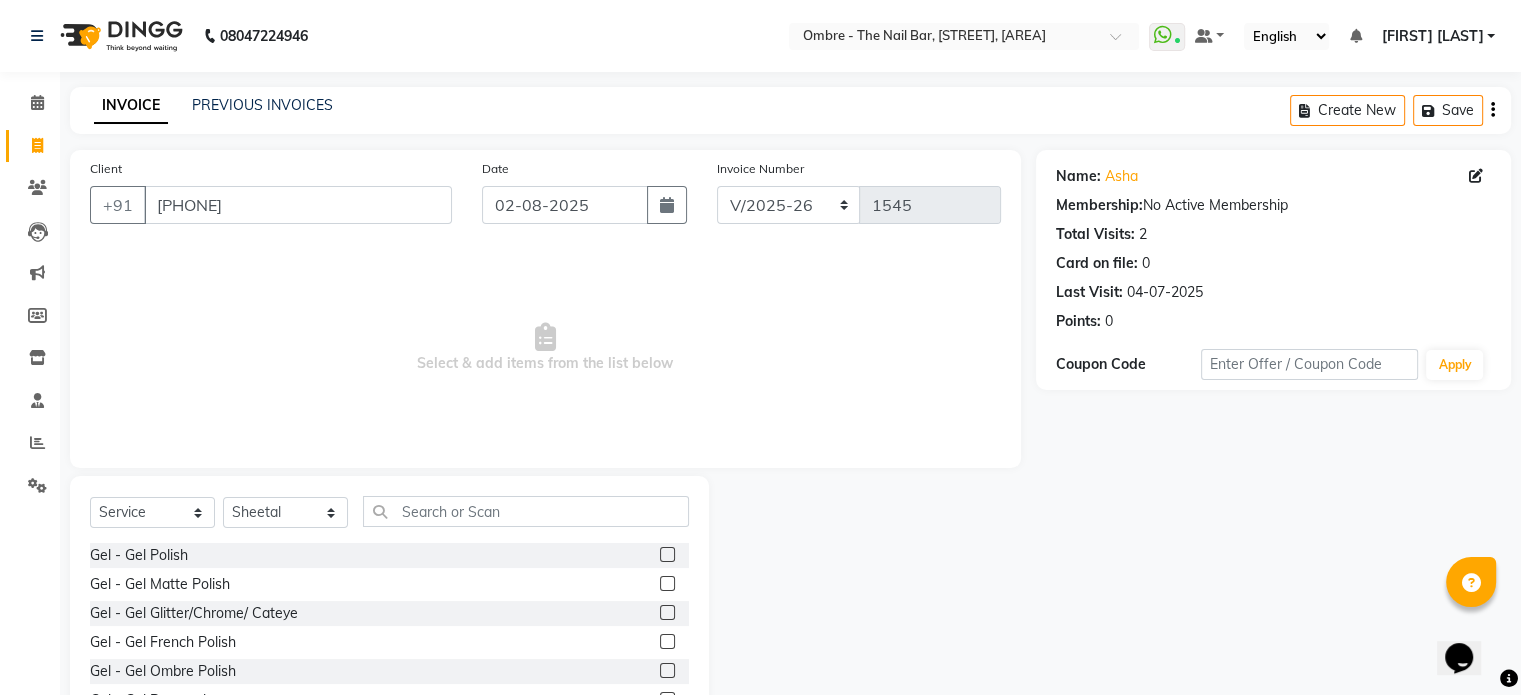 click at bounding box center (666, 555) 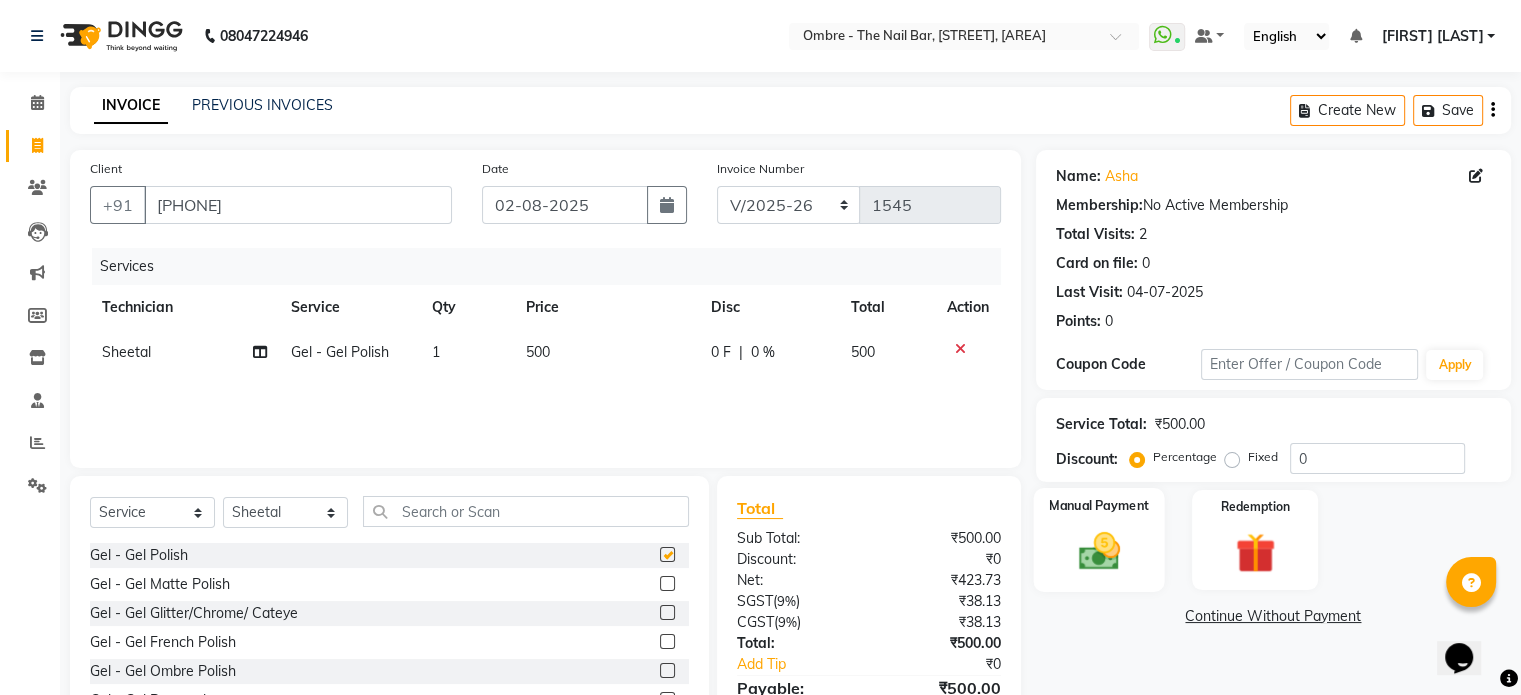 checkbox on "false" 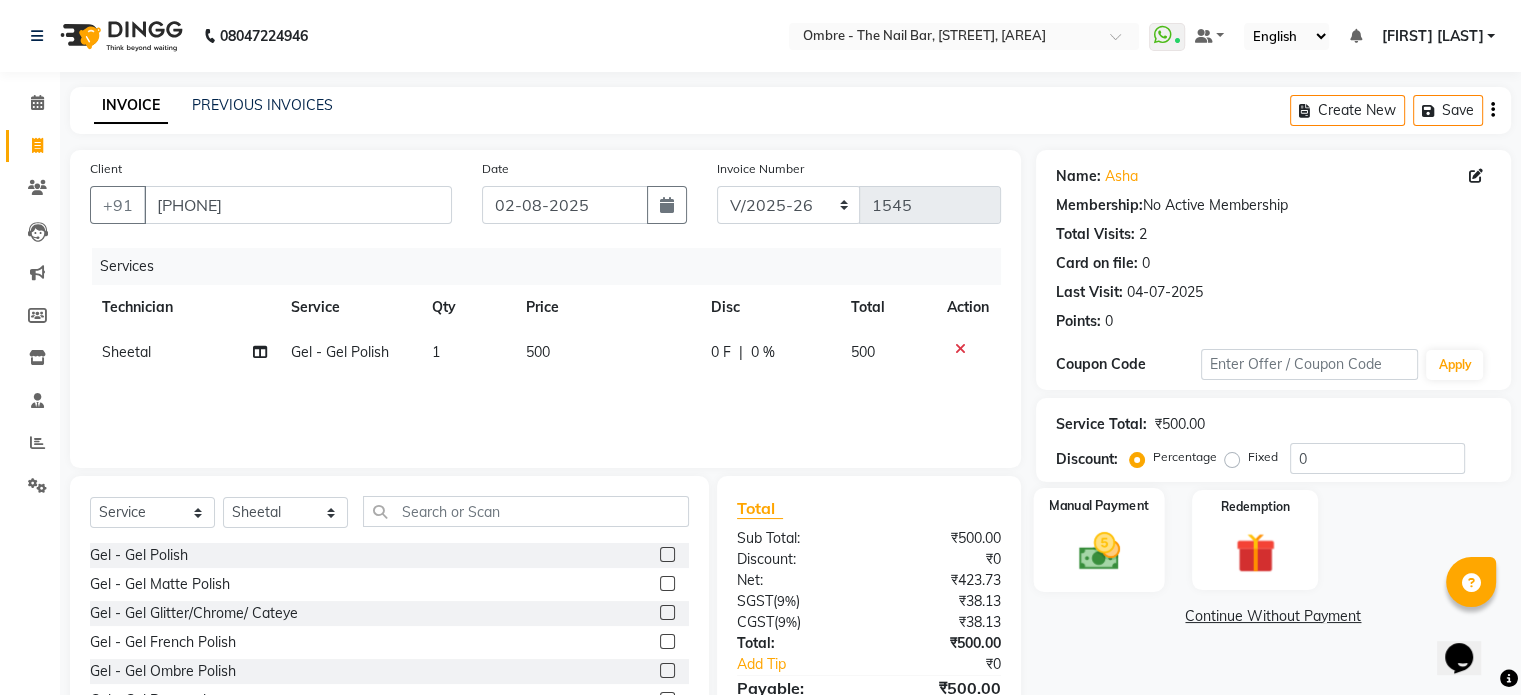 click 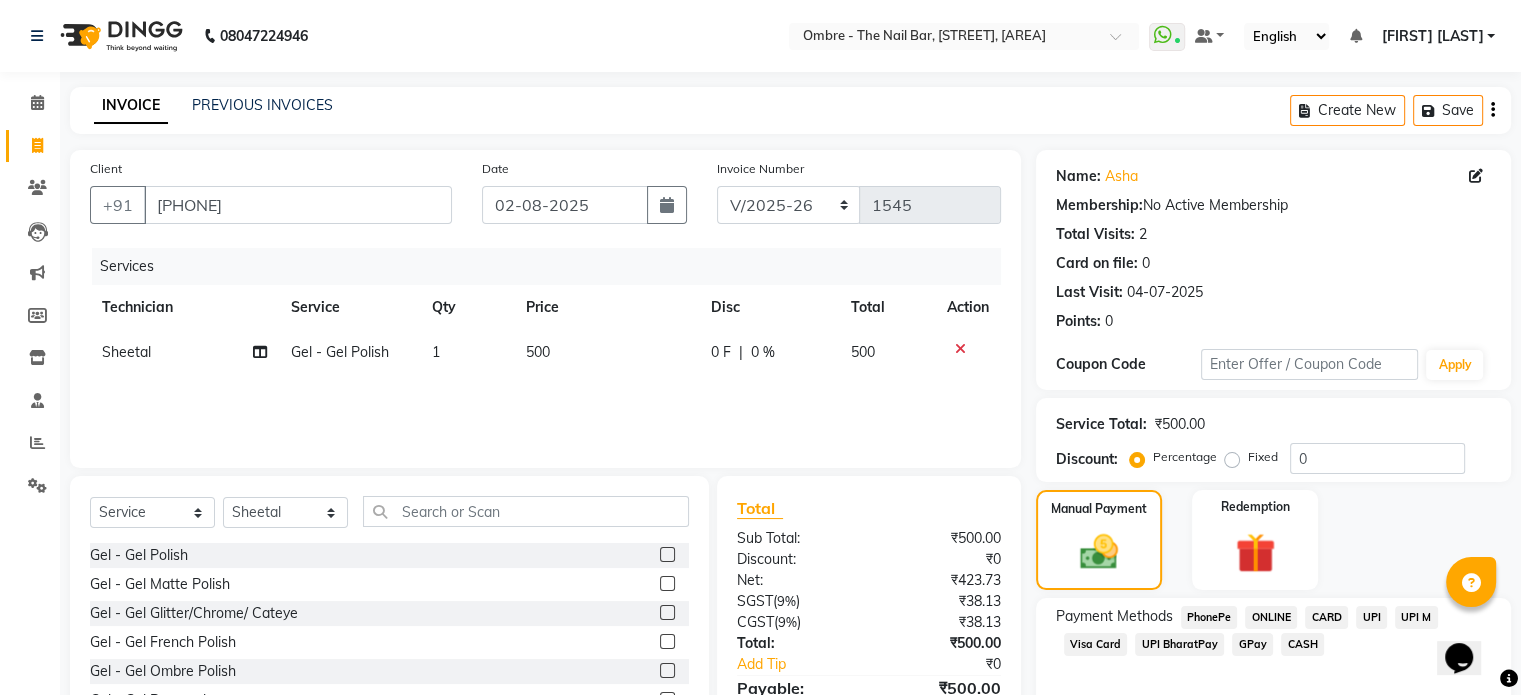click on "CASH" 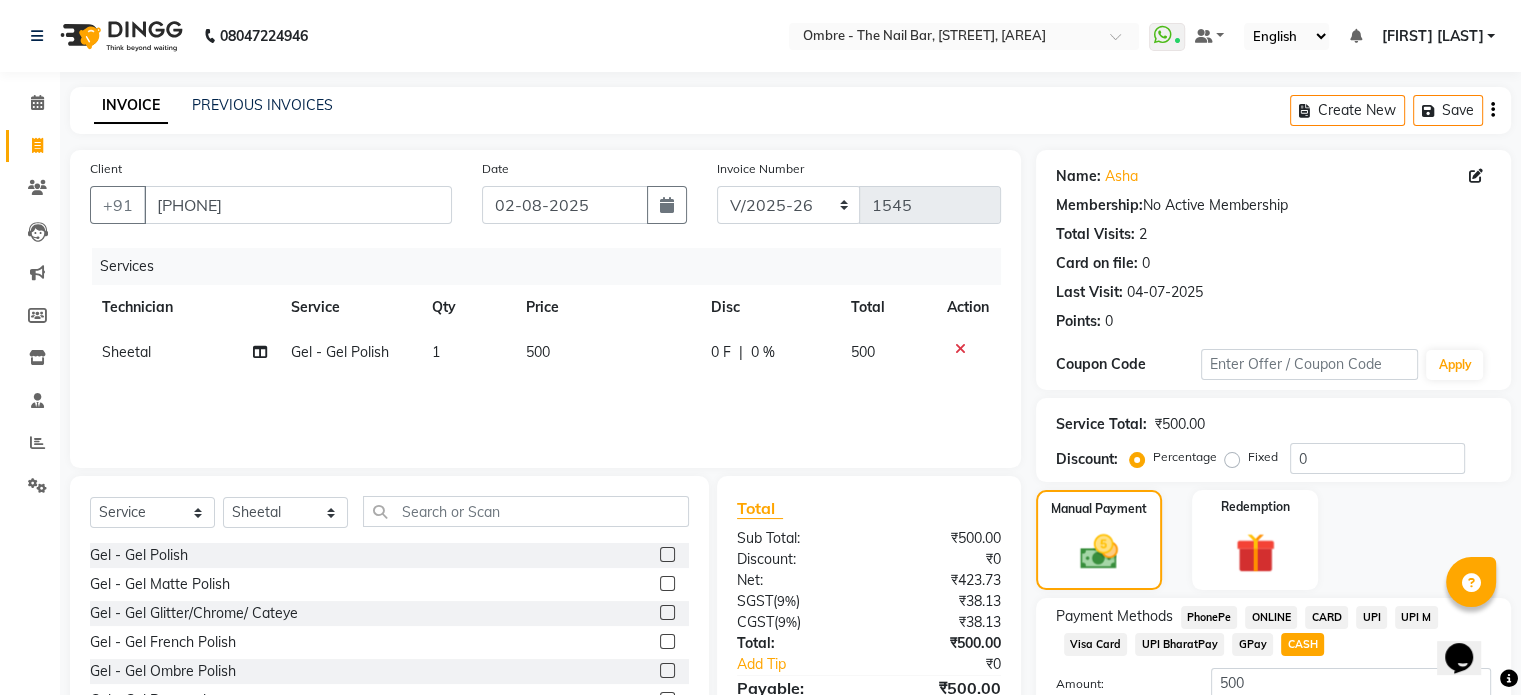 scroll, scrollTop: 152, scrollLeft: 0, axis: vertical 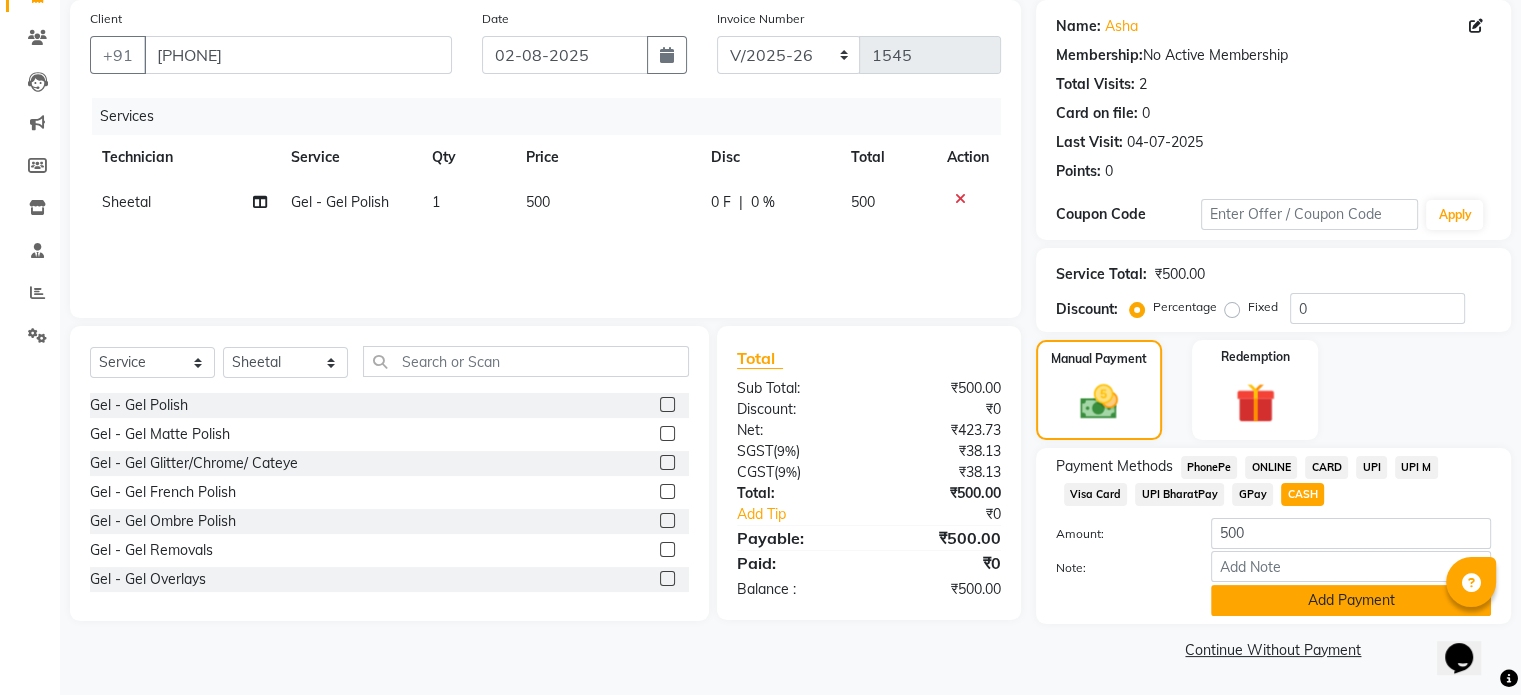 click on "Add Payment" 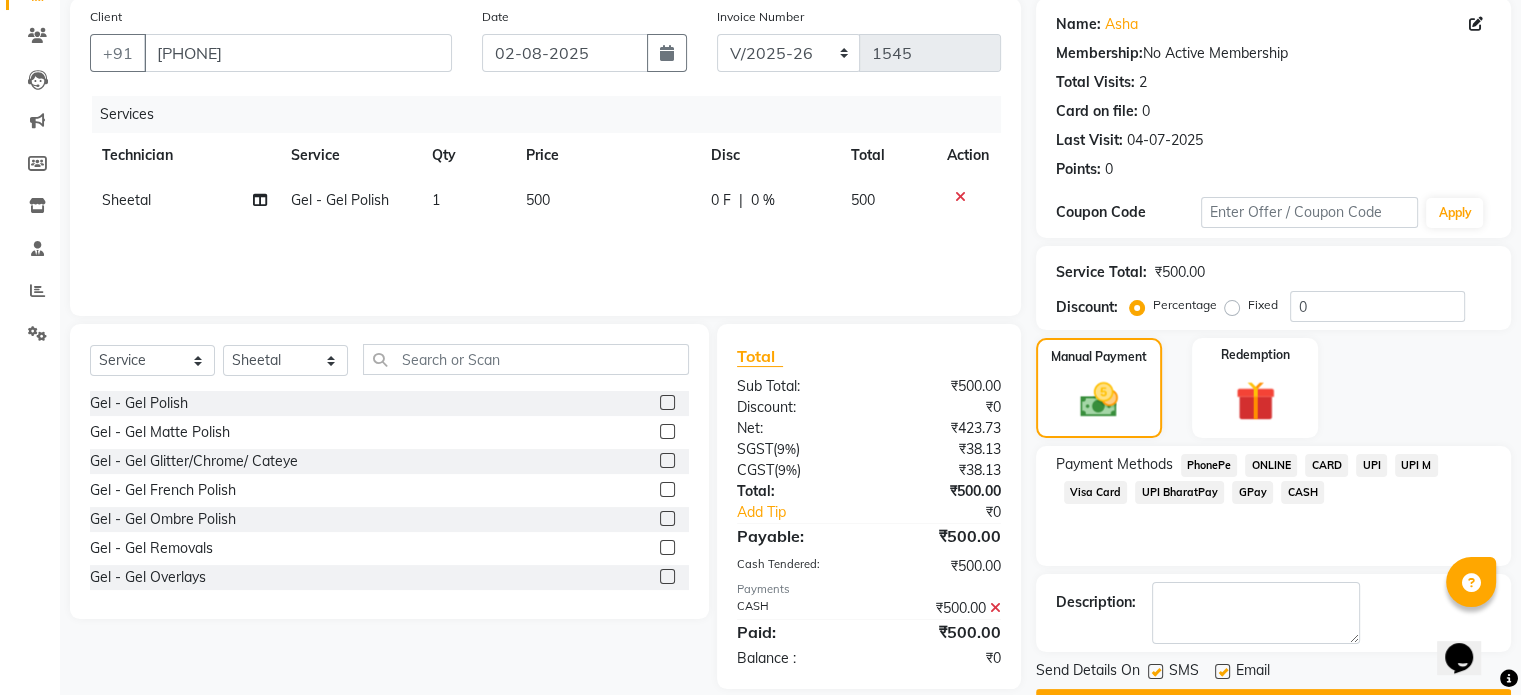 scroll, scrollTop: 205, scrollLeft: 0, axis: vertical 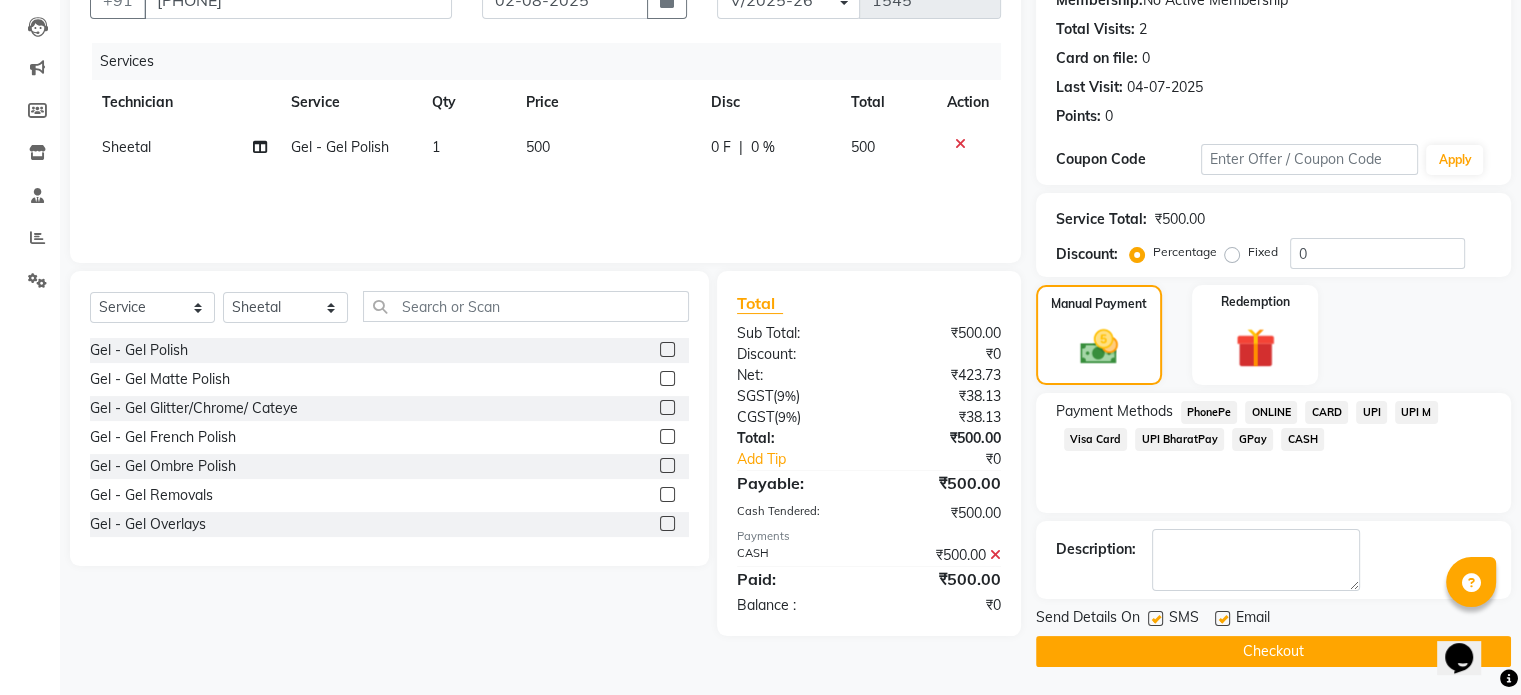 click on "Checkout" 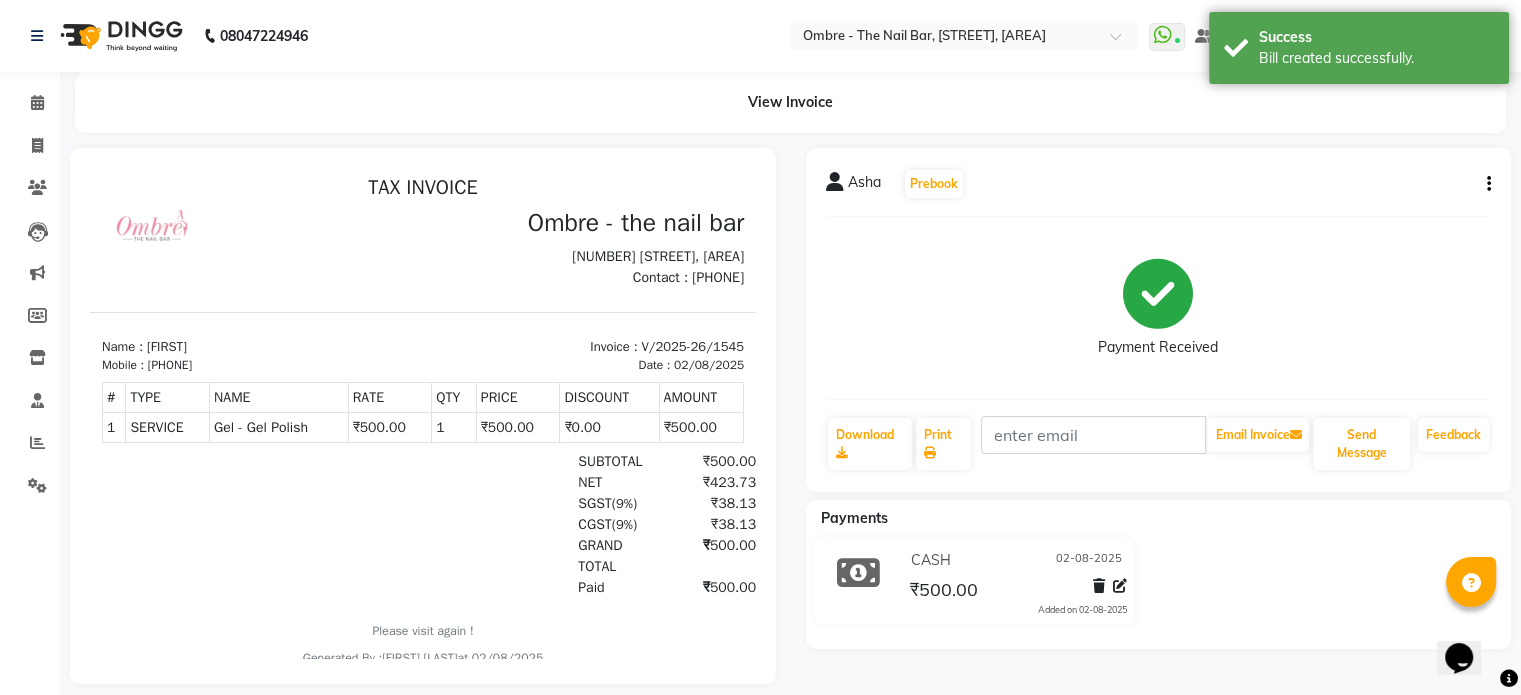 scroll, scrollTop: 0, scrollLeft: 0, axis: both 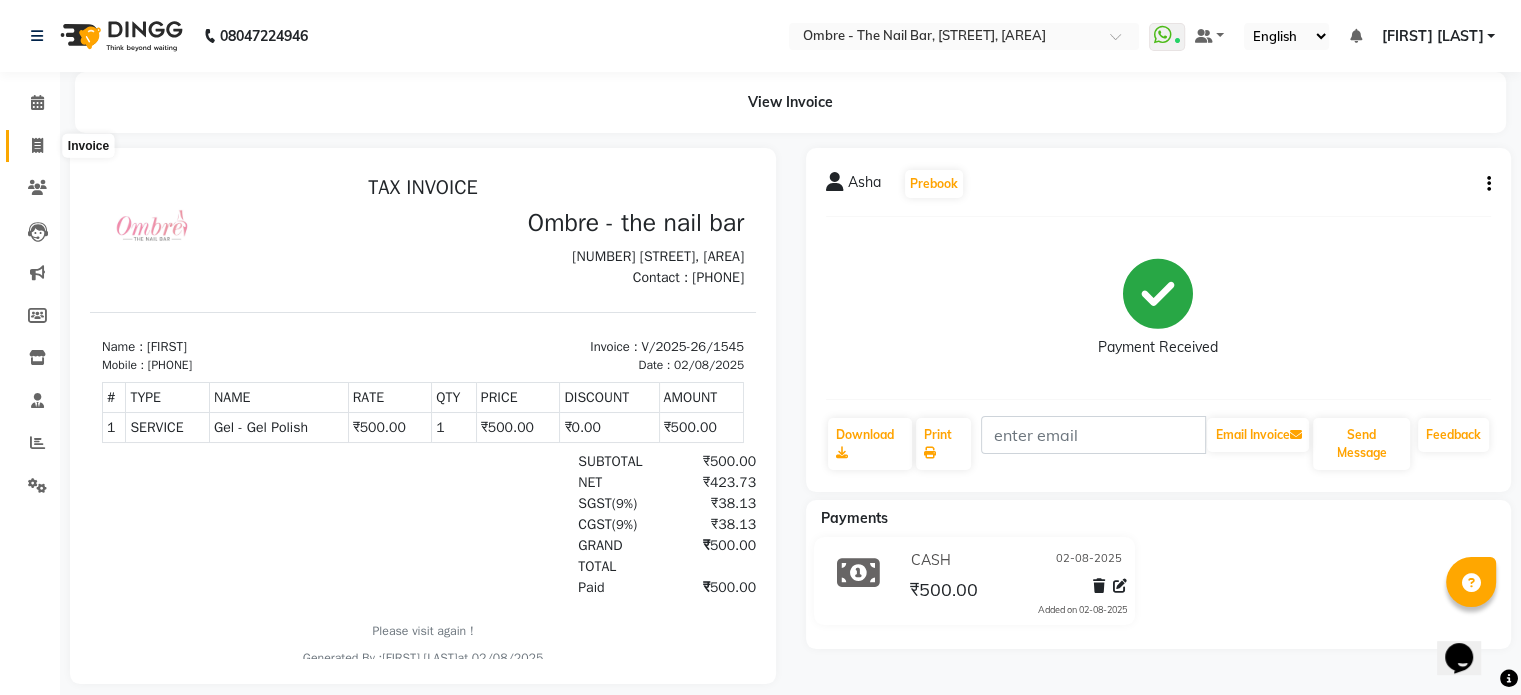 click 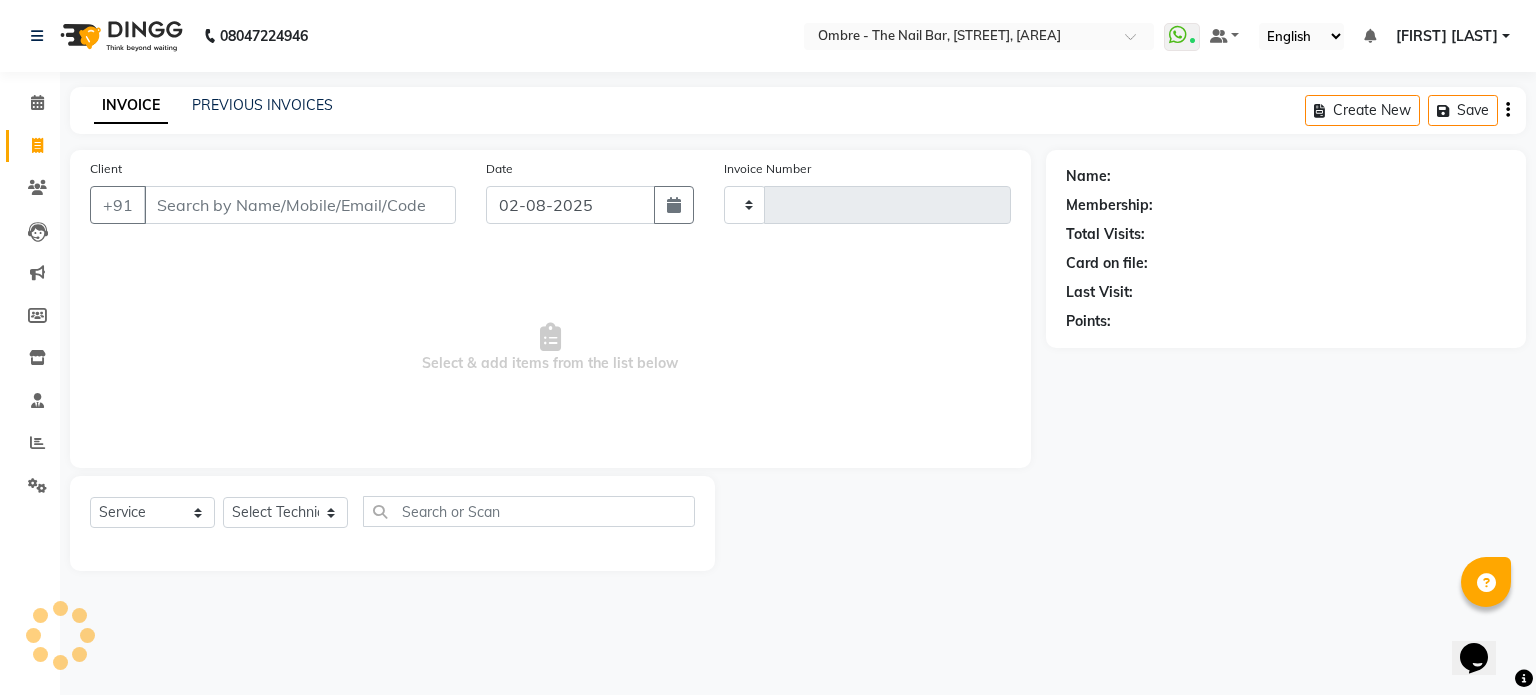 type on "1546" 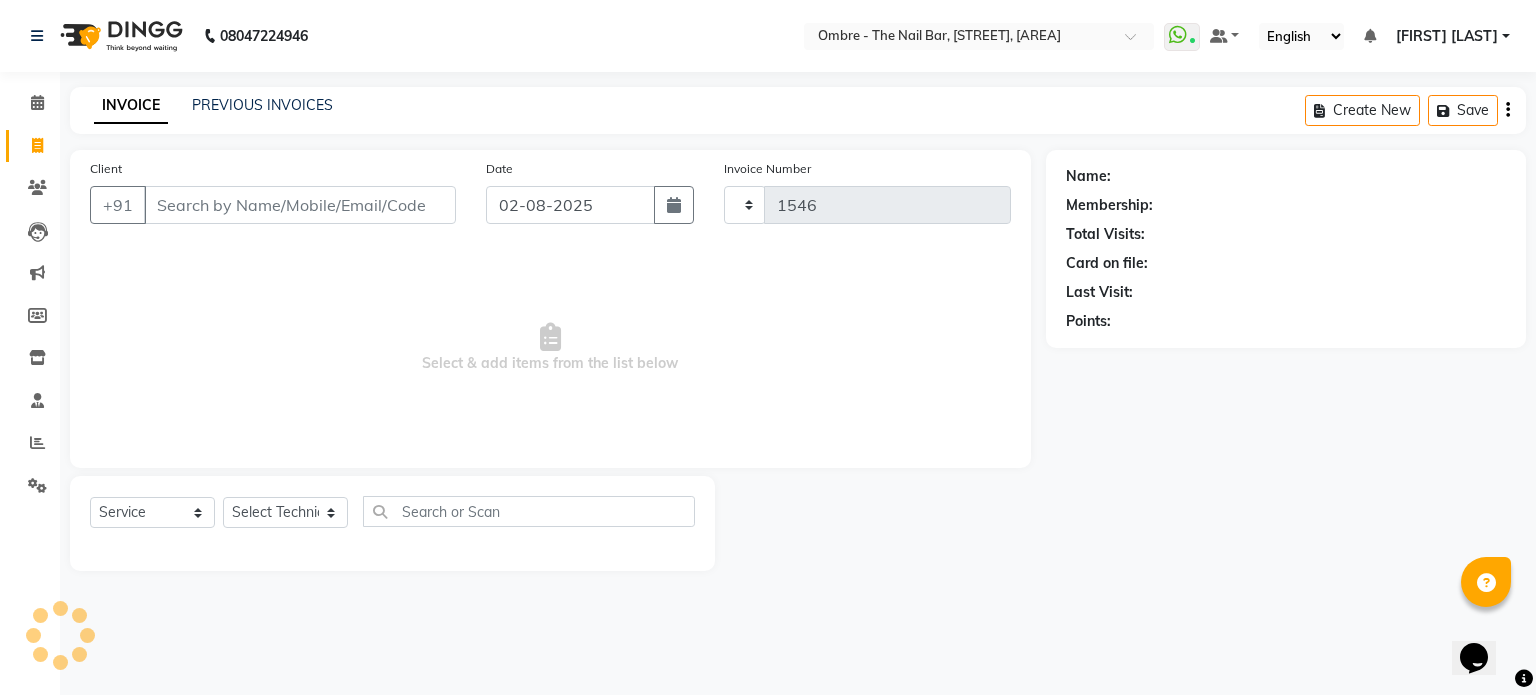 select on "4216" 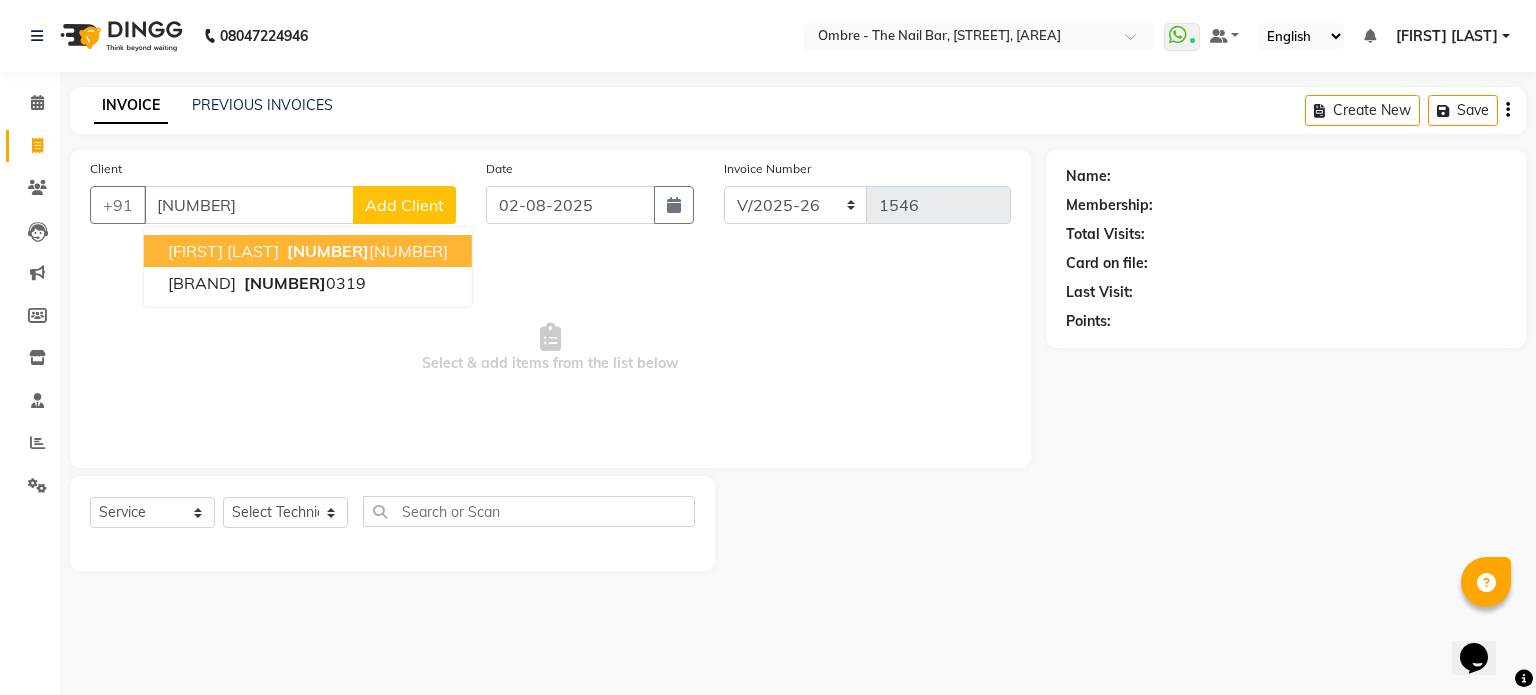 click on "[FIRST] [LAST]   [PHONE]" at bounding box center (308, 251) 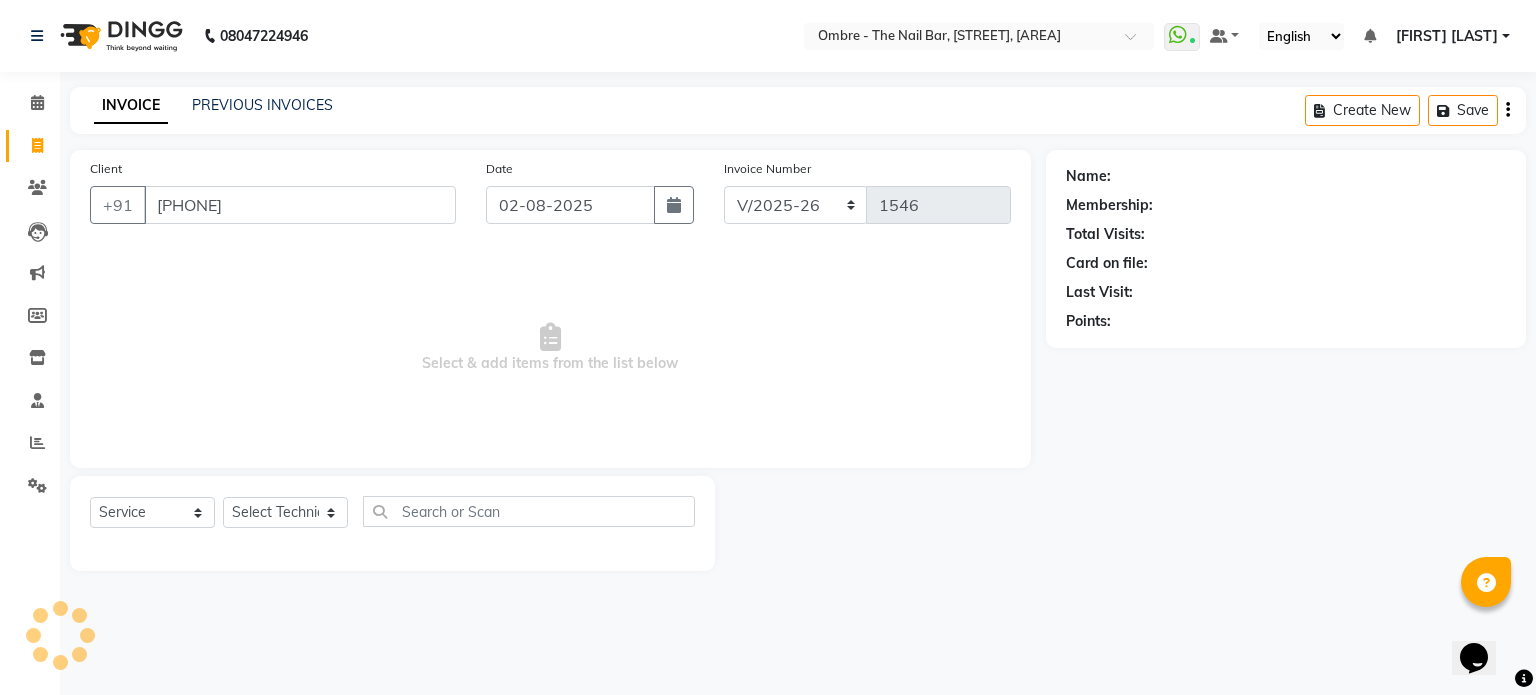 type on "[PHONE]" 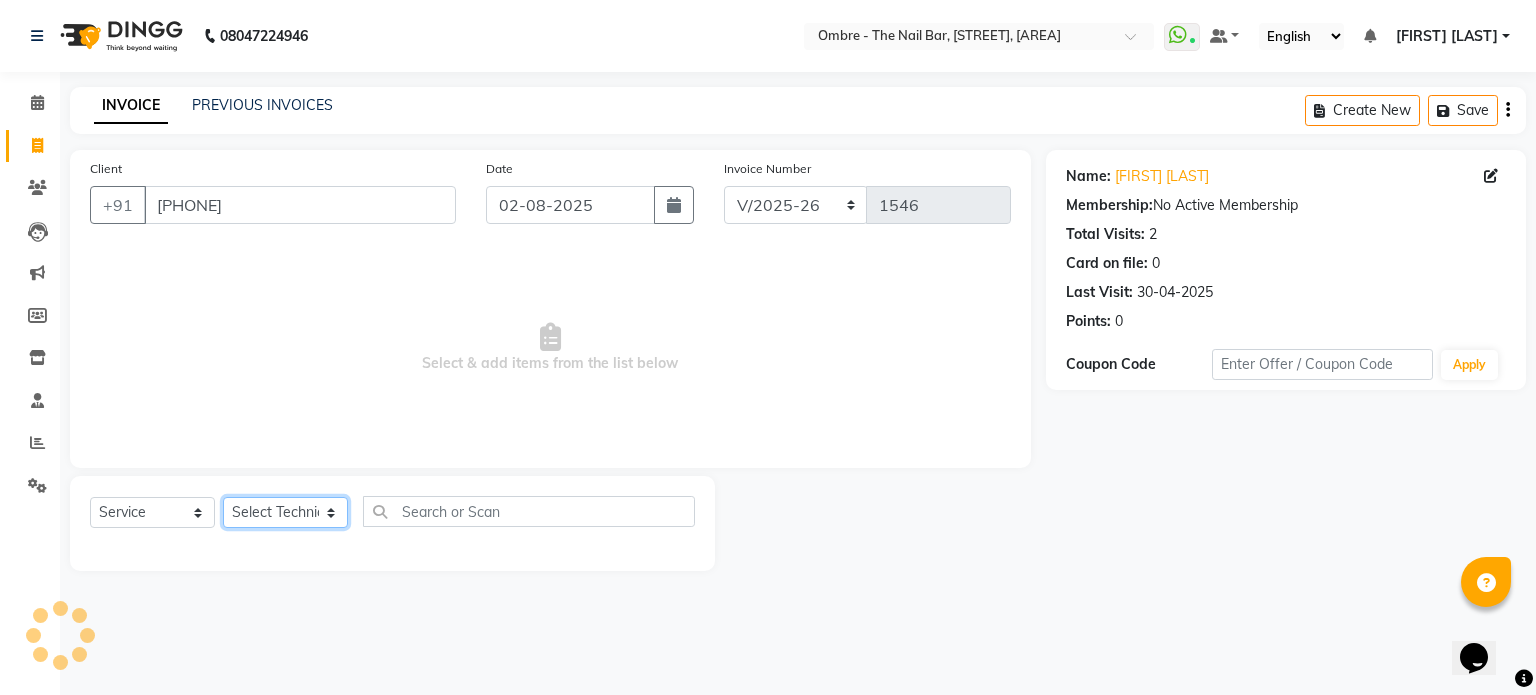 click on "Select Technician [FIRST] [FIRST] [FIRST] [FIRST] [FIRST] [FIRST] [FIRST] [FIRST] [FIRST] [FIRST] [FIRST] [FIRST] [FIRST] [FIRST] [FIRST] [FIRST] [FIRST]" 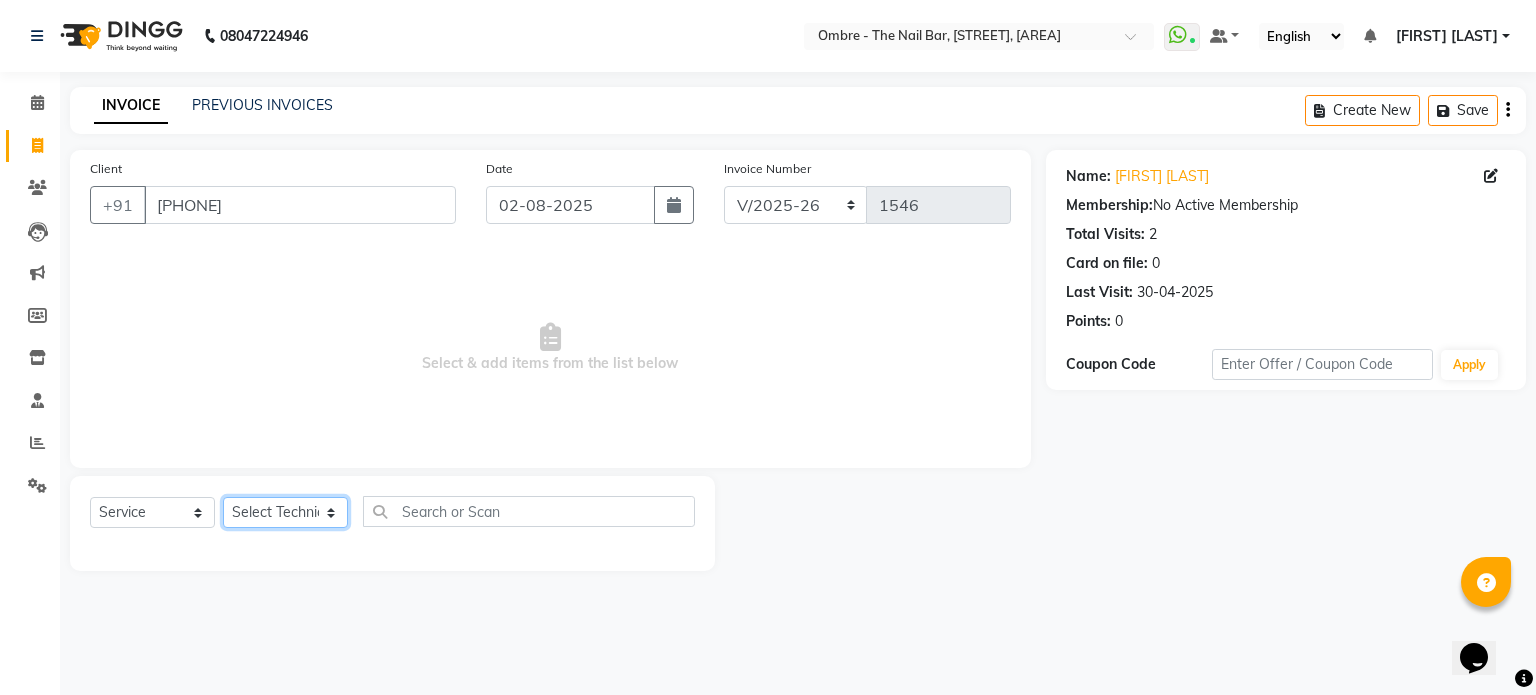 select on "[NUMBER]" 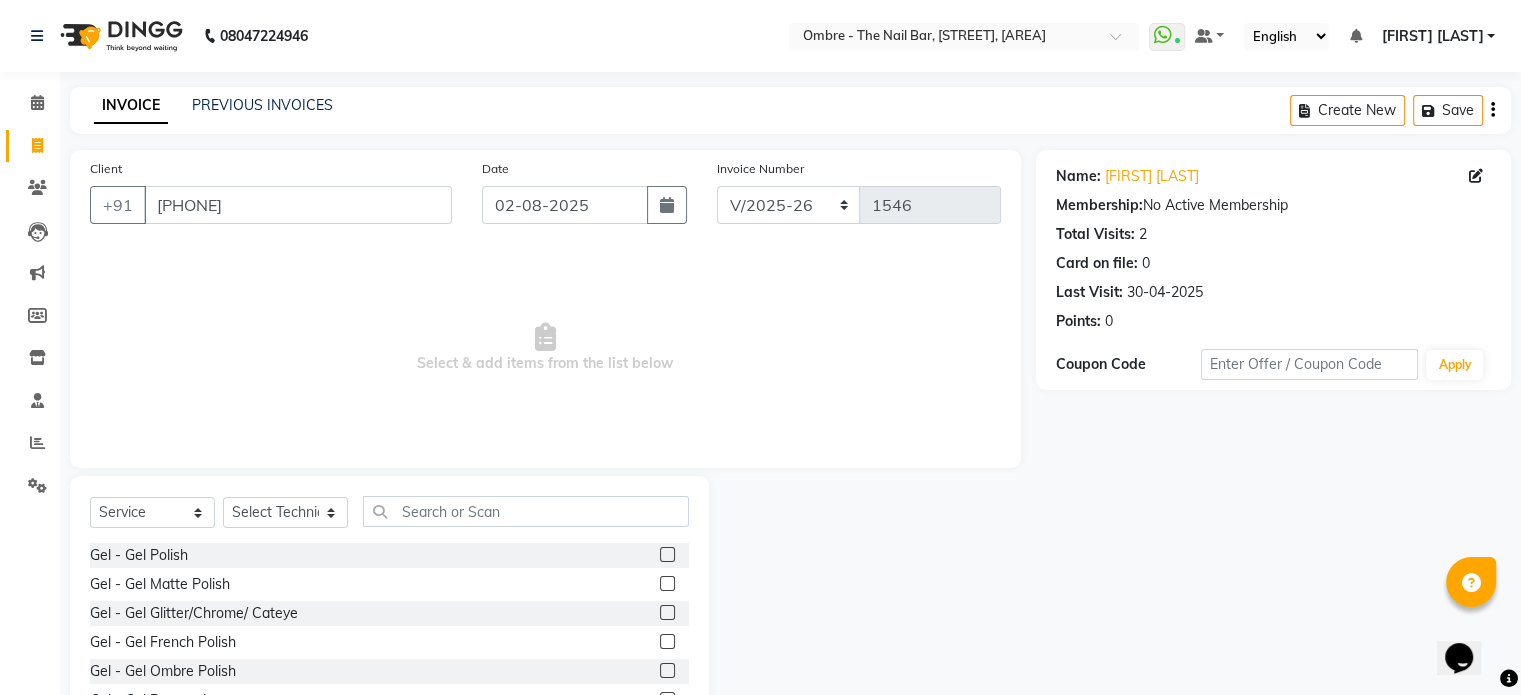 click 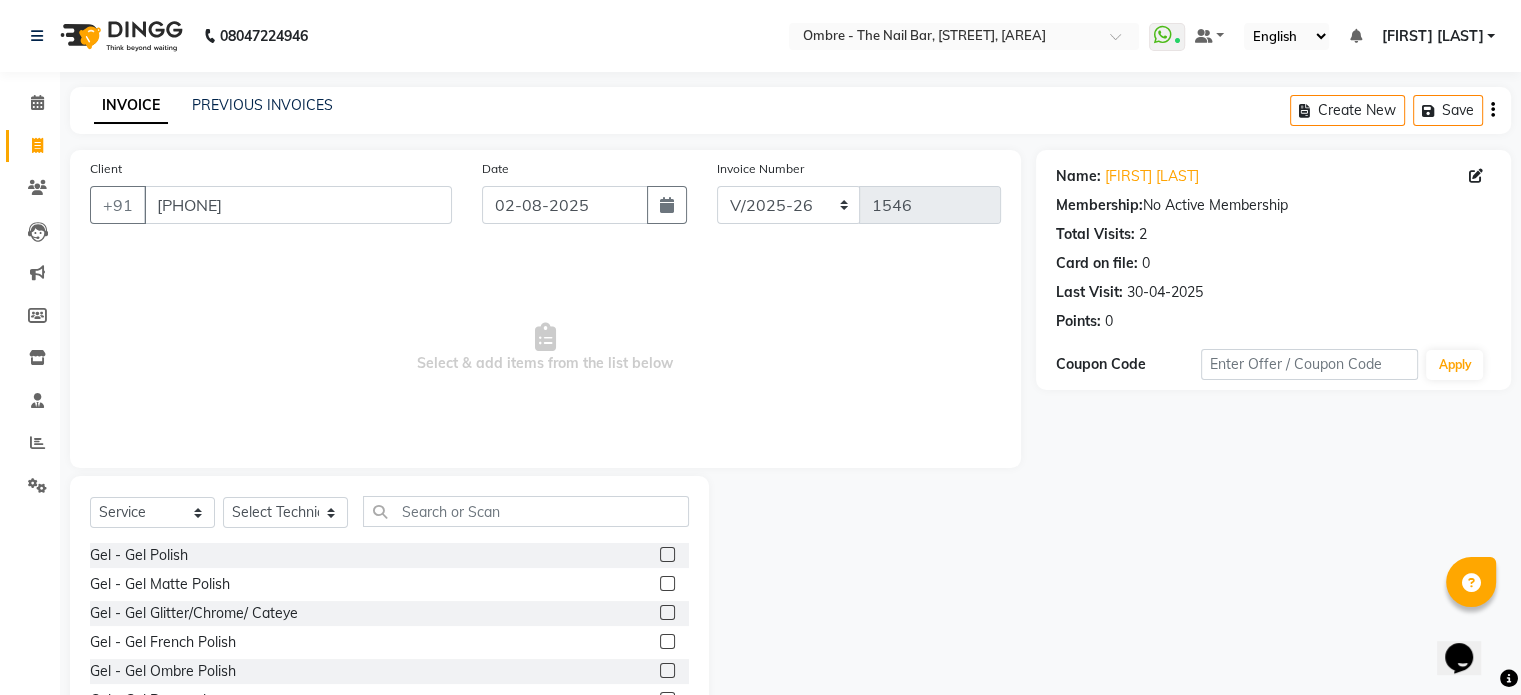 click at bounding box center [666, 555] 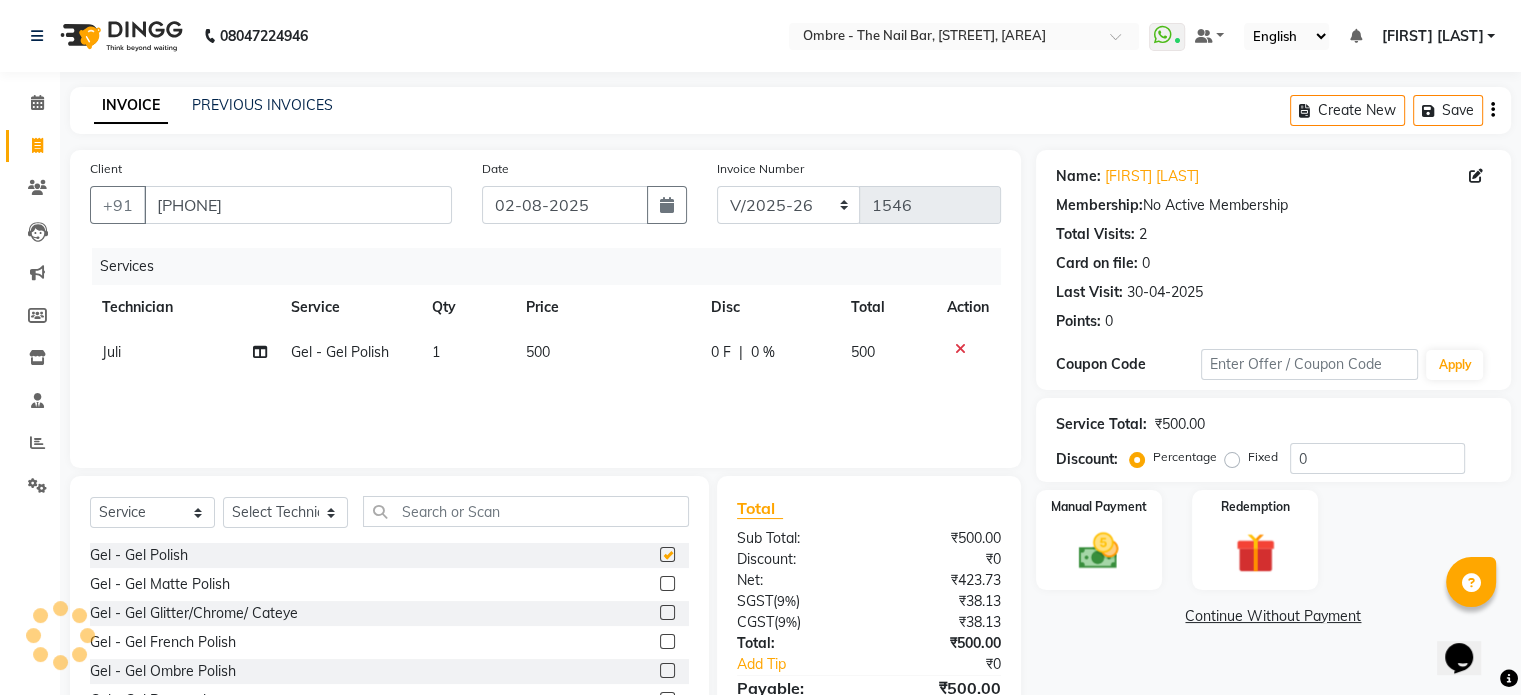 checkbox on "false" 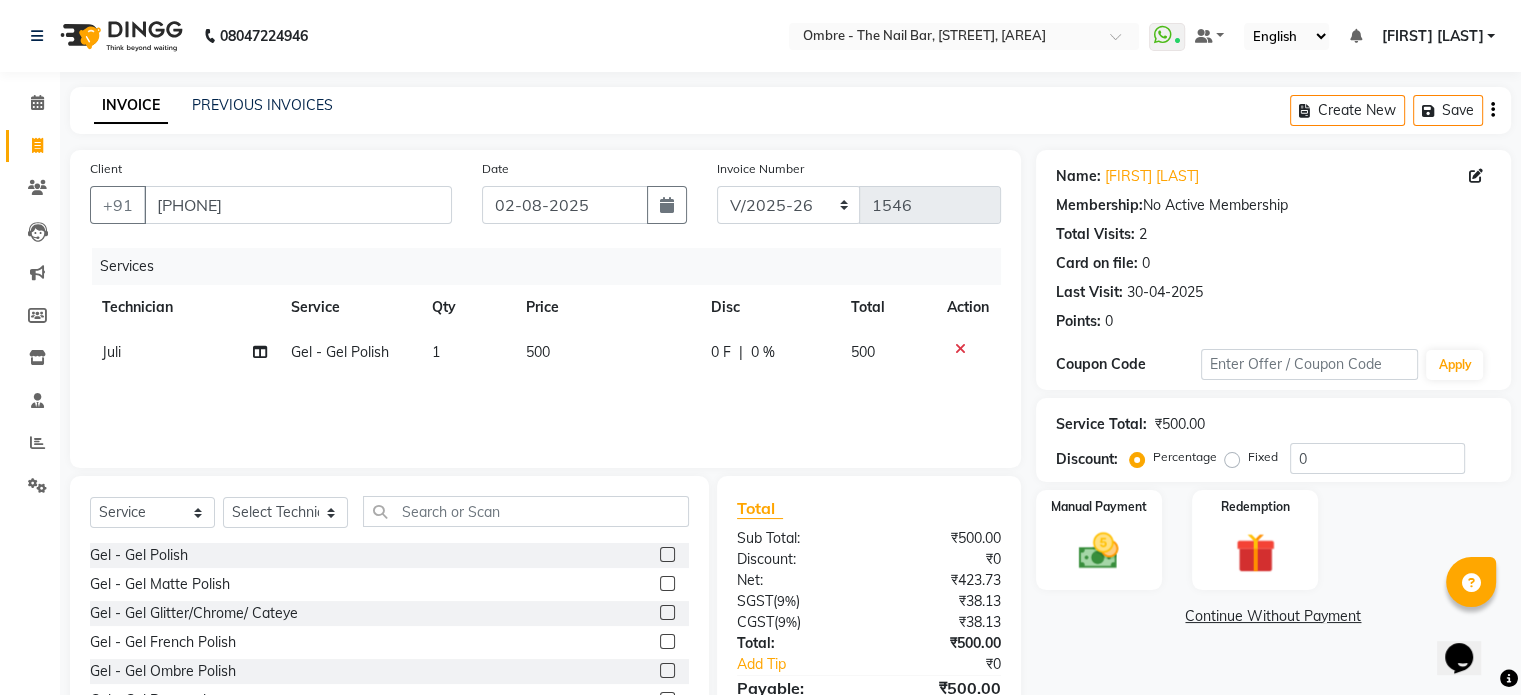 click 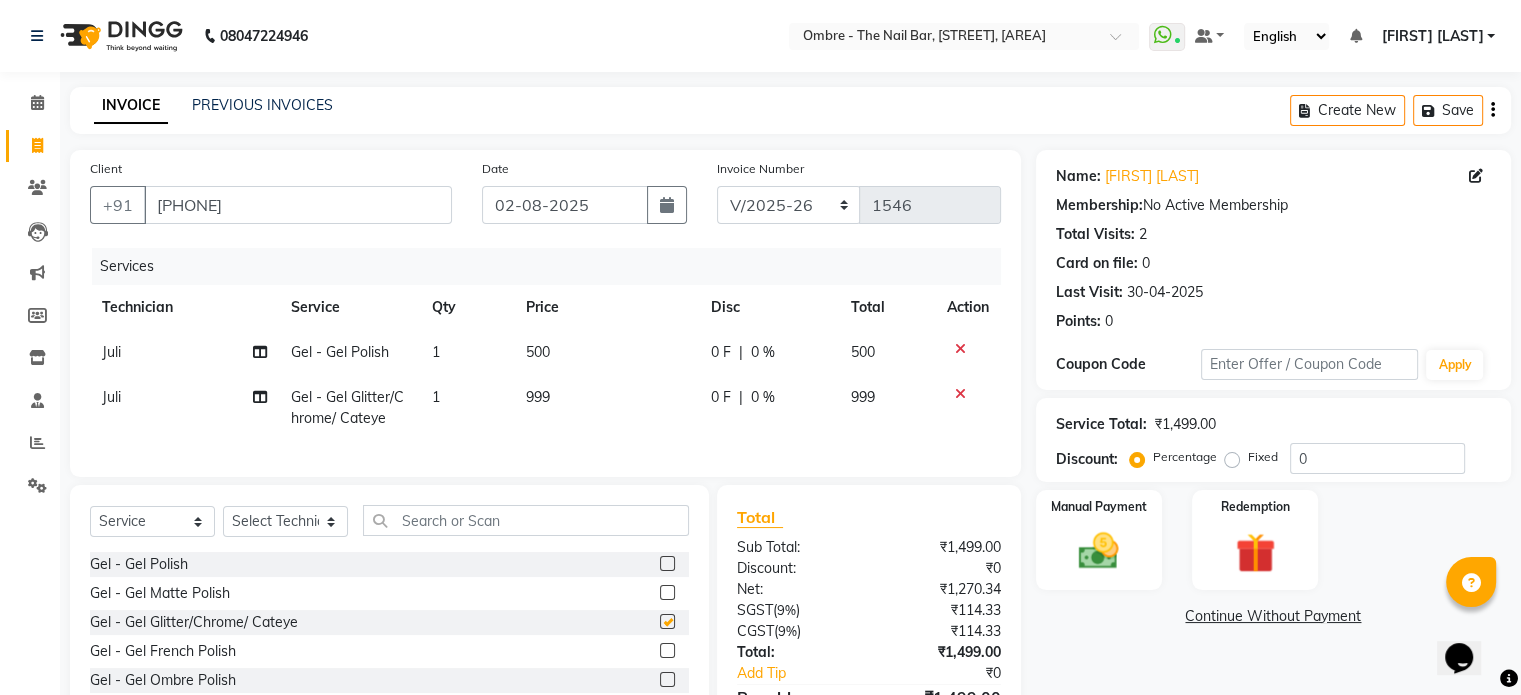 checkbox on "false" 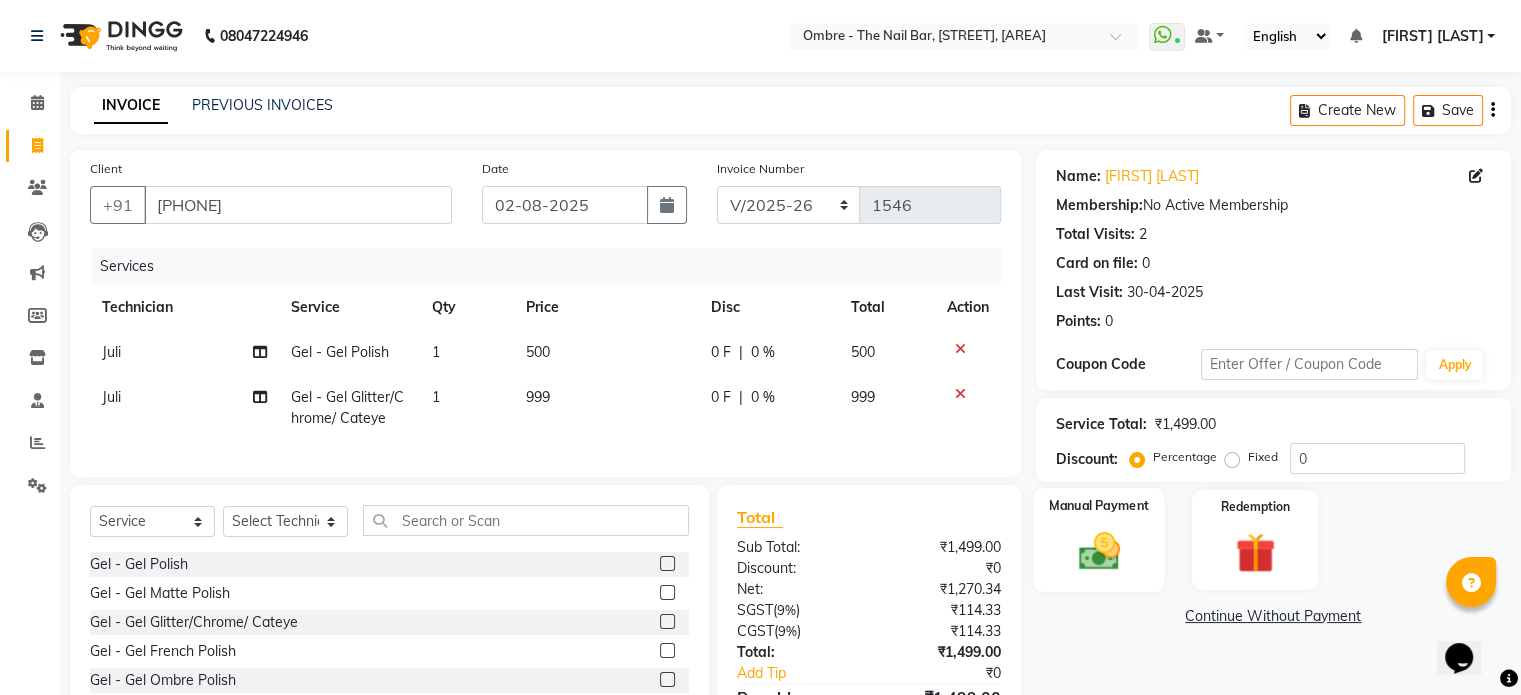click 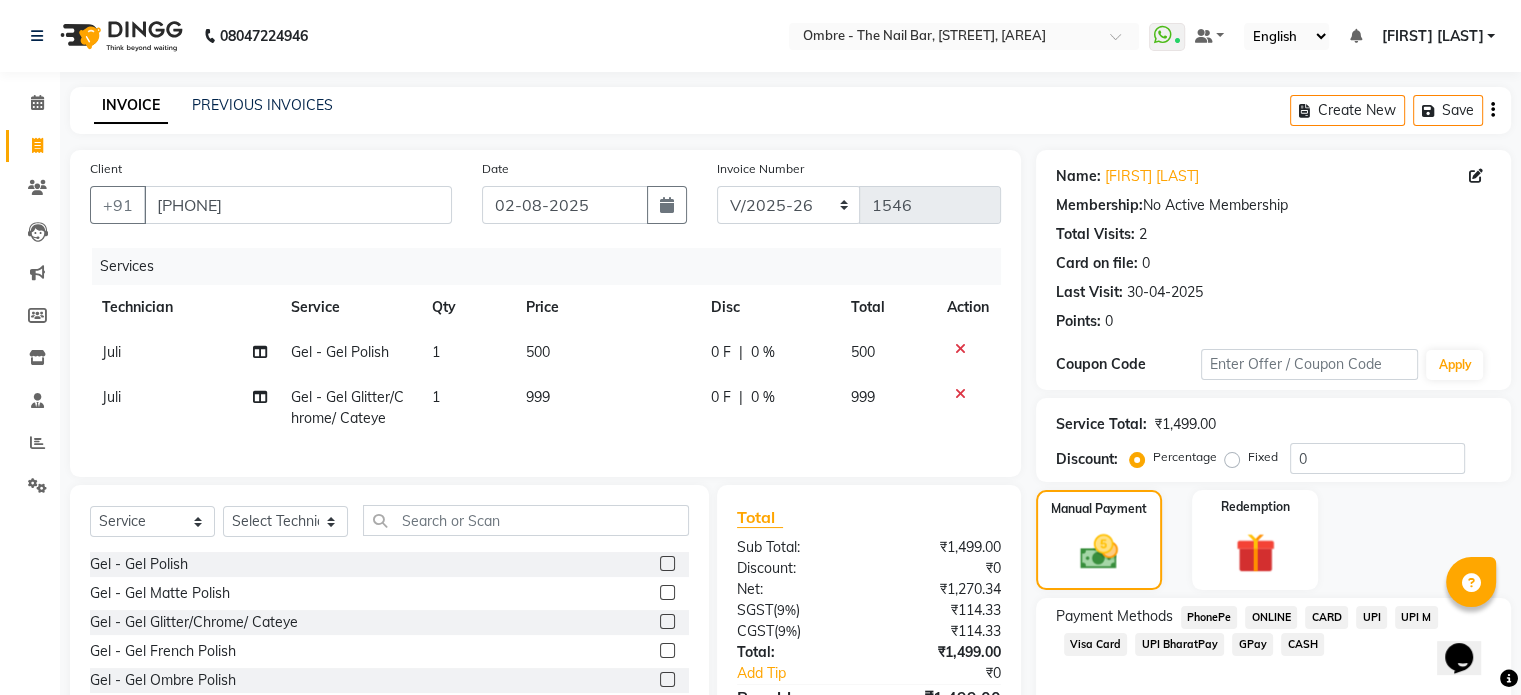 click on "UPI" 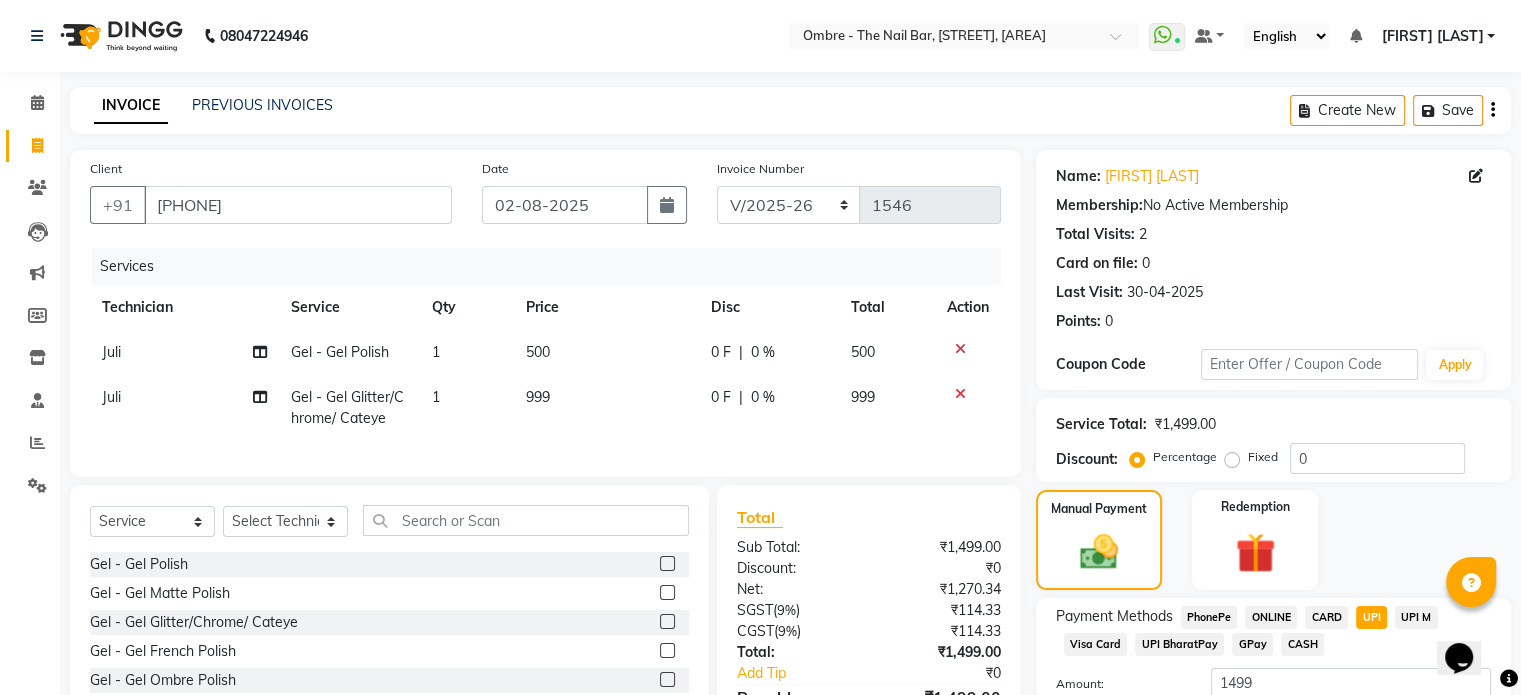 scroll, scrollTop: 152, scrollLeft: 0, axis: vertical 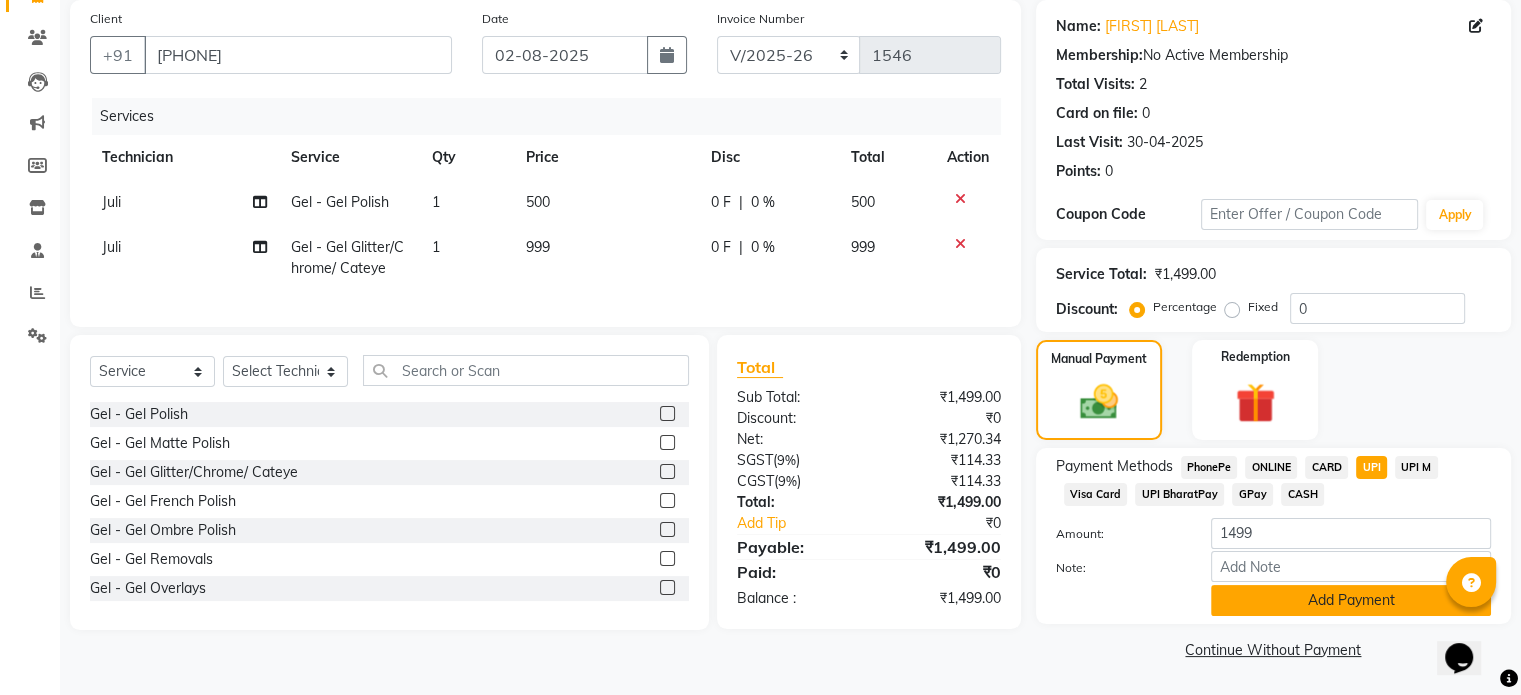 click on "Add Payment" 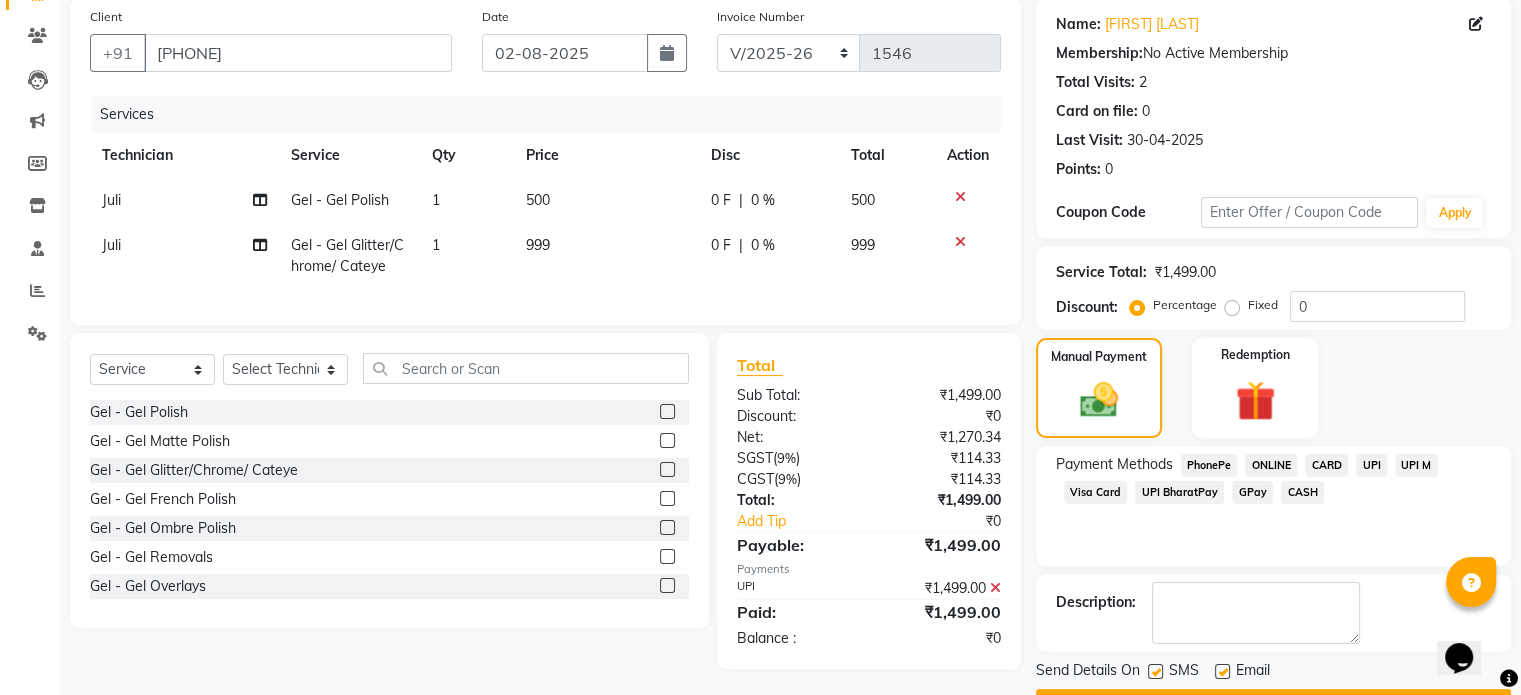 scroll, scrollTop: 205, scrollLeft: 0, axis: vertical 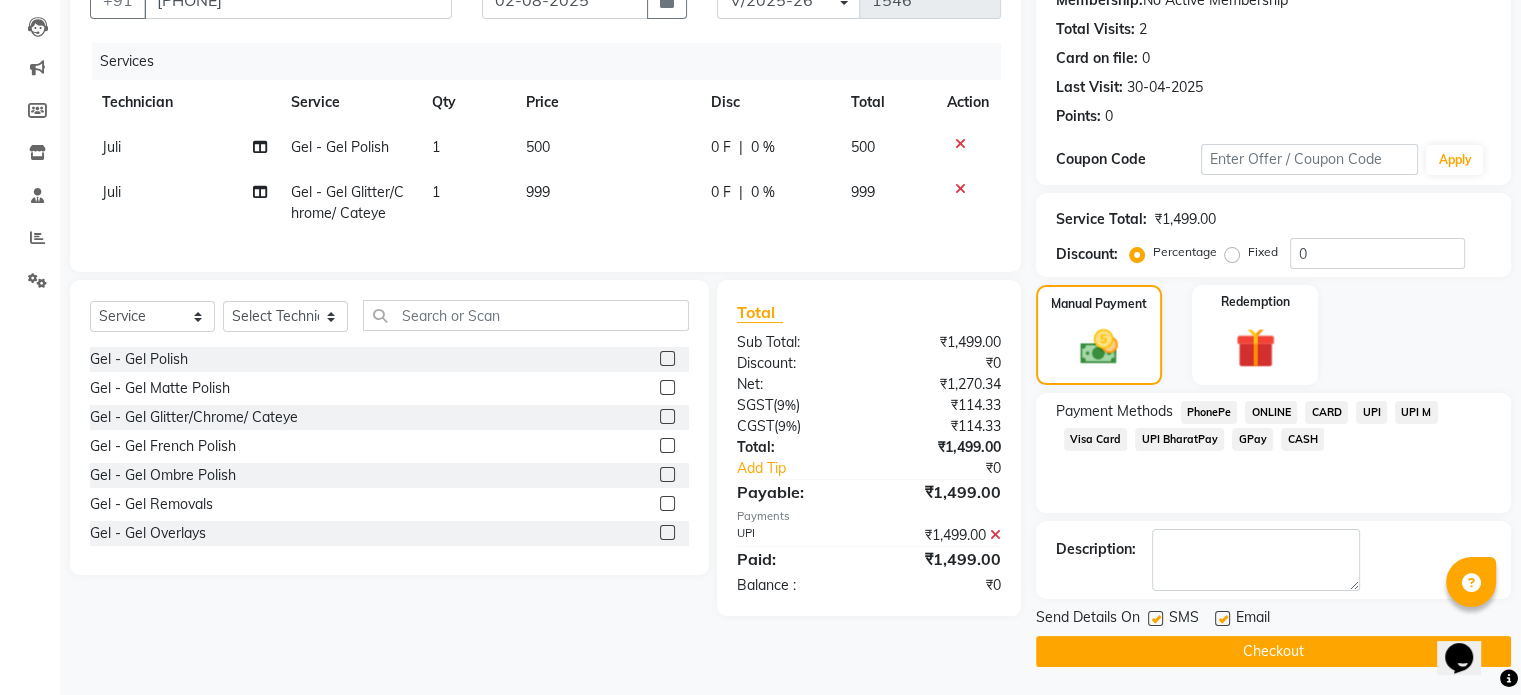 click on "Checkout" 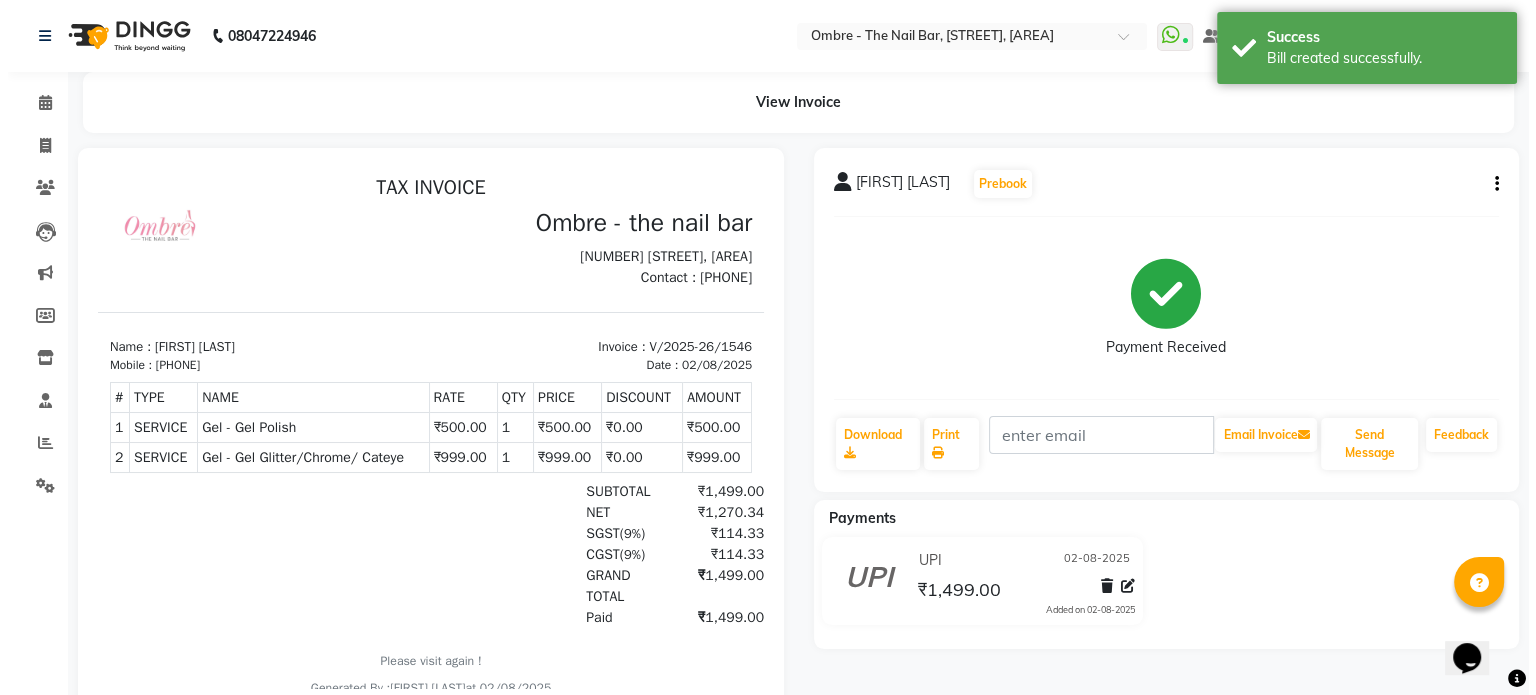 scroll, scrollTop: 0, scrollLeft: 0, axis: both 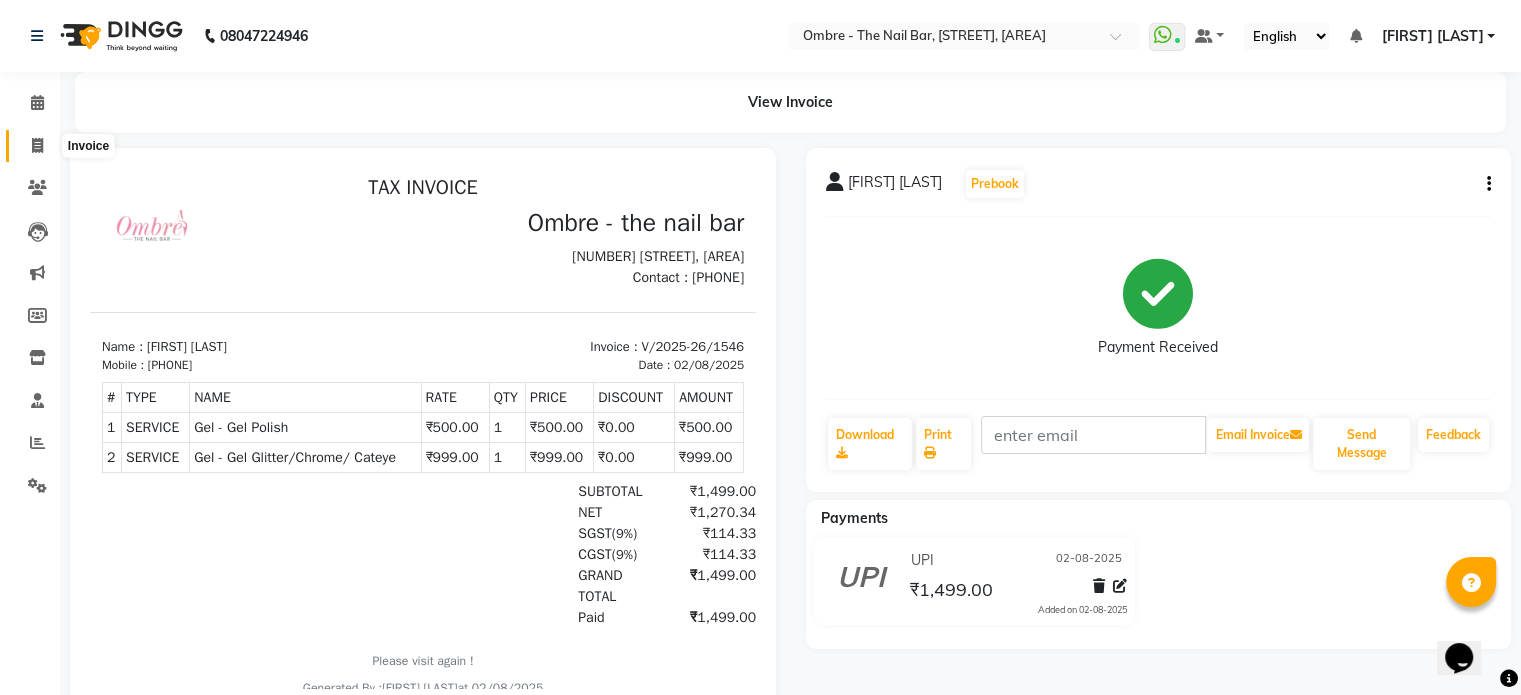 click 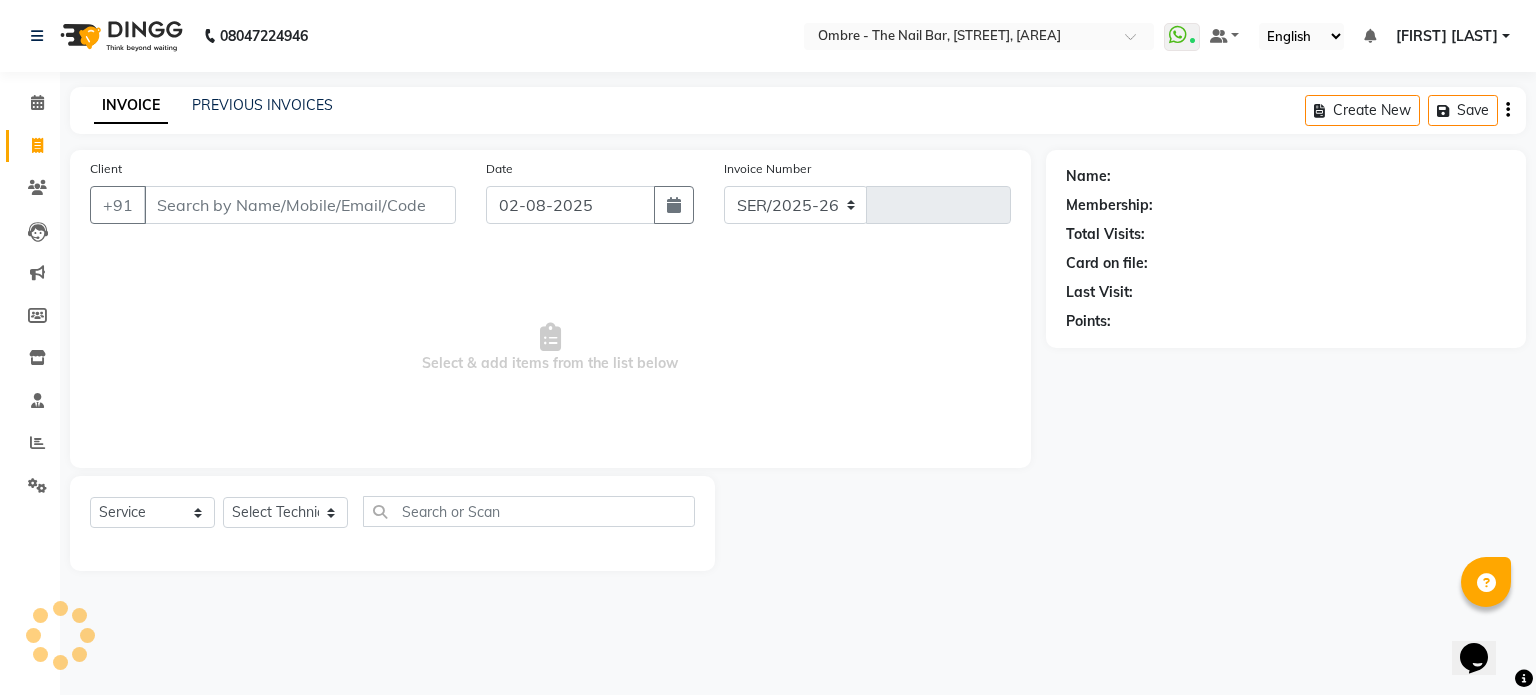 select on "4216" 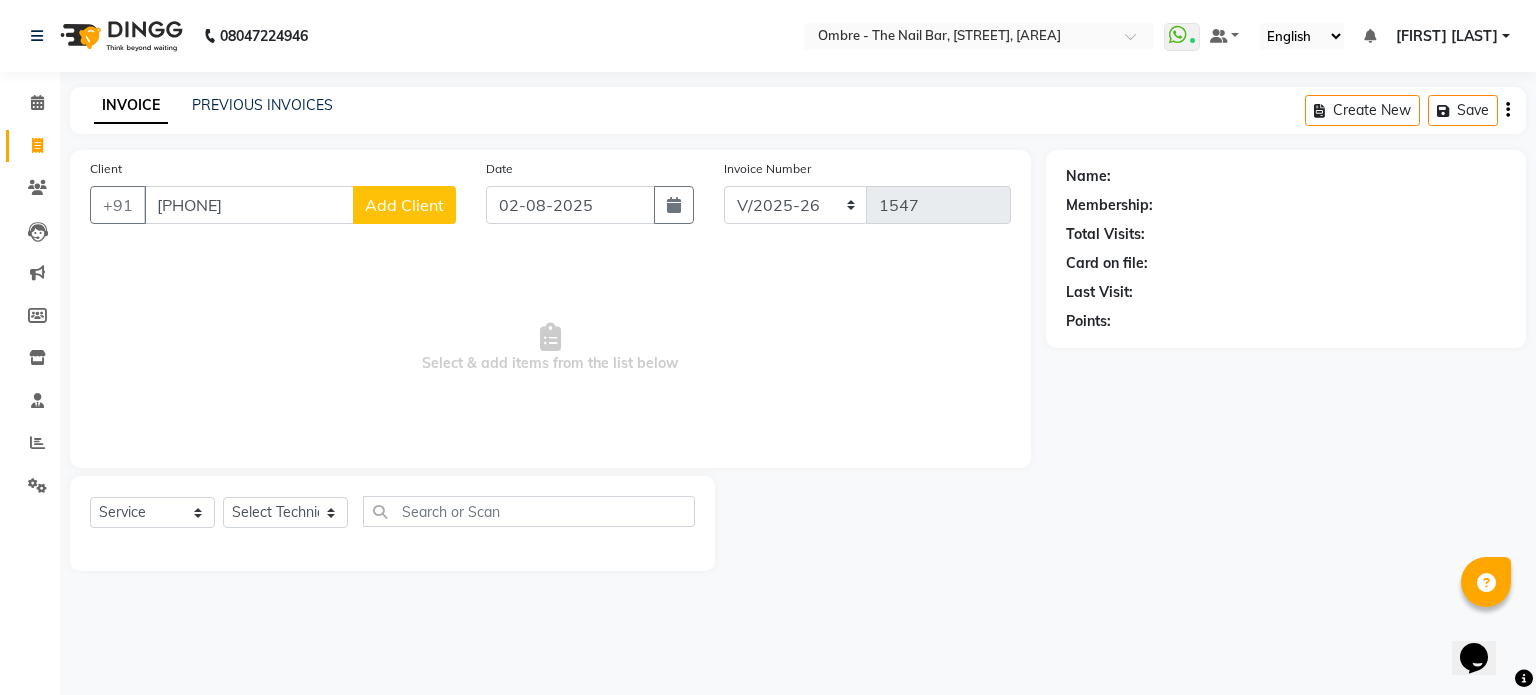 type on "[PHONE]" 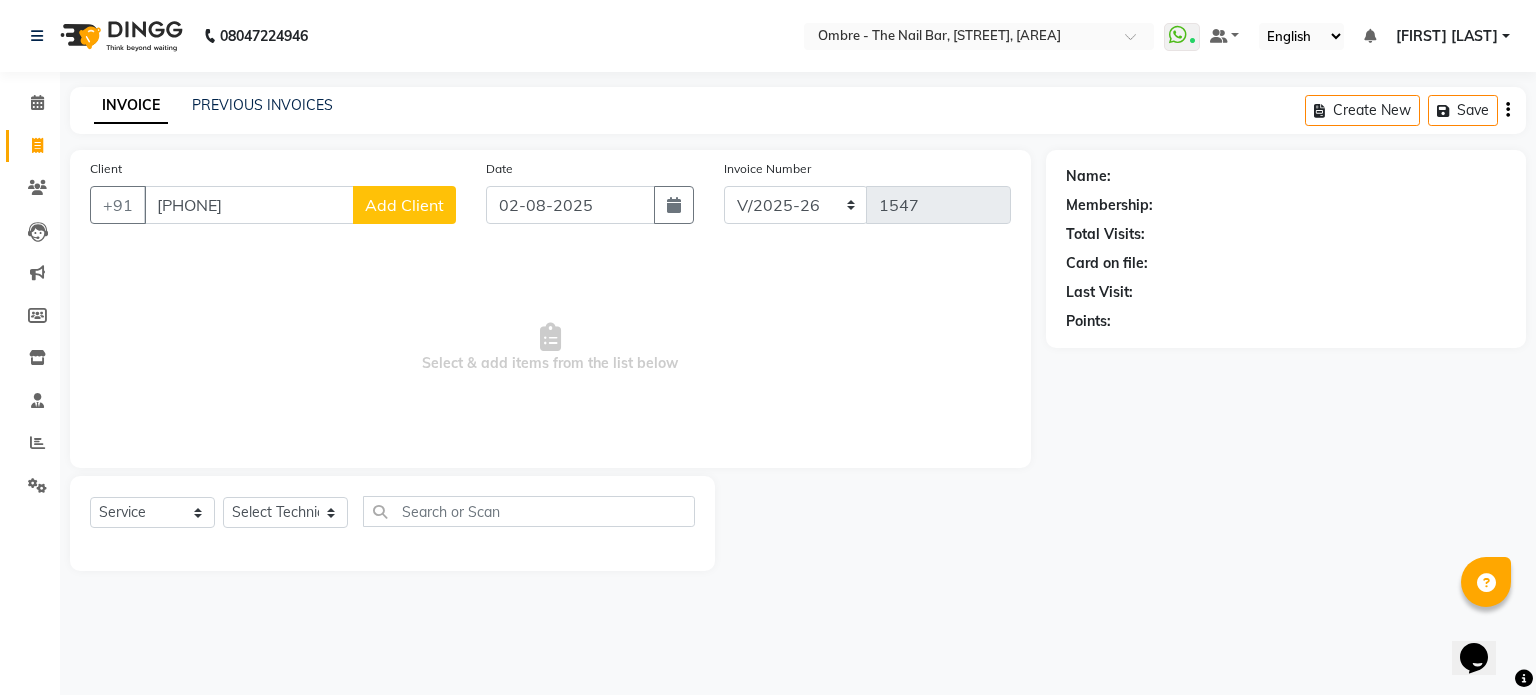 select 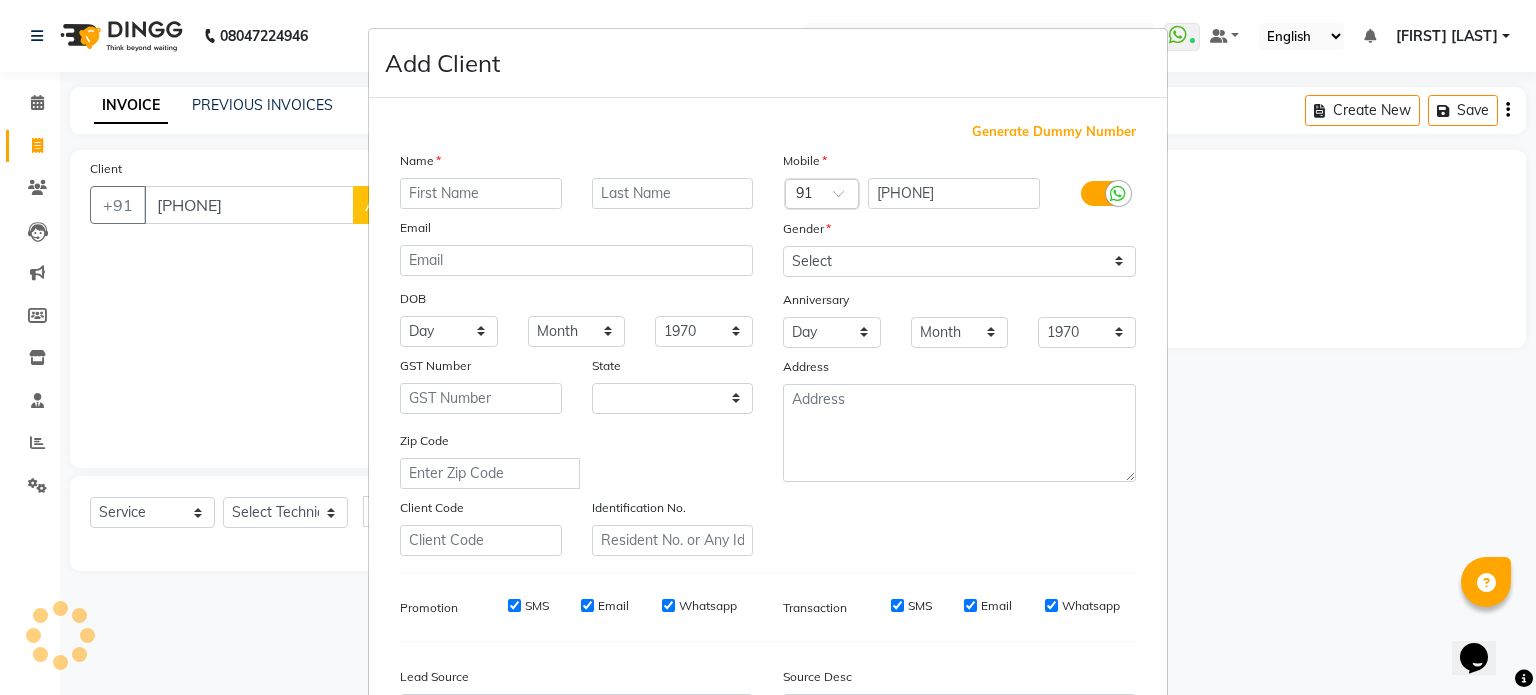 type on "S" 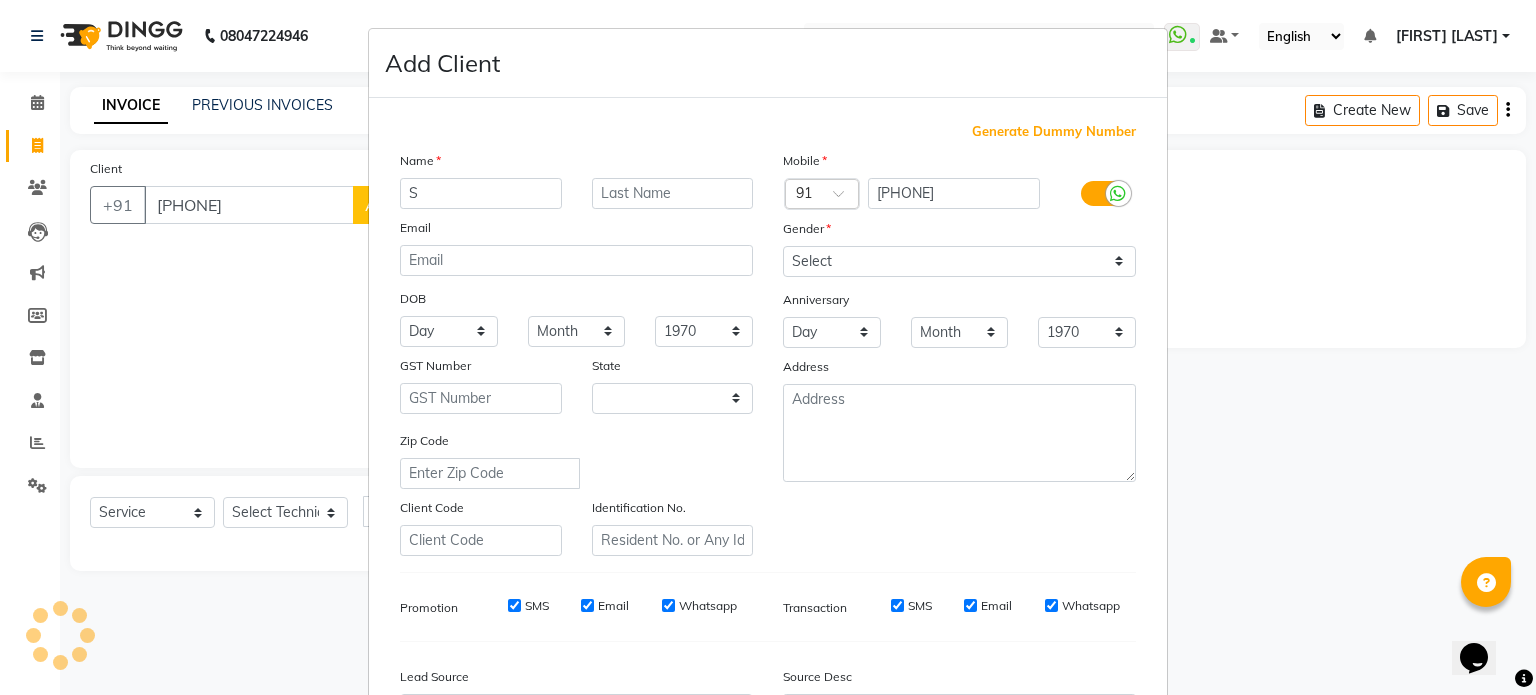 select on "36" 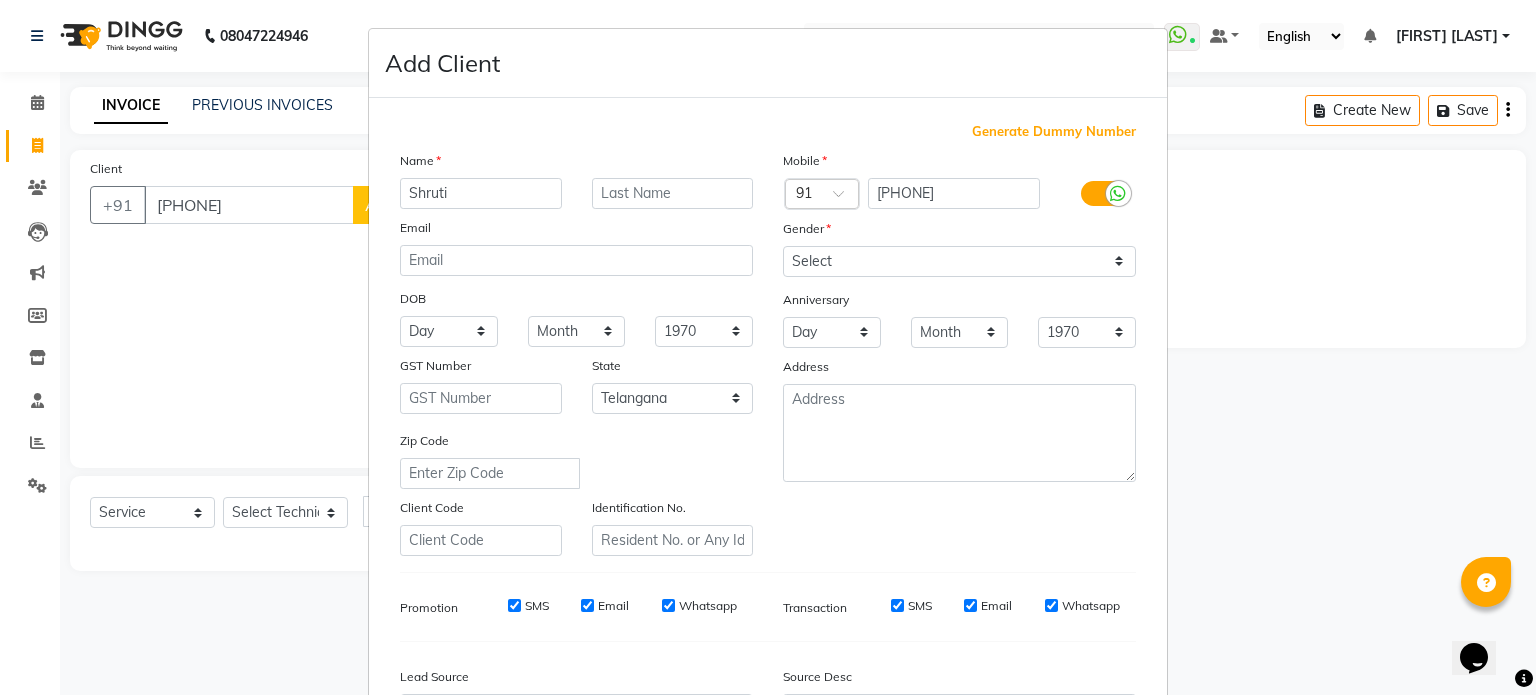 type on "Shruti" 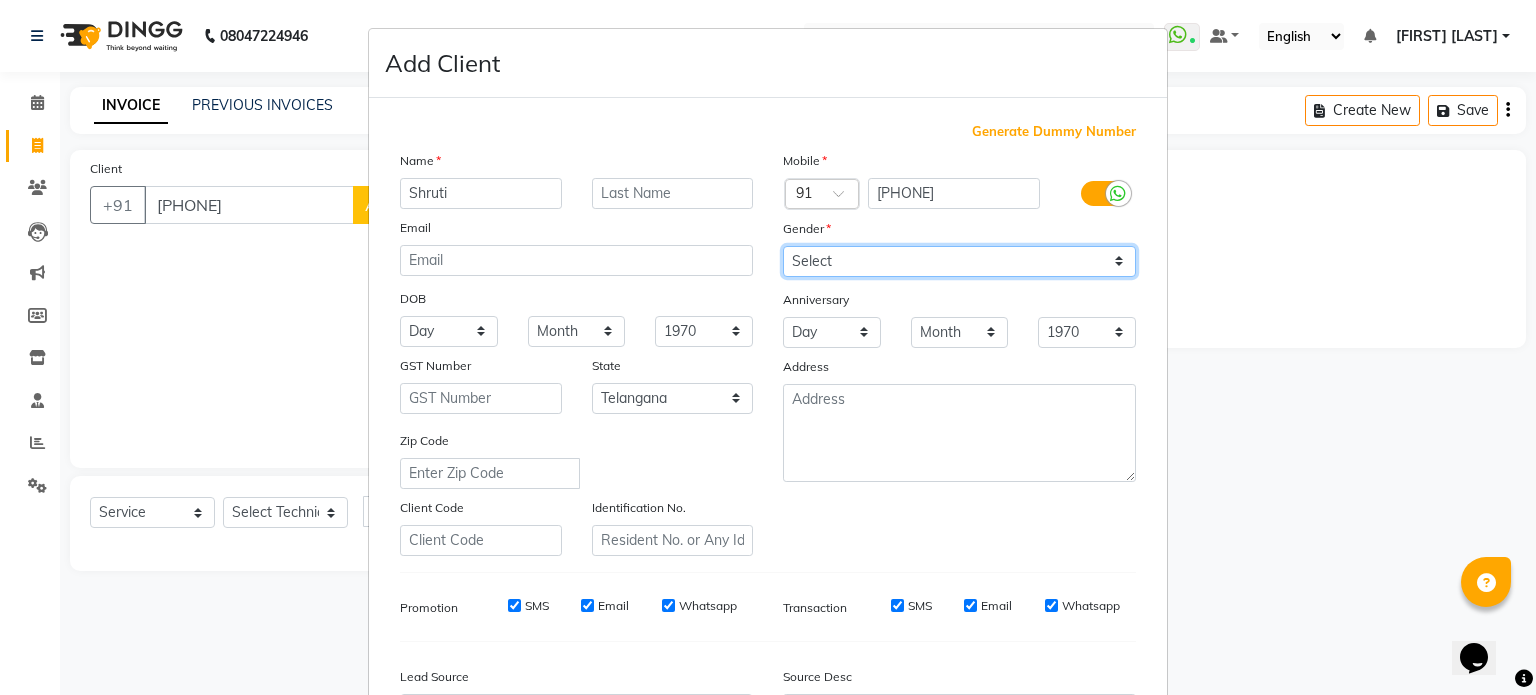 drag, startPoint x: 934, startPoint y: 263, endPoint x: 928, endPoint y: 274, distance: 12.529964 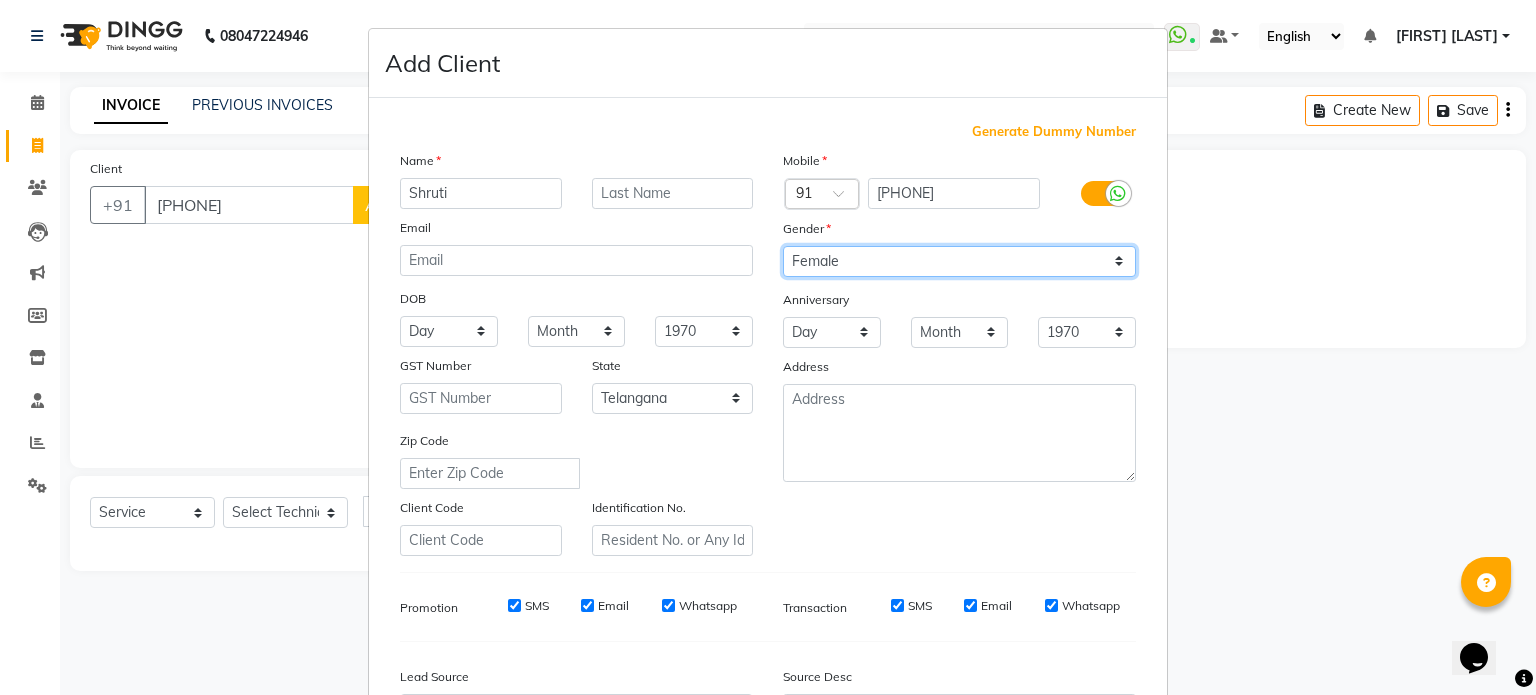 click on "Select Male Female Other Prefer Not To Say" at bounding box center [959, 261] 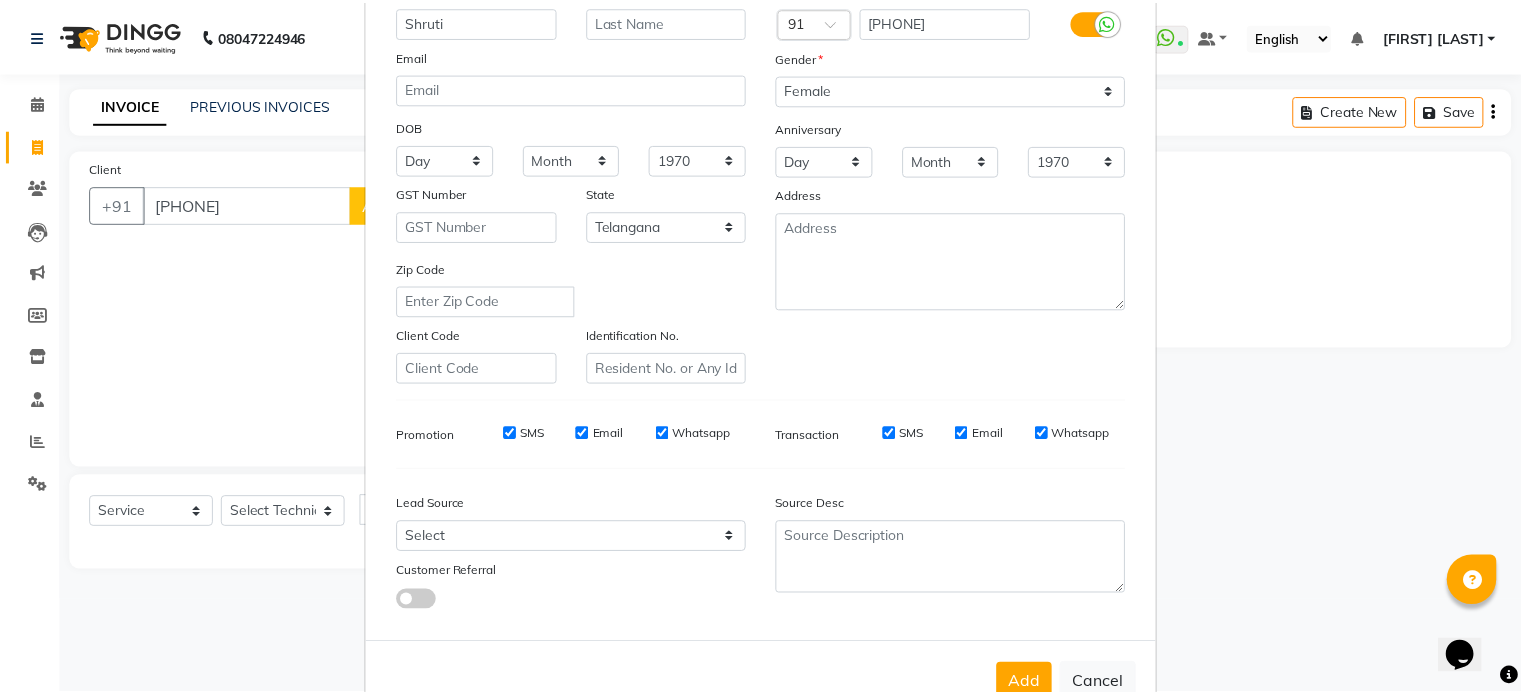 scroll, scrollTop: 229, scrollLeft: 0, axis: vertical 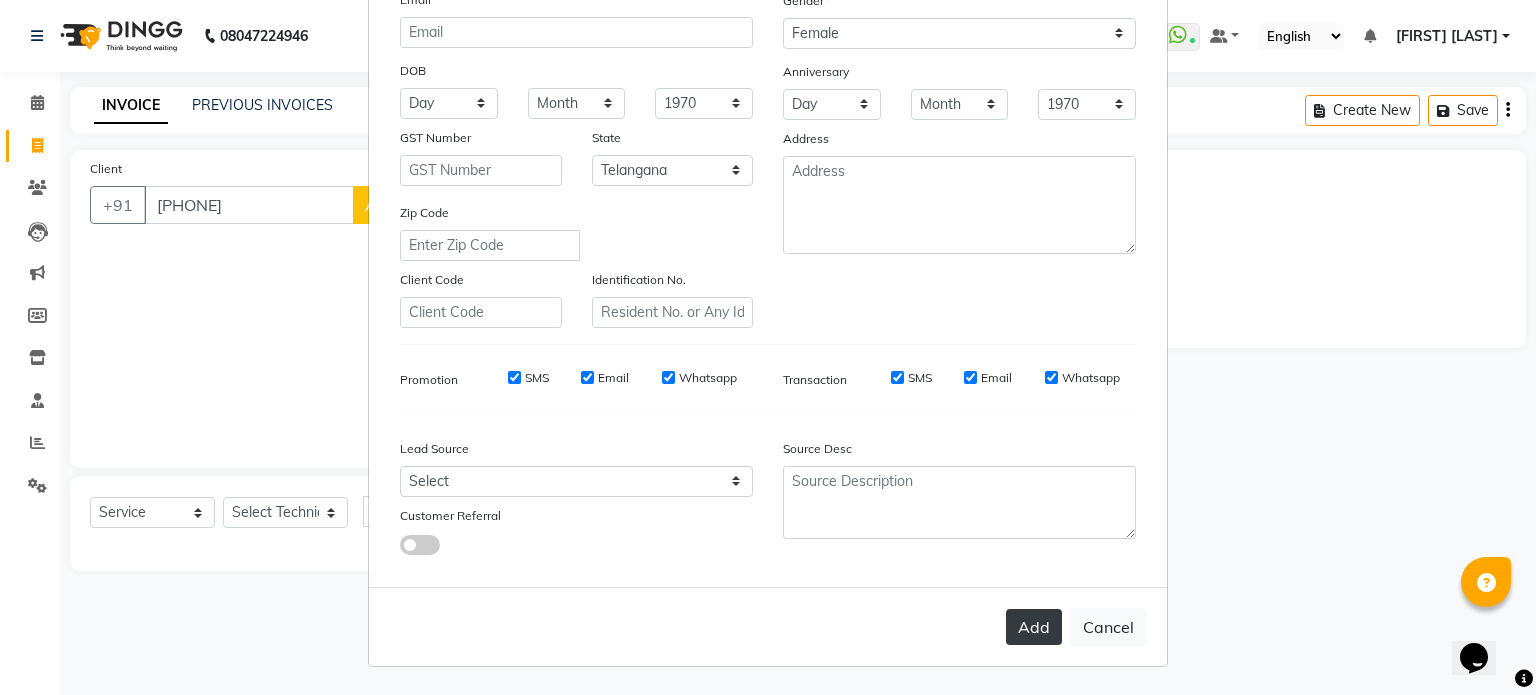 click on "Add" at bounding box center (1034, 627) 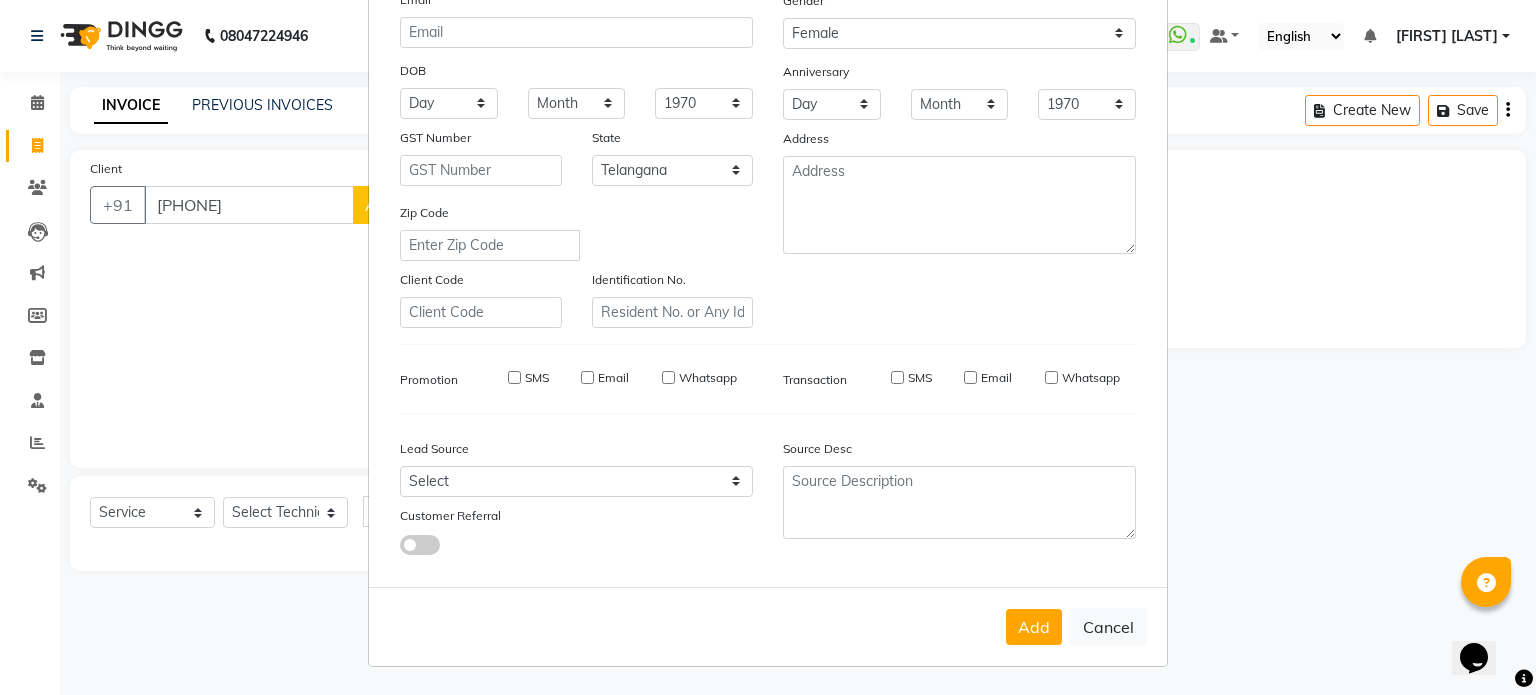 type 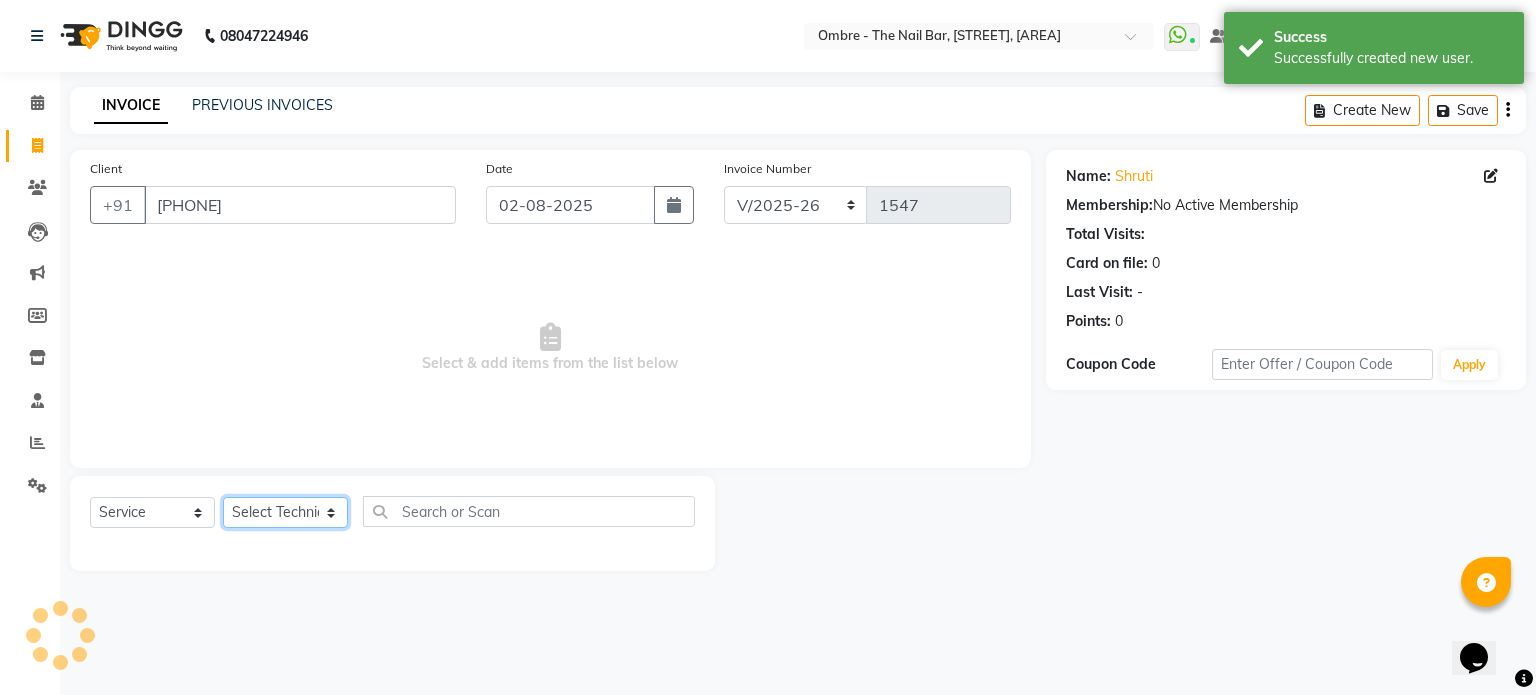 click on "Select Technician [FIRST] [FIRST] [FIRST] [FIRST] [FIRST] [FIRST] [FIRST] [FIRST] [FIRST] [FIRST] [FIRST] [FIRST] [FIRST] [FIRST] [FIRST] [FIRST] [FIRST]" 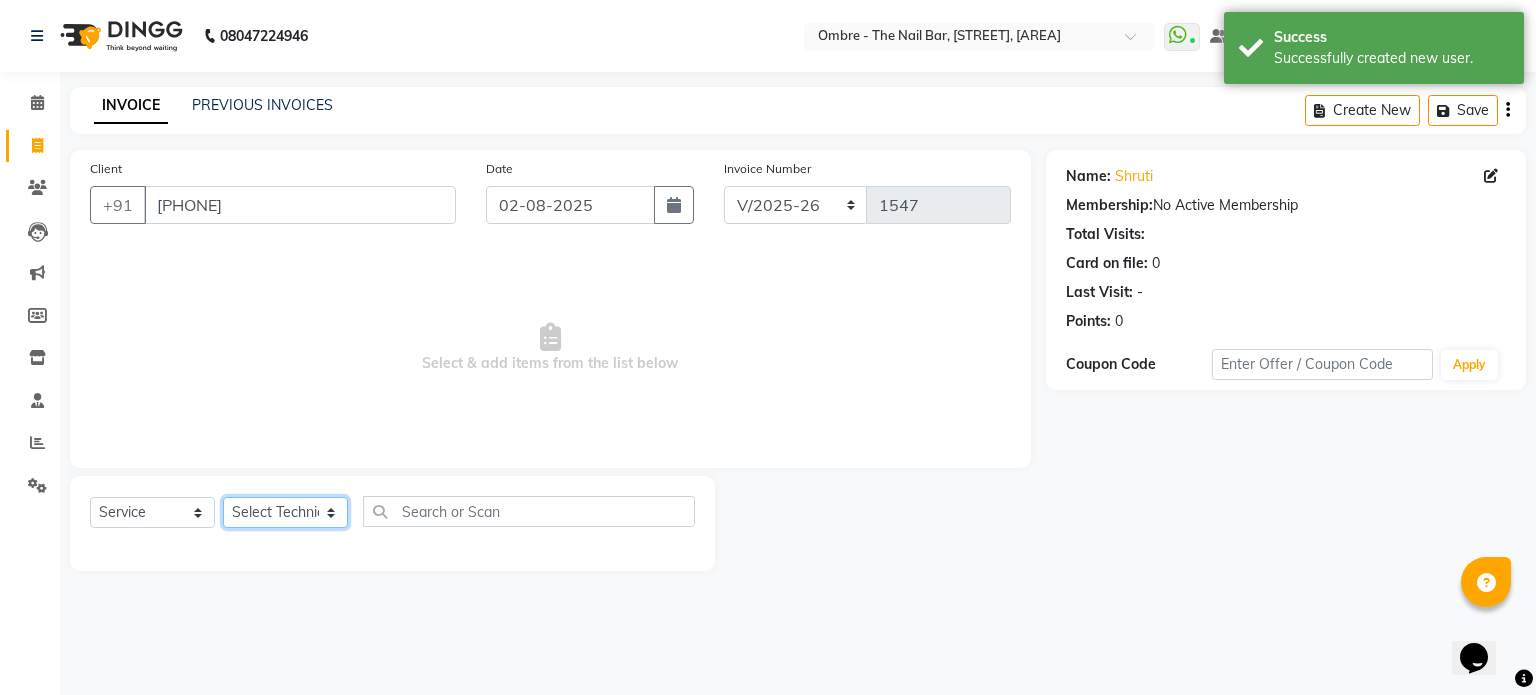 select on "[NUMBER]" 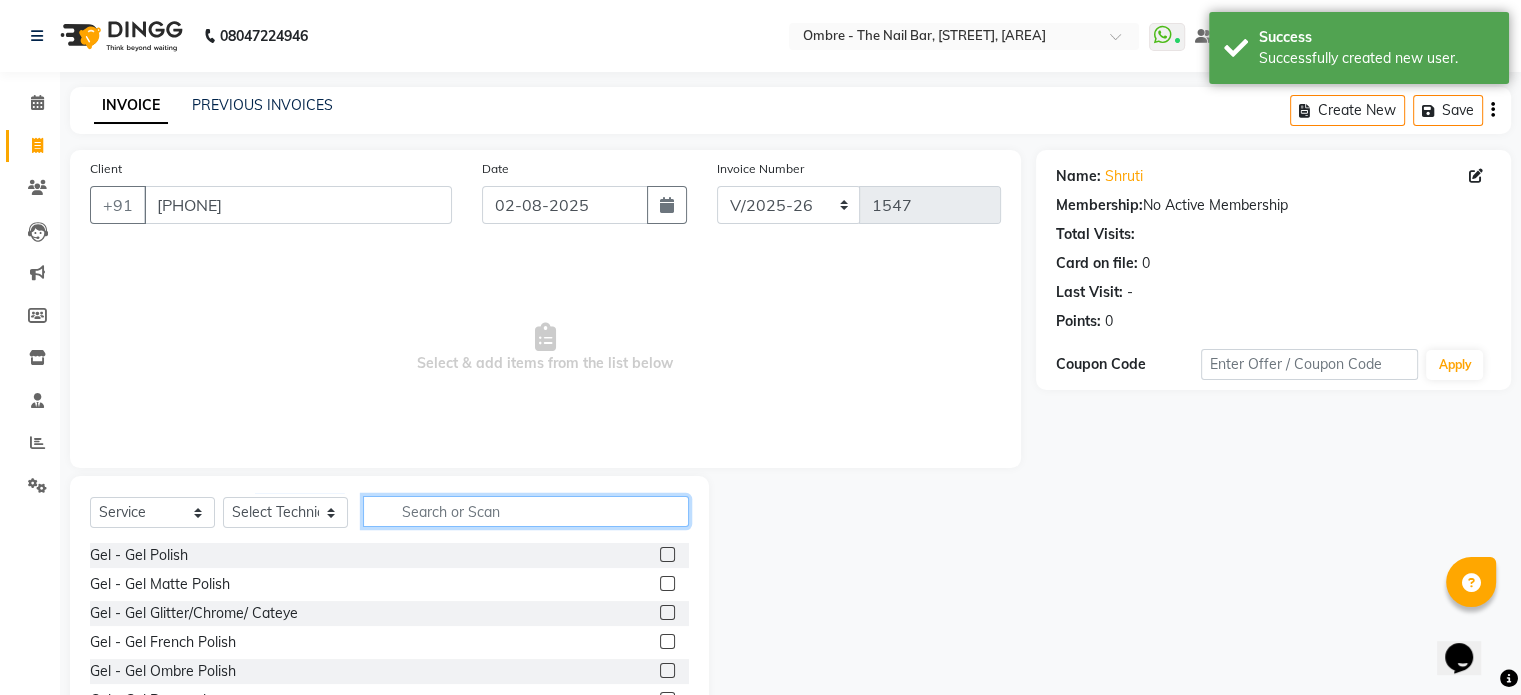 click 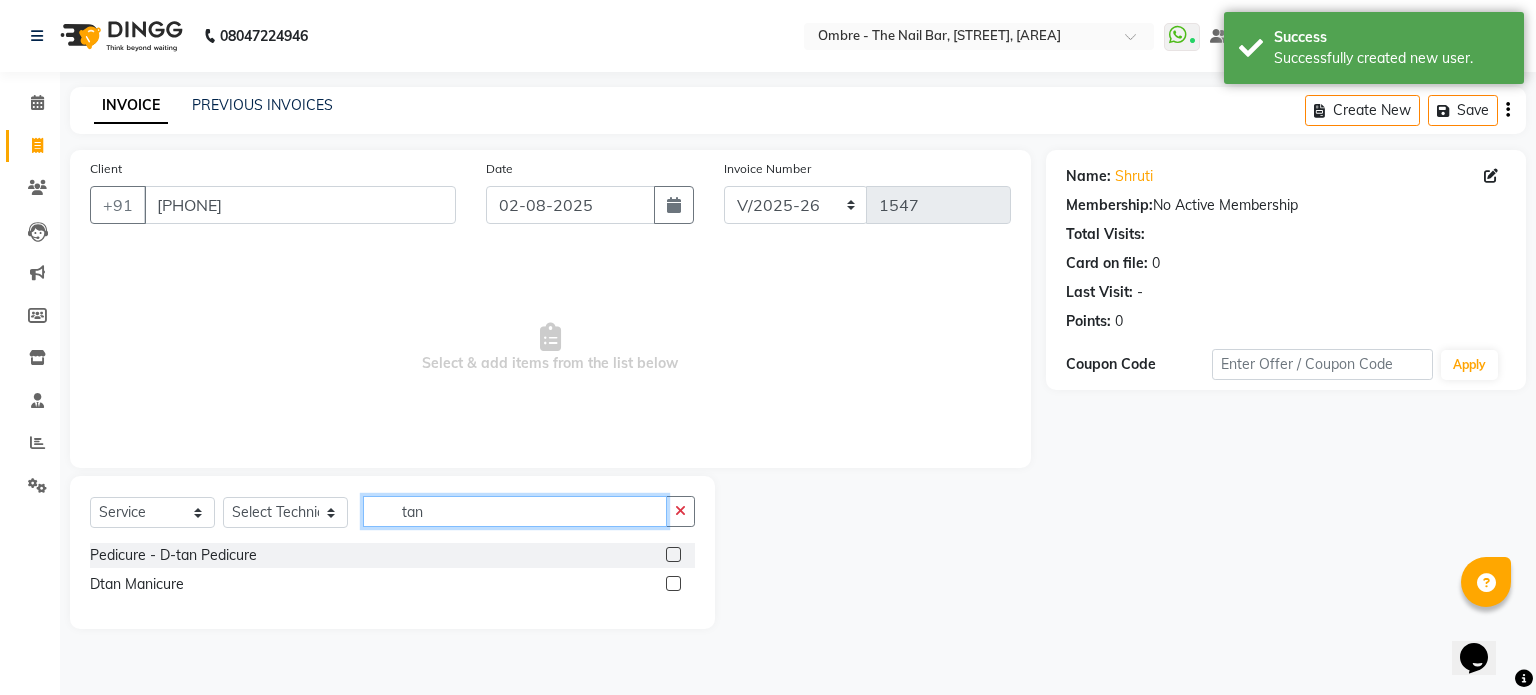type on "tan" 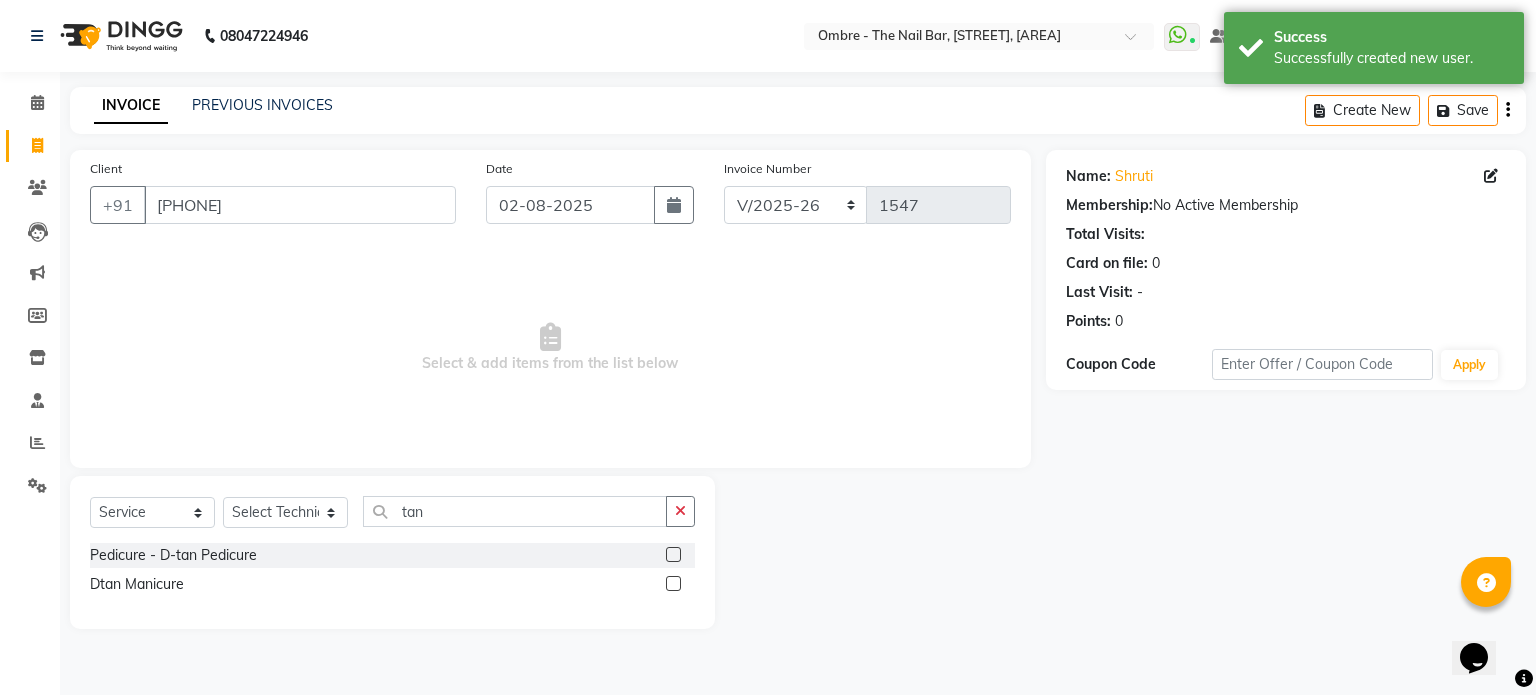 click 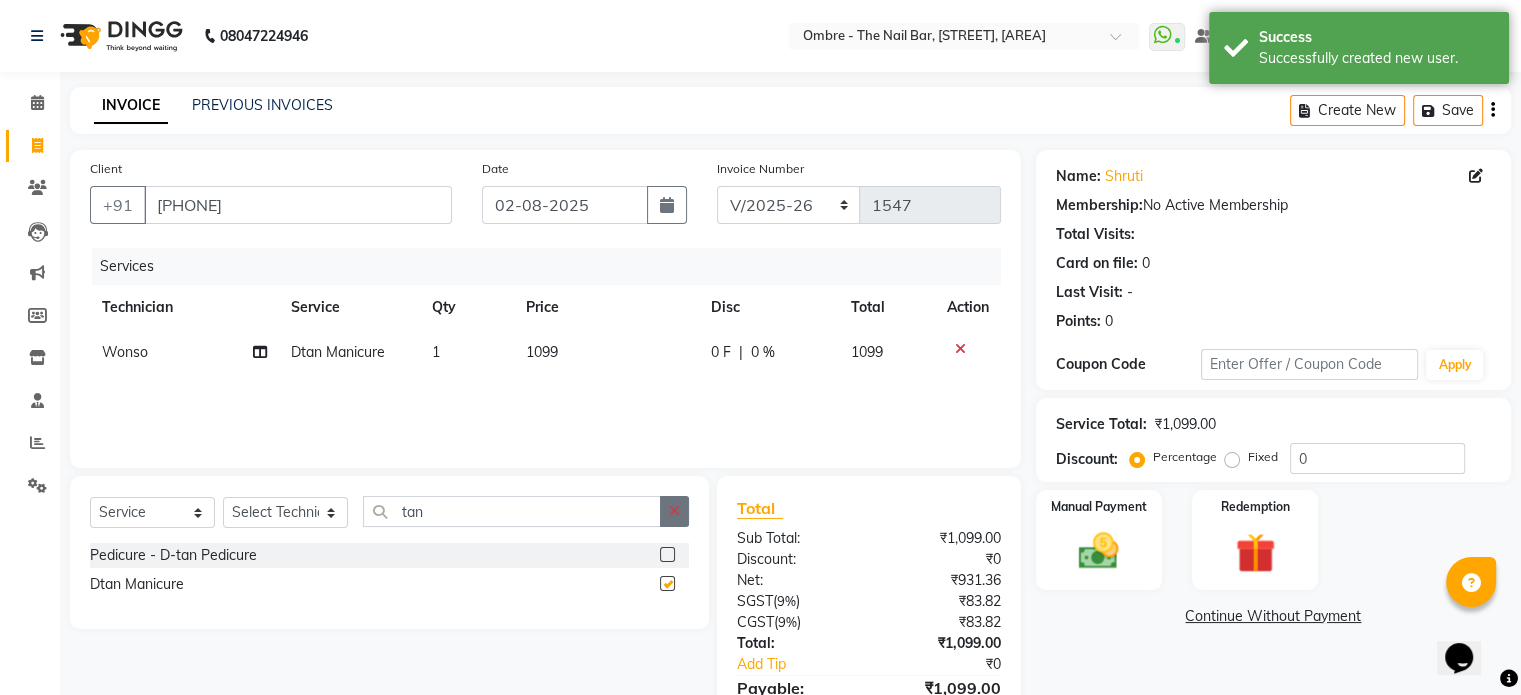 checkbox on "false" 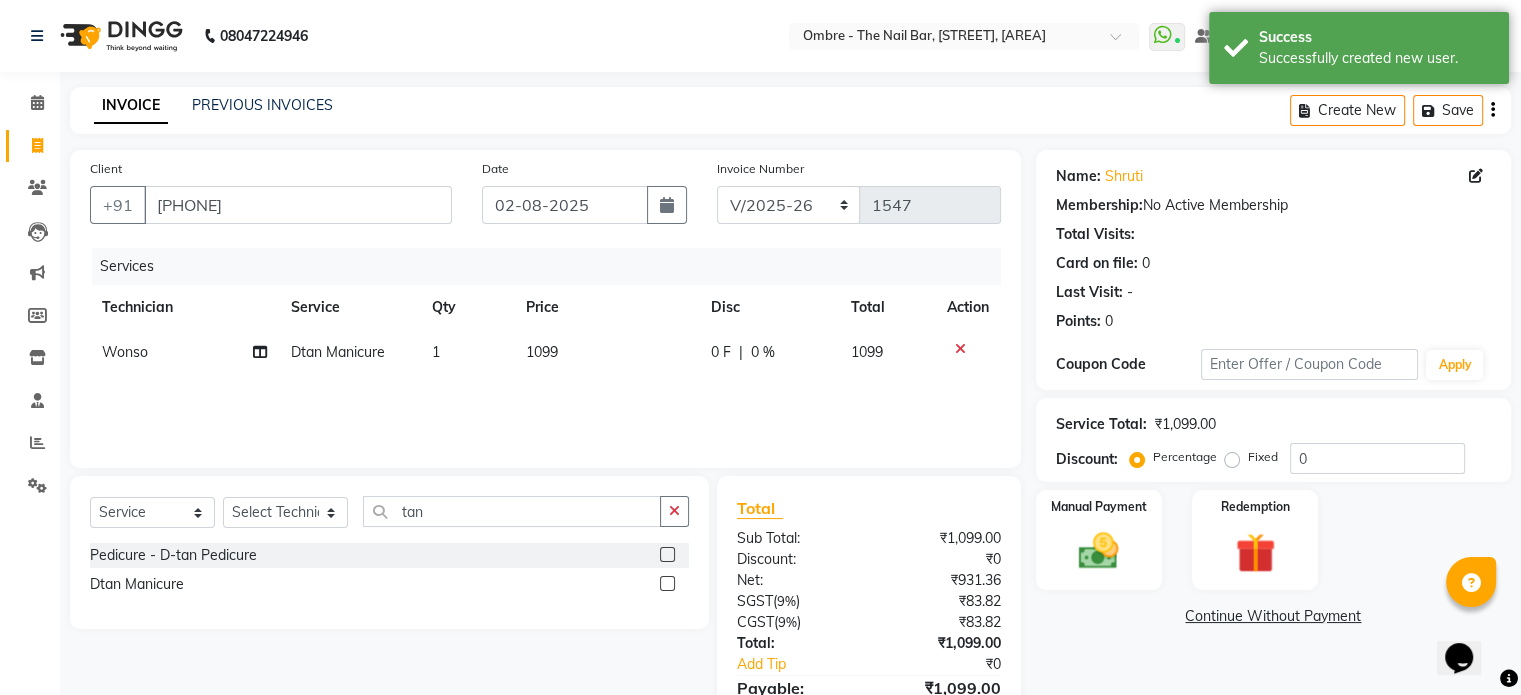 click 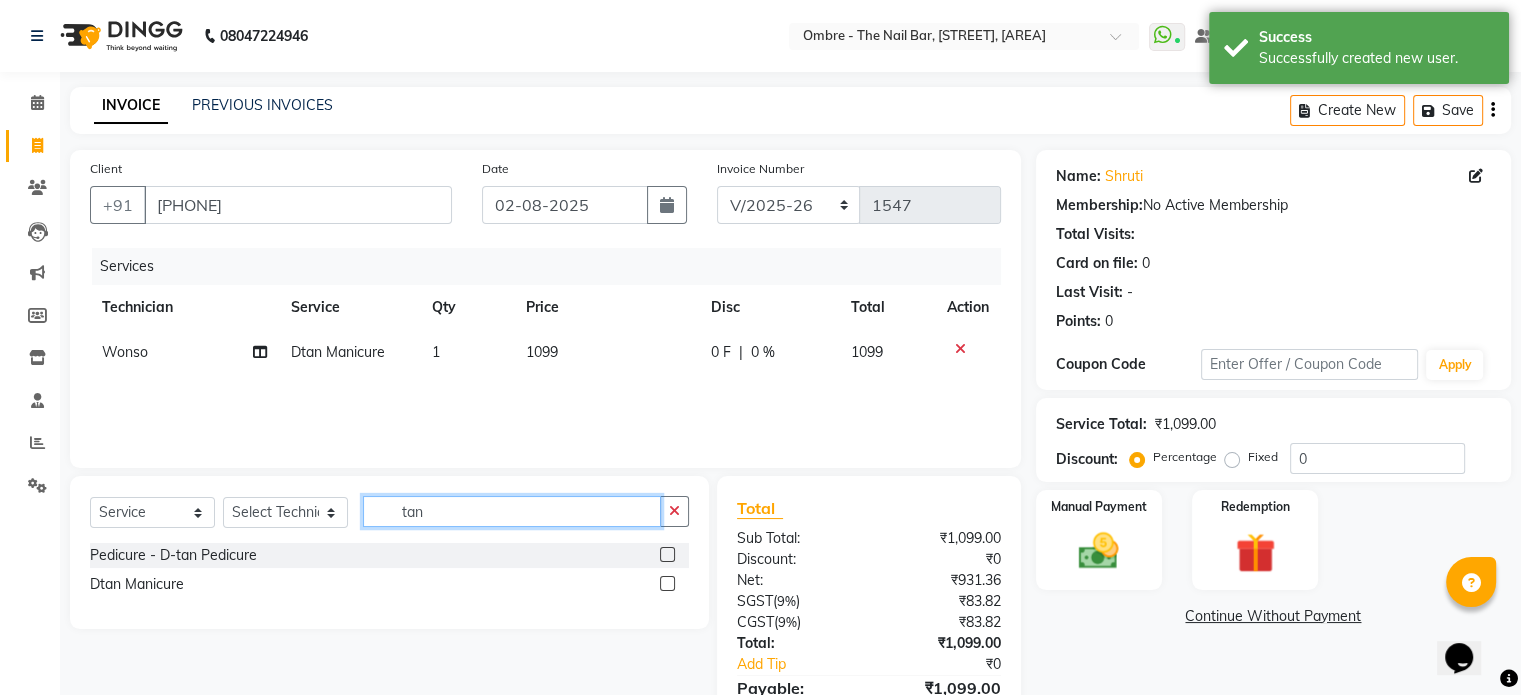 type 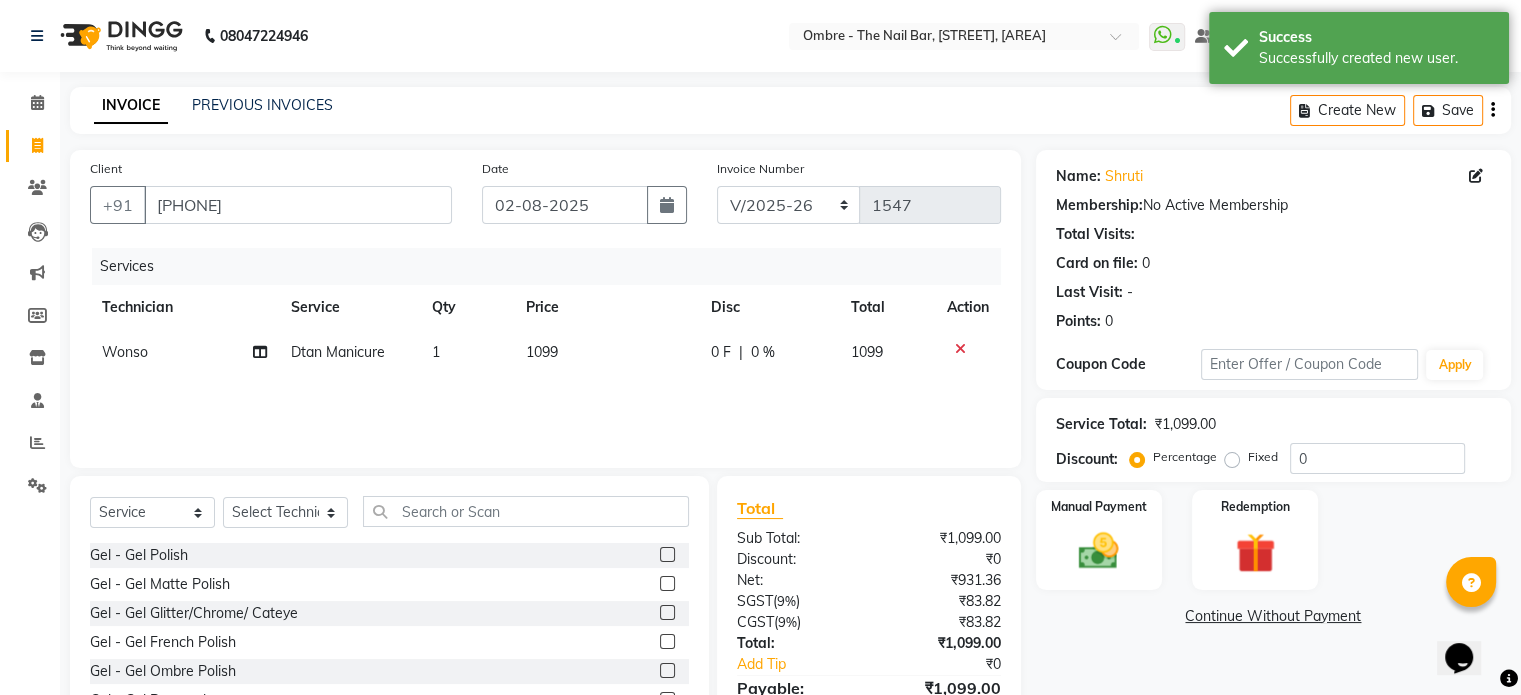 click 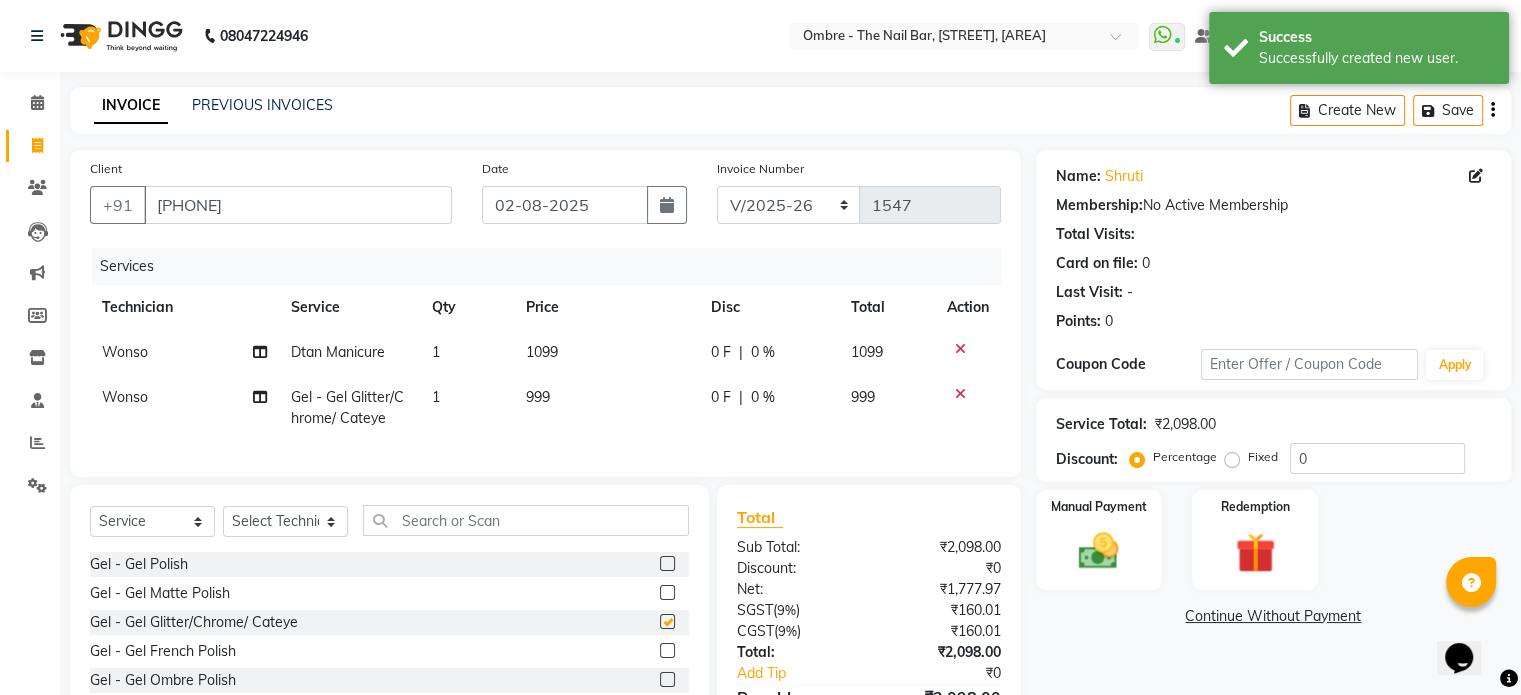 checkbox on "false" 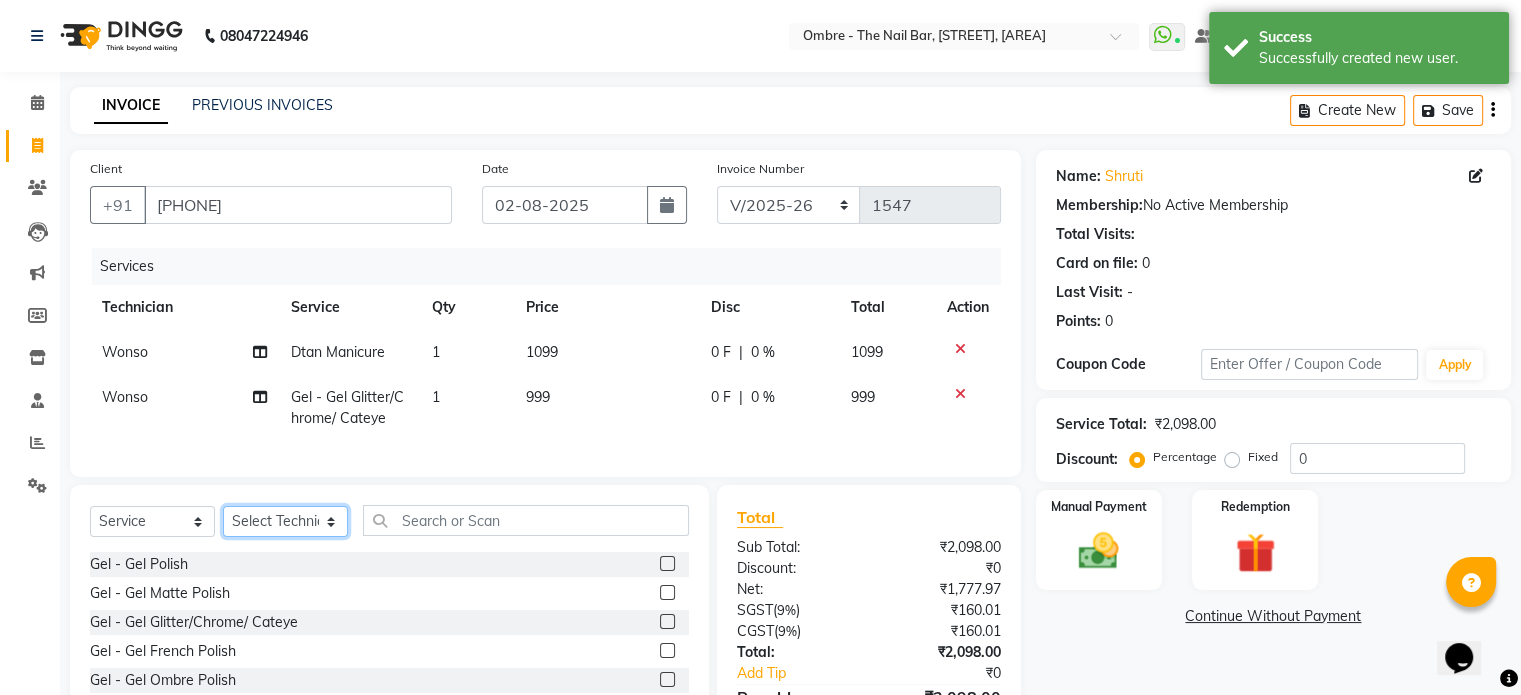 click on "Select Technician [FIRST] [FIRST] [FIRST] [FIRST] [FIRST] [FIRST] [FIRST] [FIRST] [FIRST] [FIRST] [FIRST] [FIRST] [FIRST] [FIRST] [FIRST] [FIRST] [FIRST]" 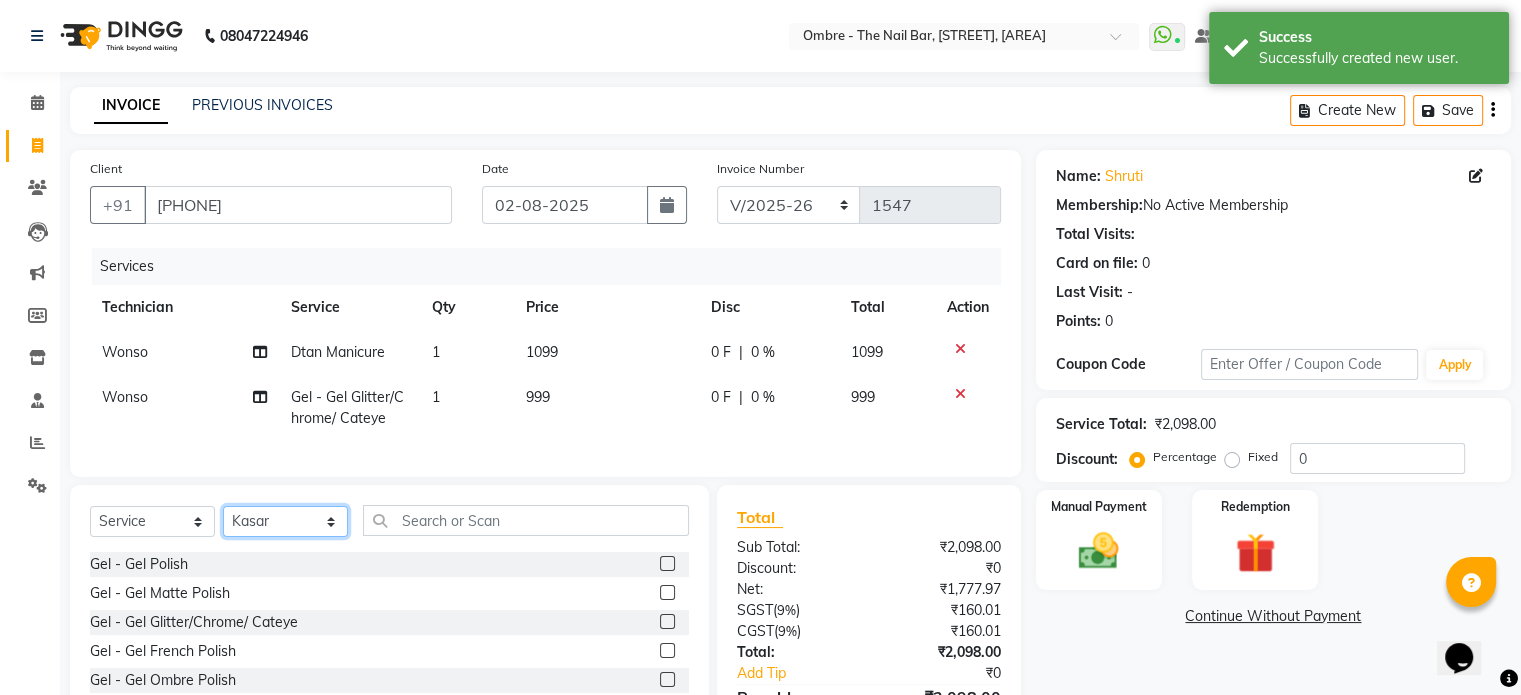 click on "Select Technician [FIRST] [FIRST] [FIRST] [FIRST] [FIRST] [FIRST] [FIRST] [FIRST] [FIRST] [FIRST] [FIRST] [FIRST] [FIRST] [FIRST] [FIRST] [FIRST] [FIRST]" 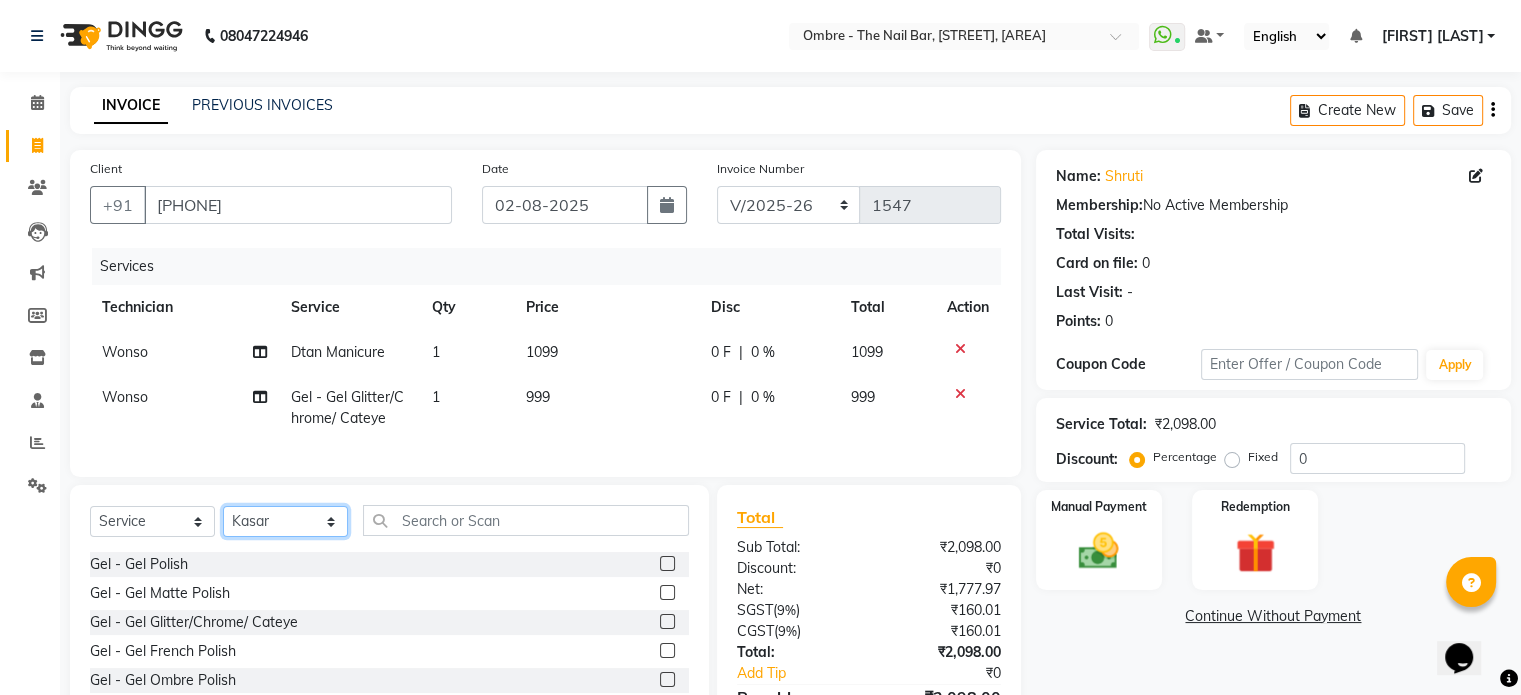 click on "Select Technician [FIRST] [FIRST] [FIRST] [FIRST] [FIRST] [FIRST] [FIRST] [FIRST] [FIRST] [FIRST] [FIRST] [FIRST] [FIRST] [FIRST] [FIRST] [FIRST] [FIRST]" 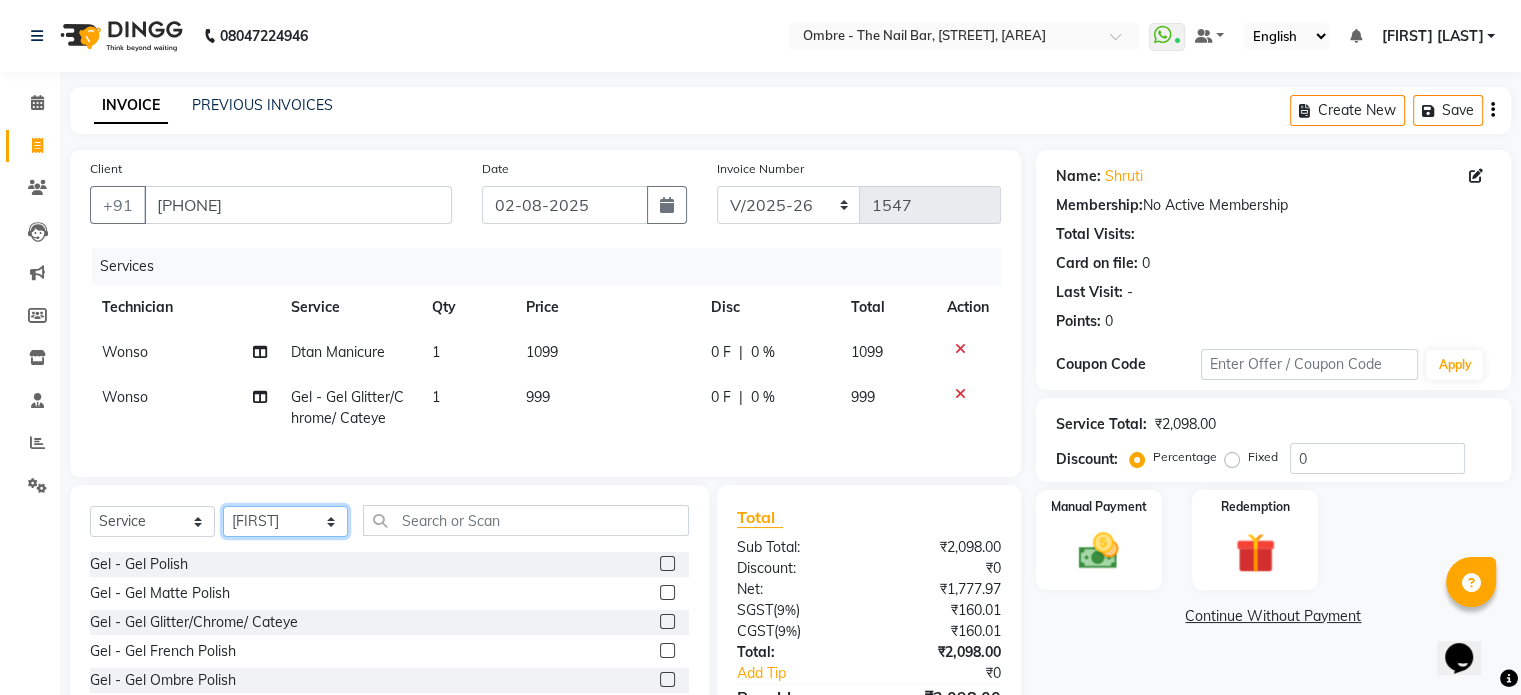 click on "Select Technician [FIRST] [FIRST] [FIRST] [FIRST] [FIRST] [FIRST] [FIRST] [FIRST] [FIRST] [FIRST] [FIRST] [FIRST] [FIRST] [FIRST] [FIRST] [FIRST] [FIRST]" 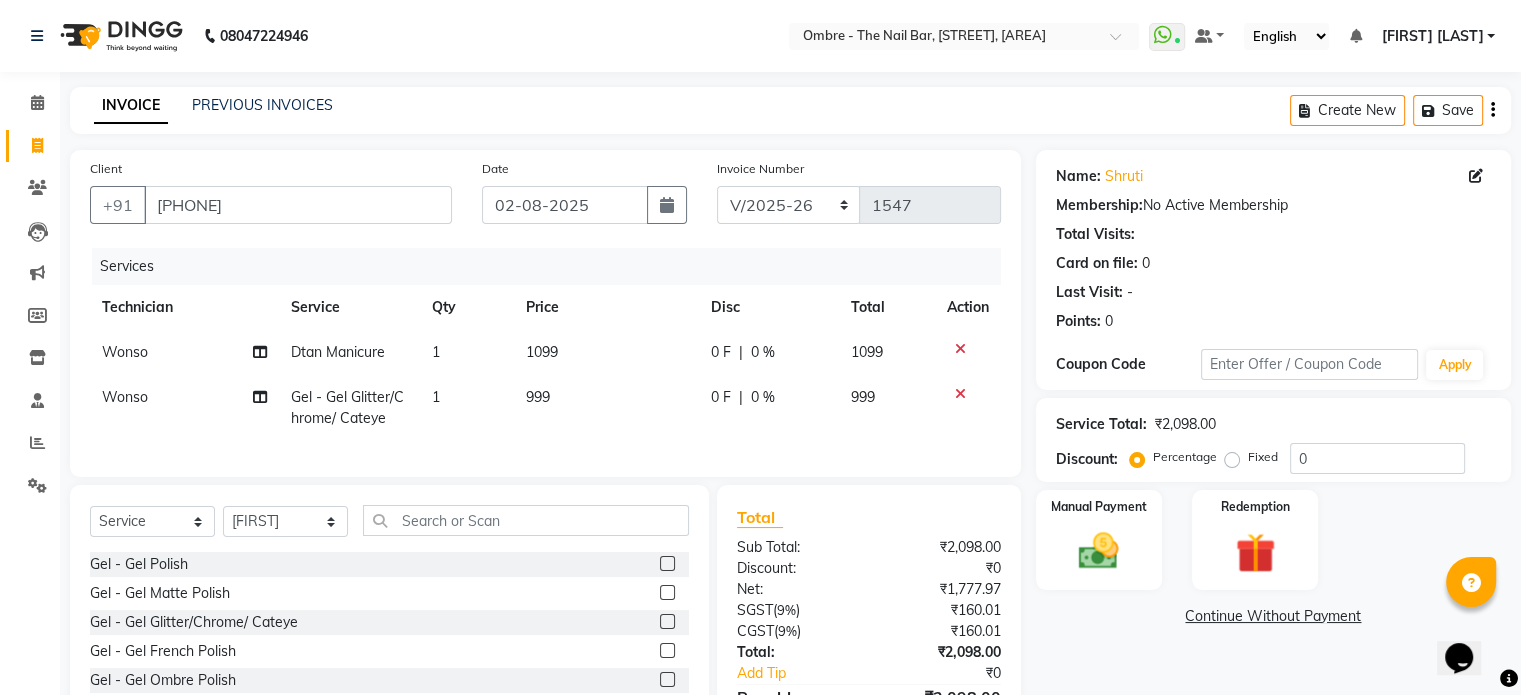 click 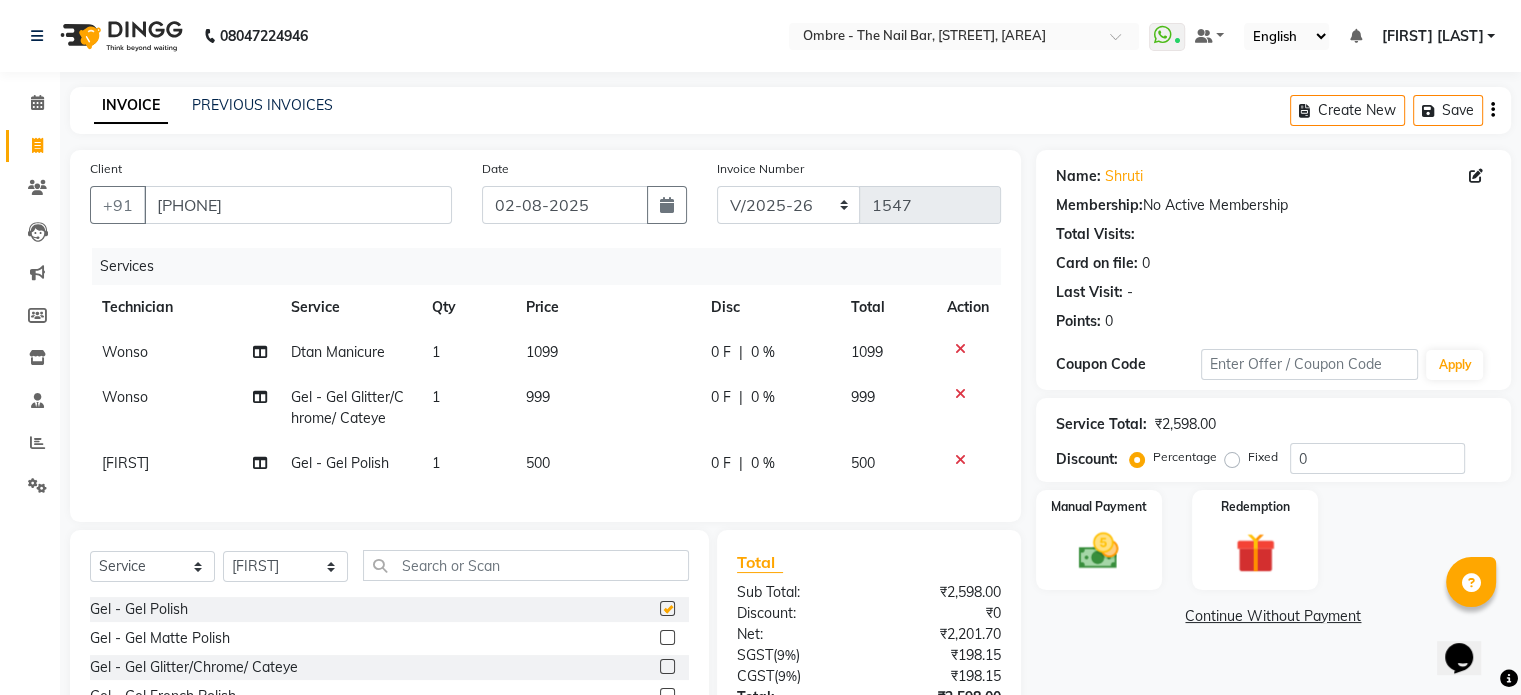 checkbox on "false" 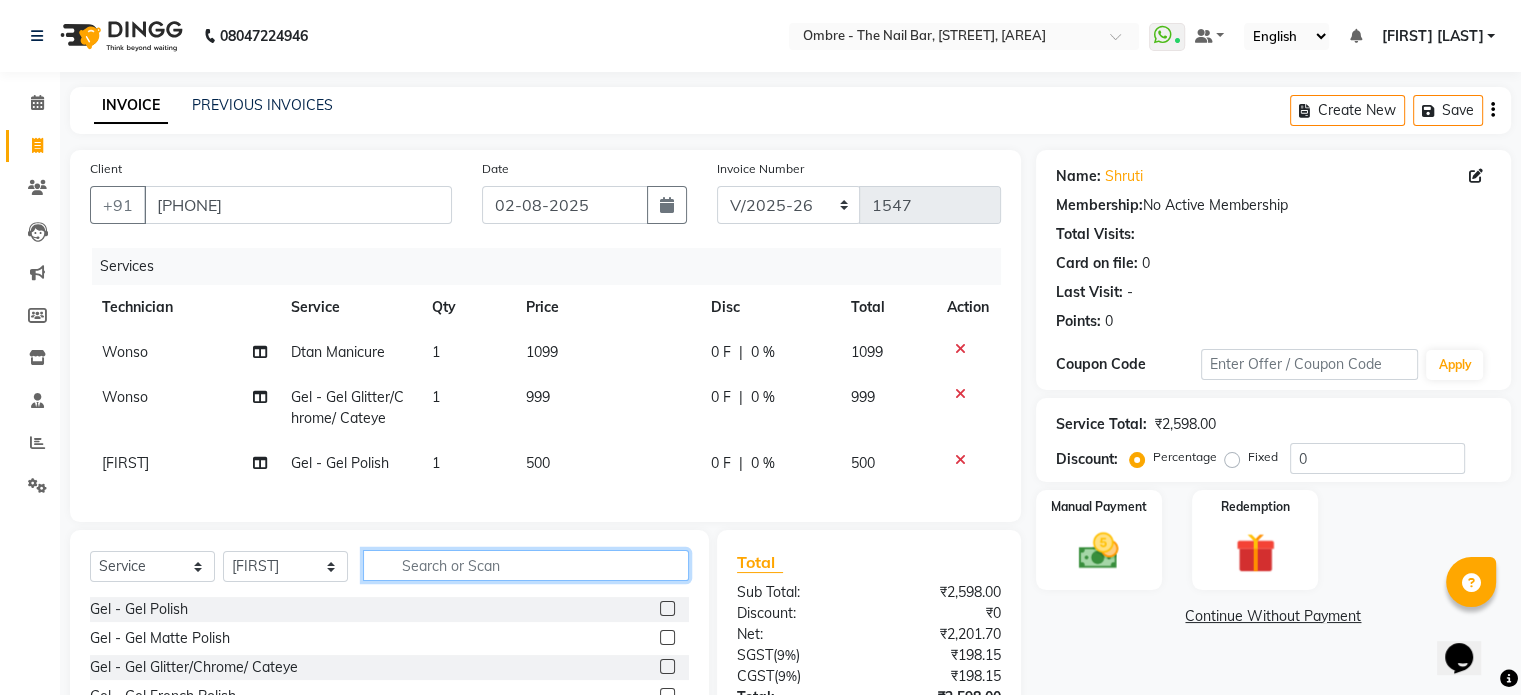 click 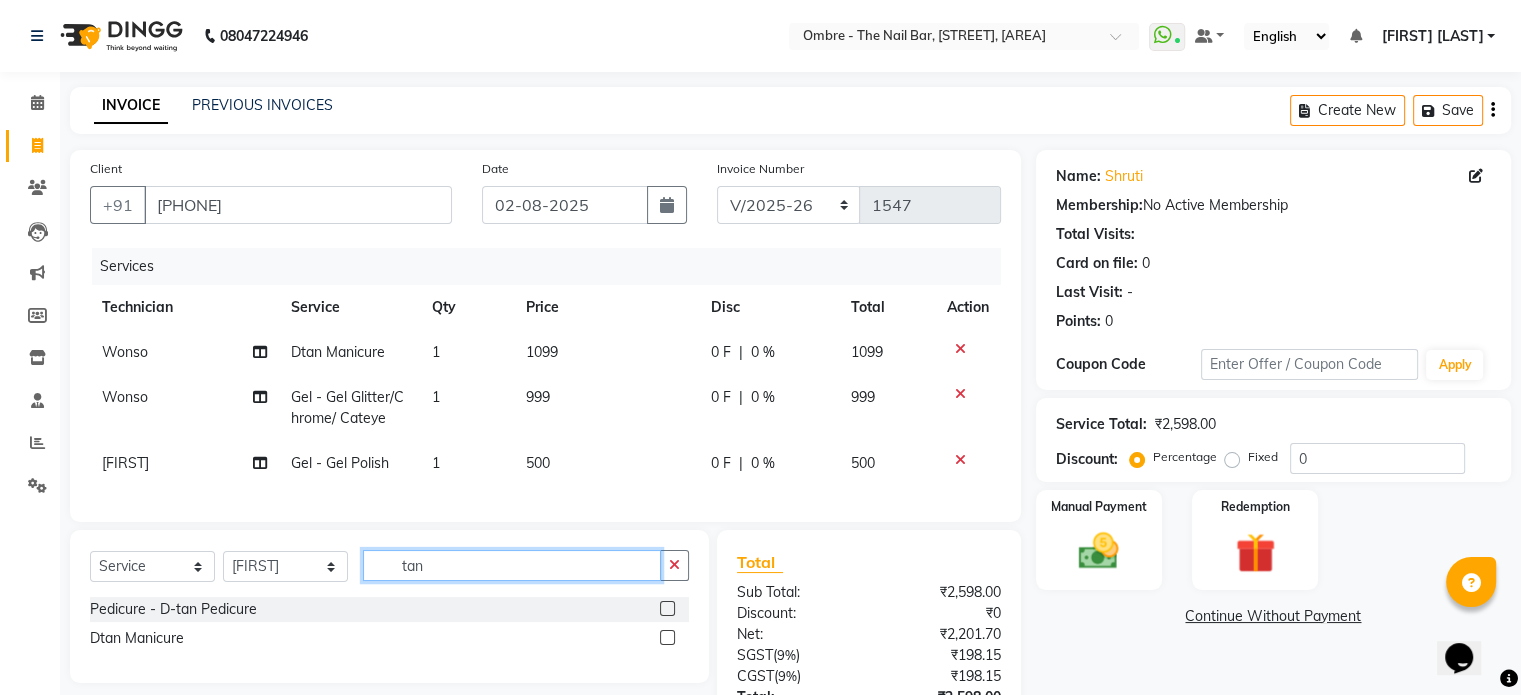 type on "tan" 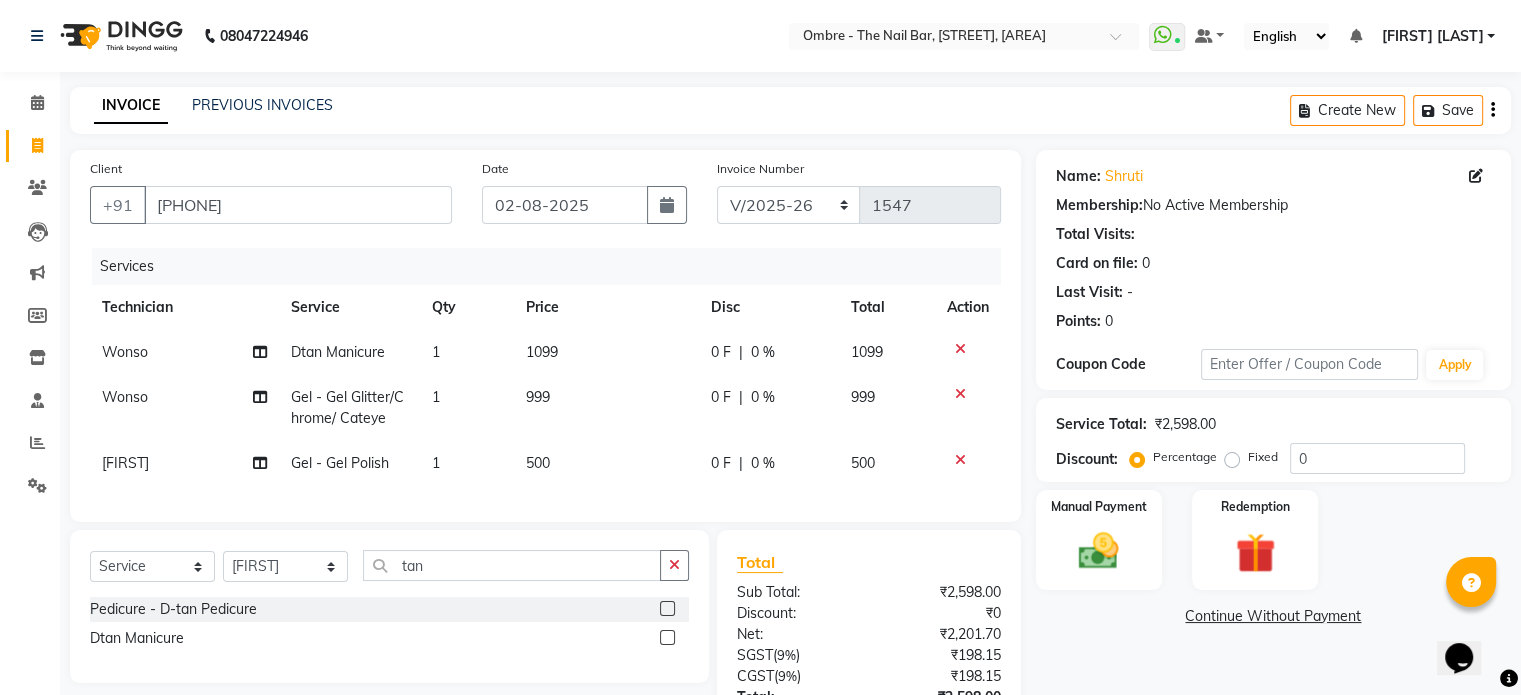 click 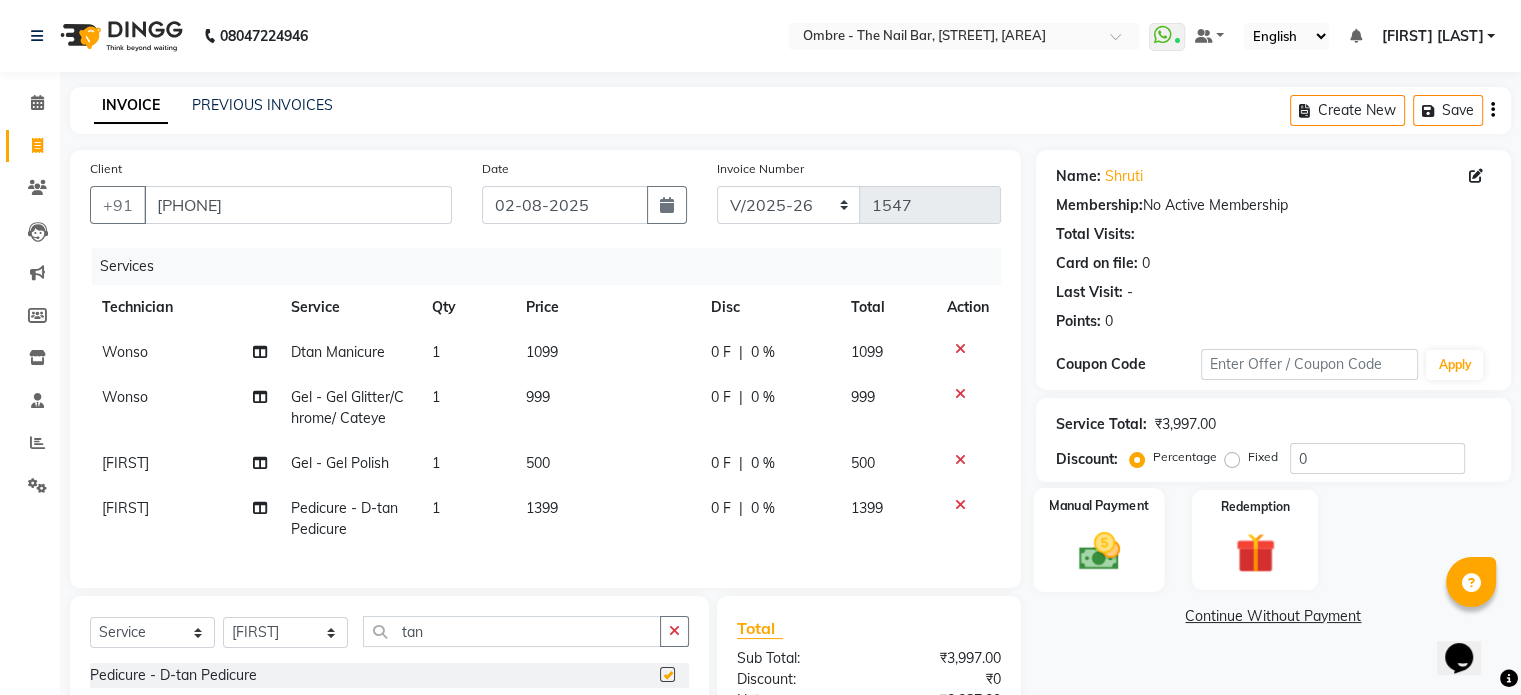 checkbox on "false" 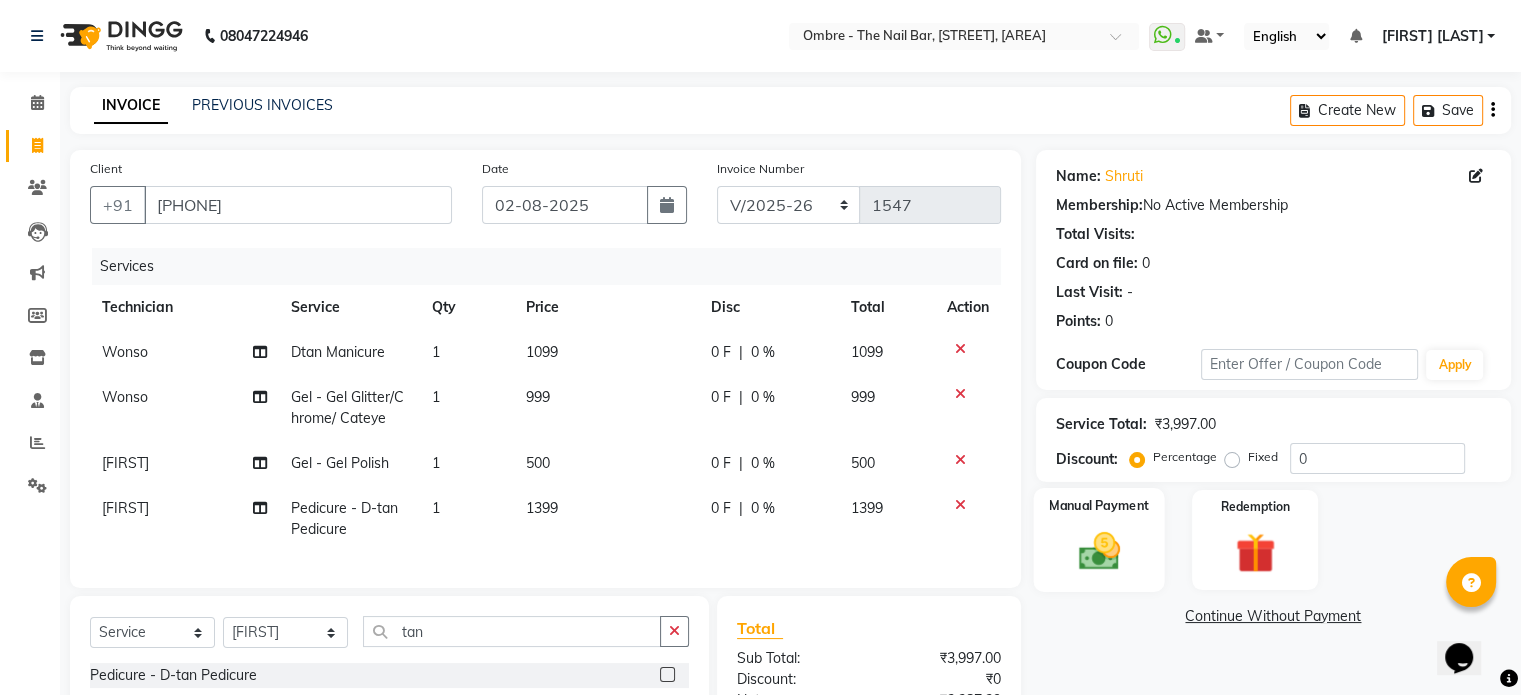 click 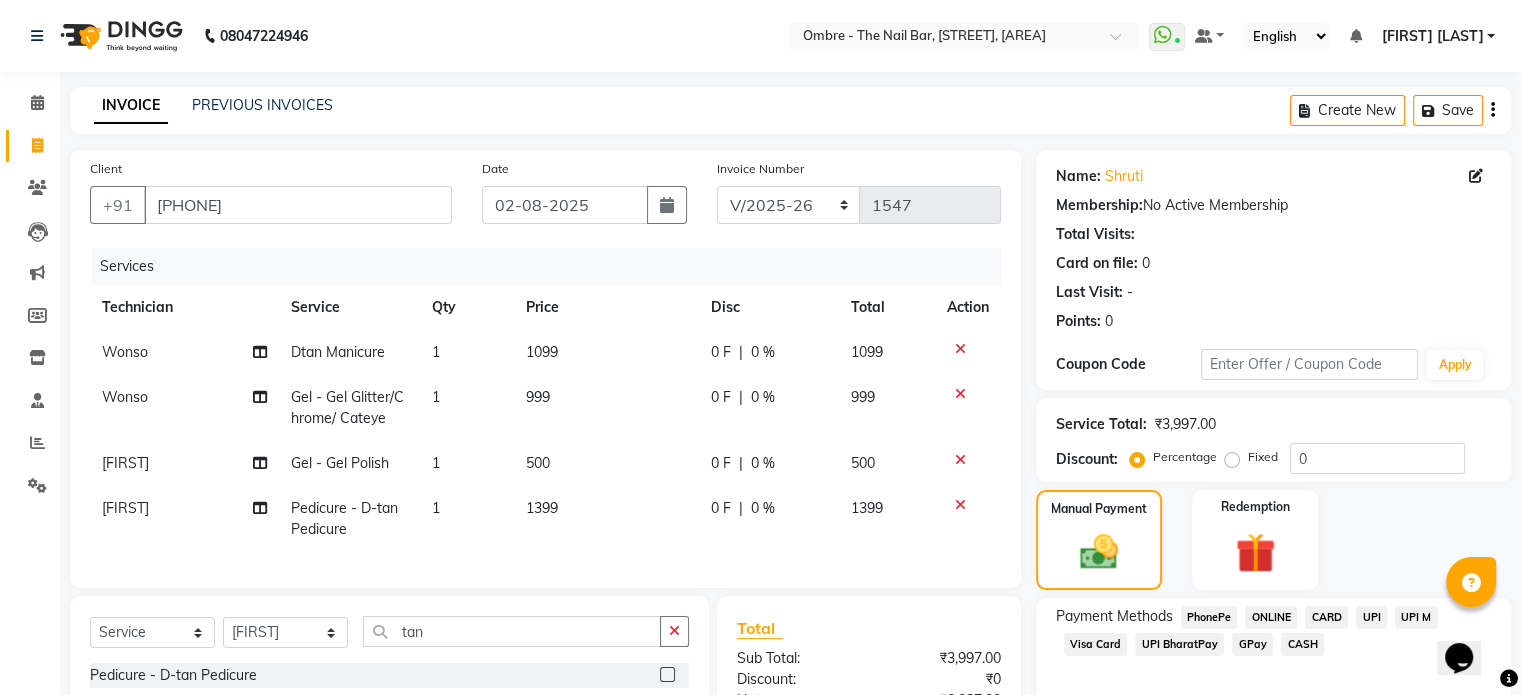 click on "Payment Methods  PhonePe   ONLINE   CARD   UPI   UPI M   Visa Card   UPI BharatPay   GPay   CASH" 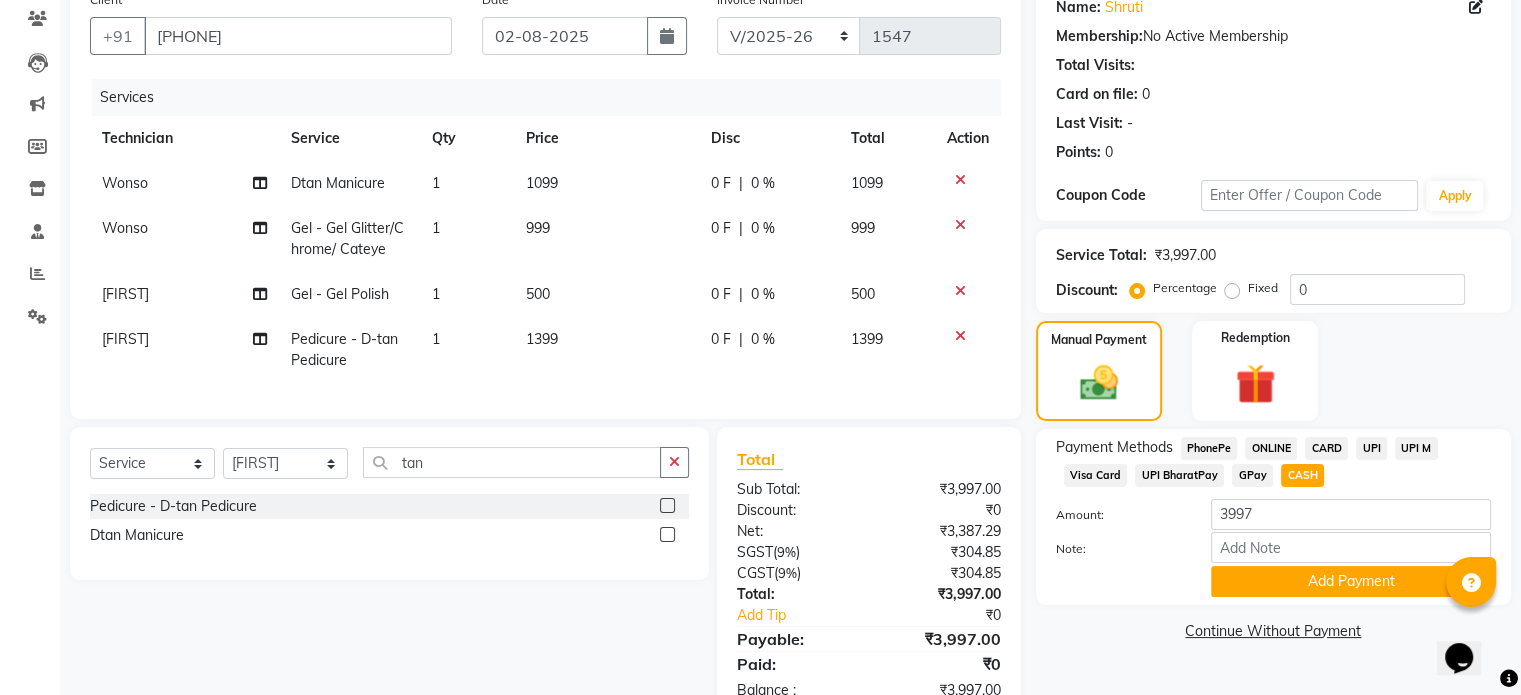 scroll, scrollTop: 212, scrollLeft: 0, axis: vertical 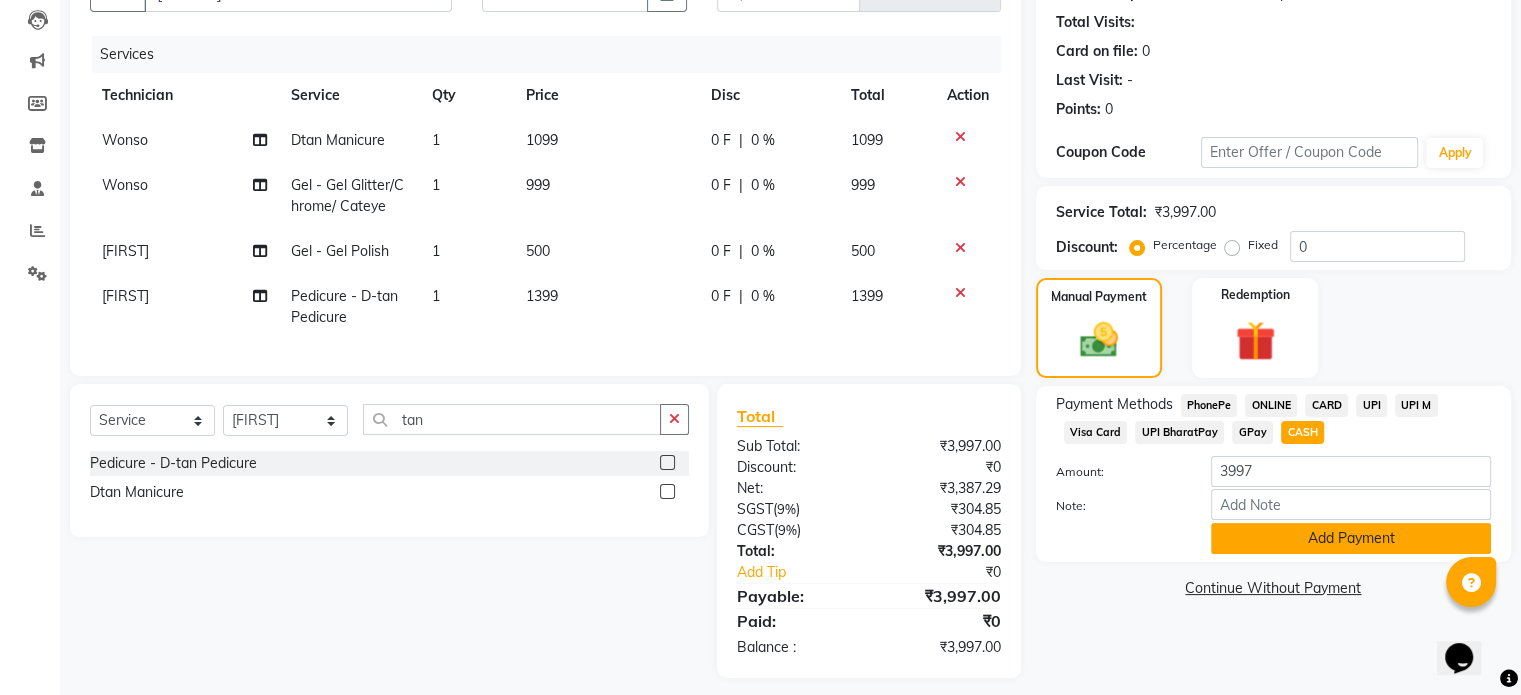 click on "Add Payment" 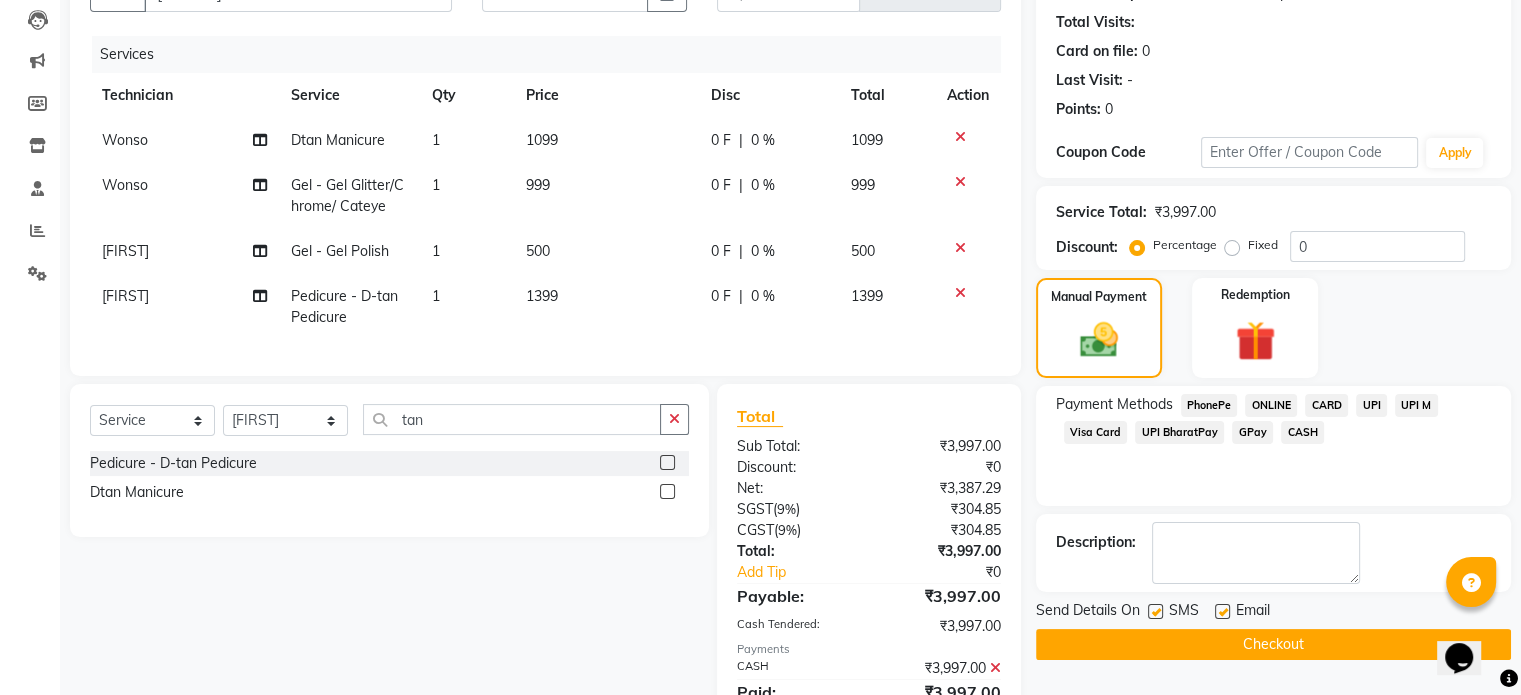 scroll, scrollTop: 311, scrollLeft: 0, axis: vertical 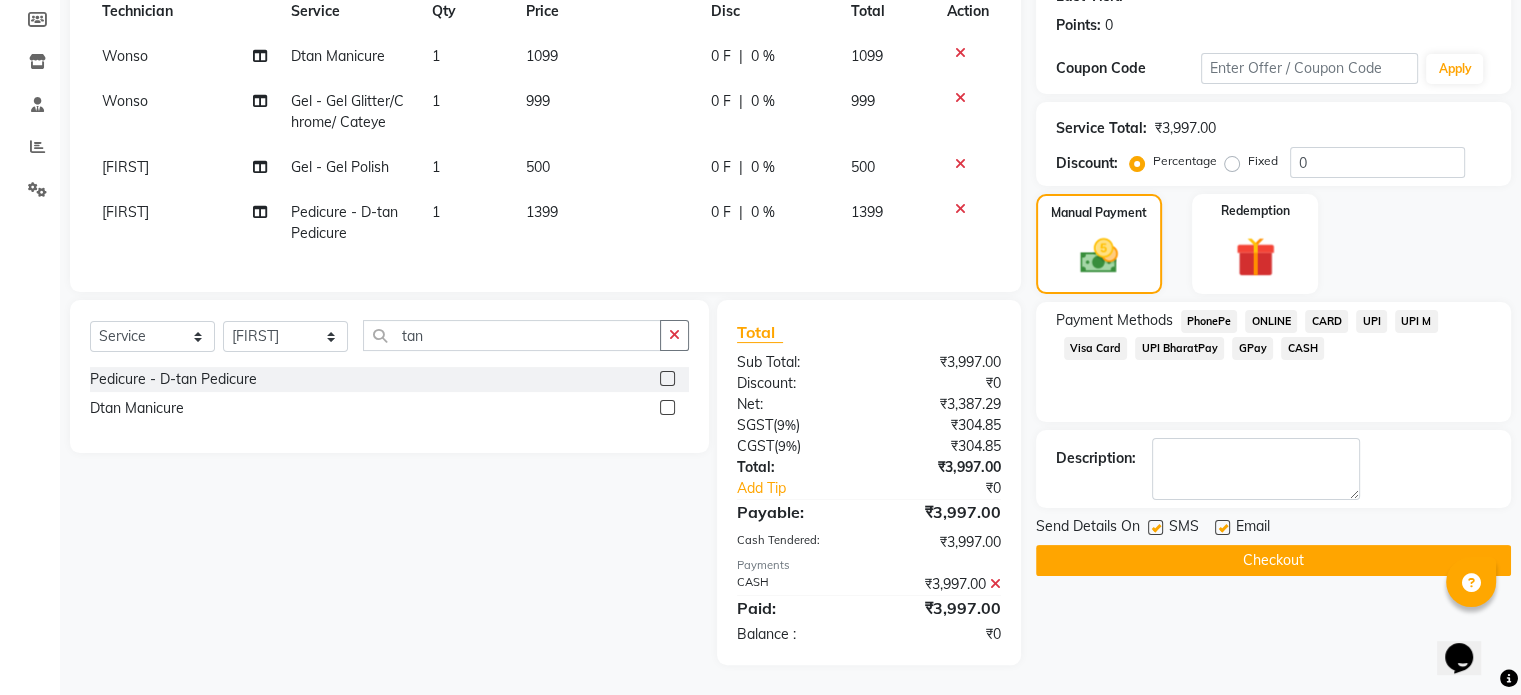 click on "Checkout" 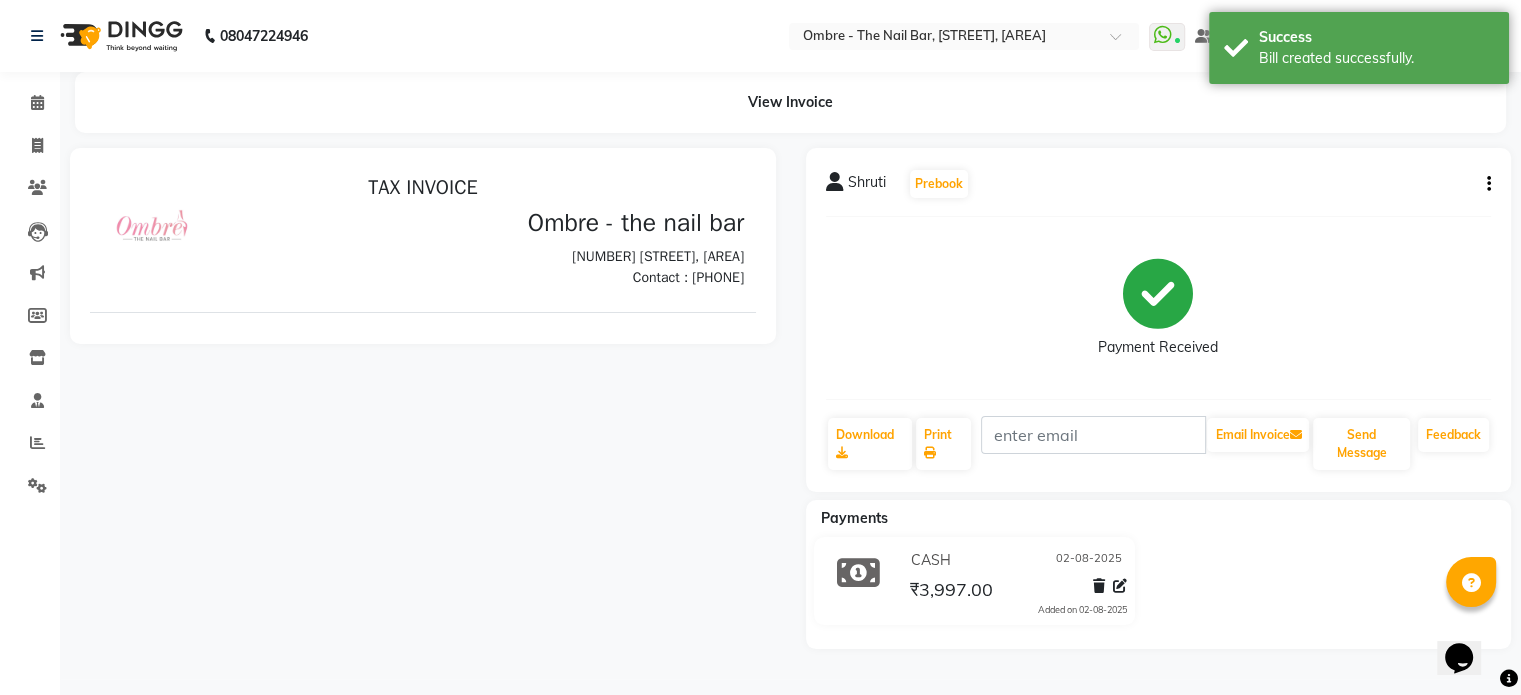 scroll, scrollTop: 0, scrollLeft: 0, axis: both 